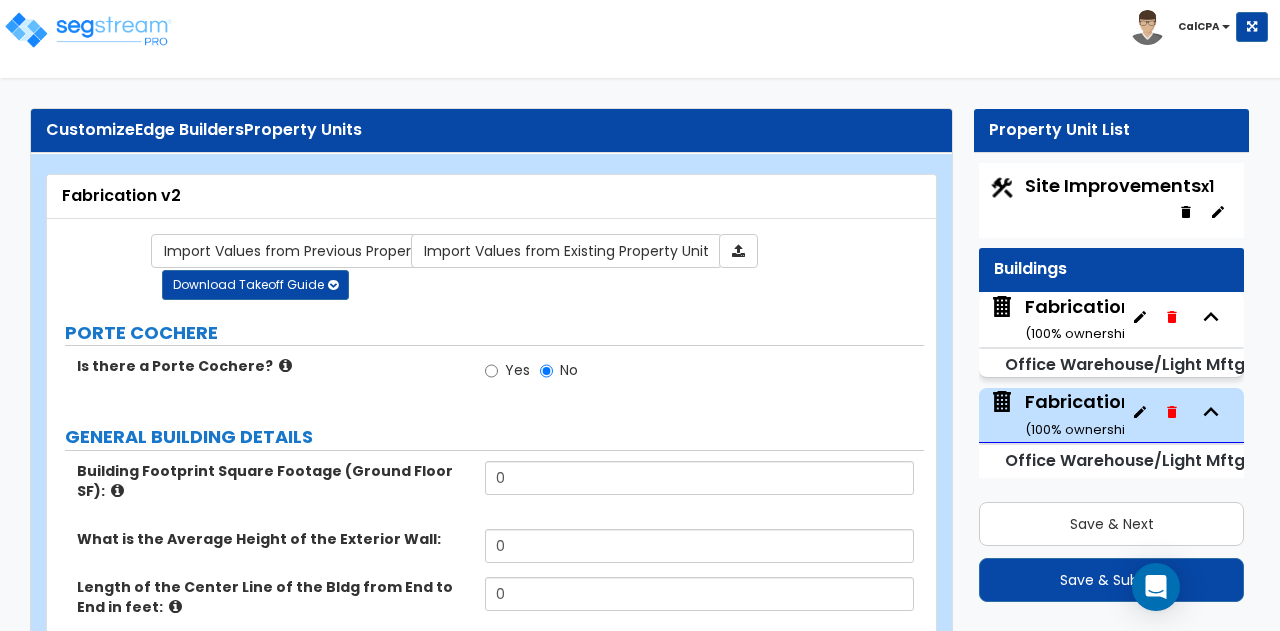 select on "1" 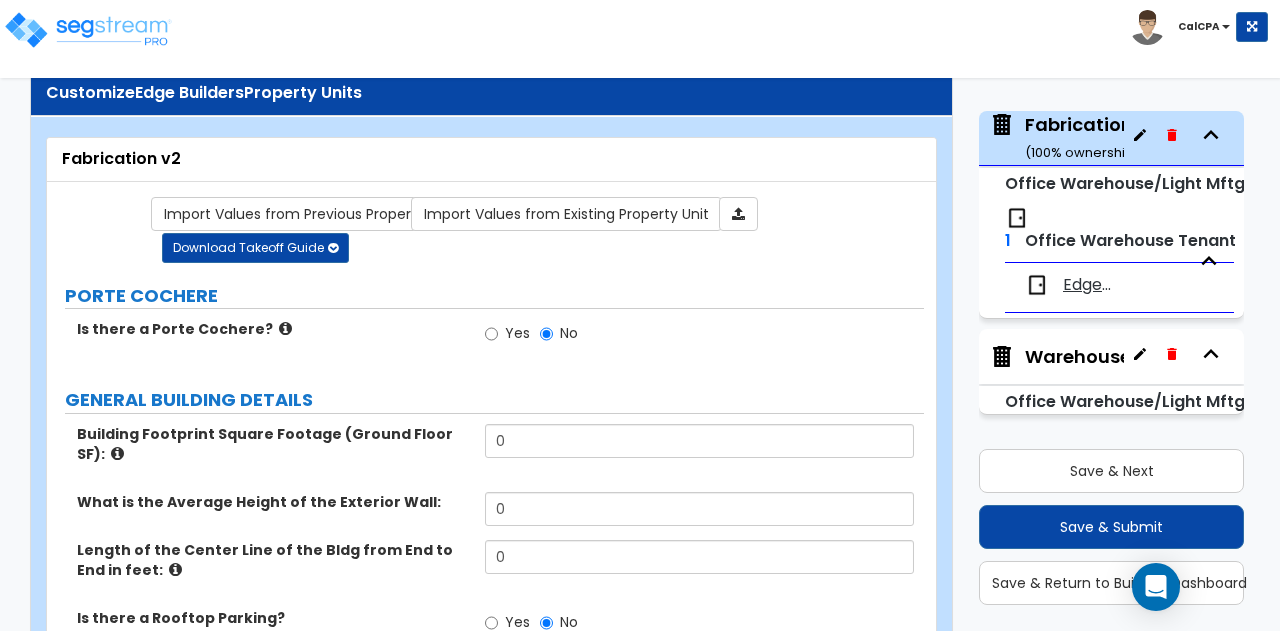 scroll, scrollTop: 0, scrollLeft: 0, axis: both 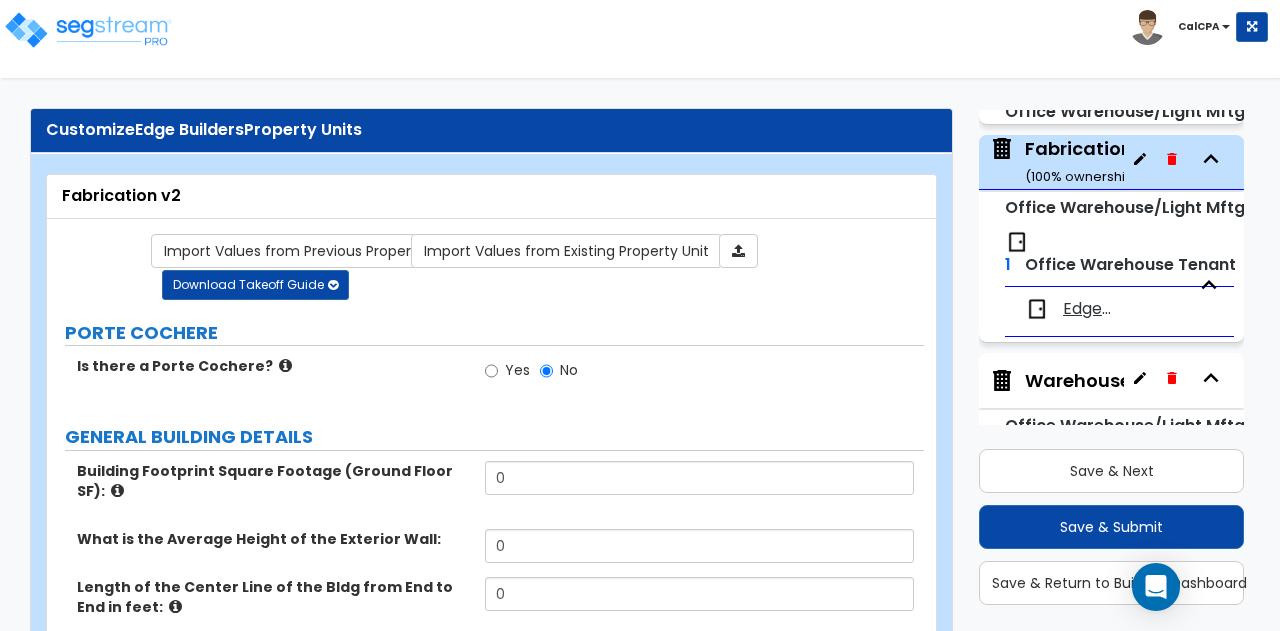 click on "Edgebulder tenant" at bounding box center [1087, 309] 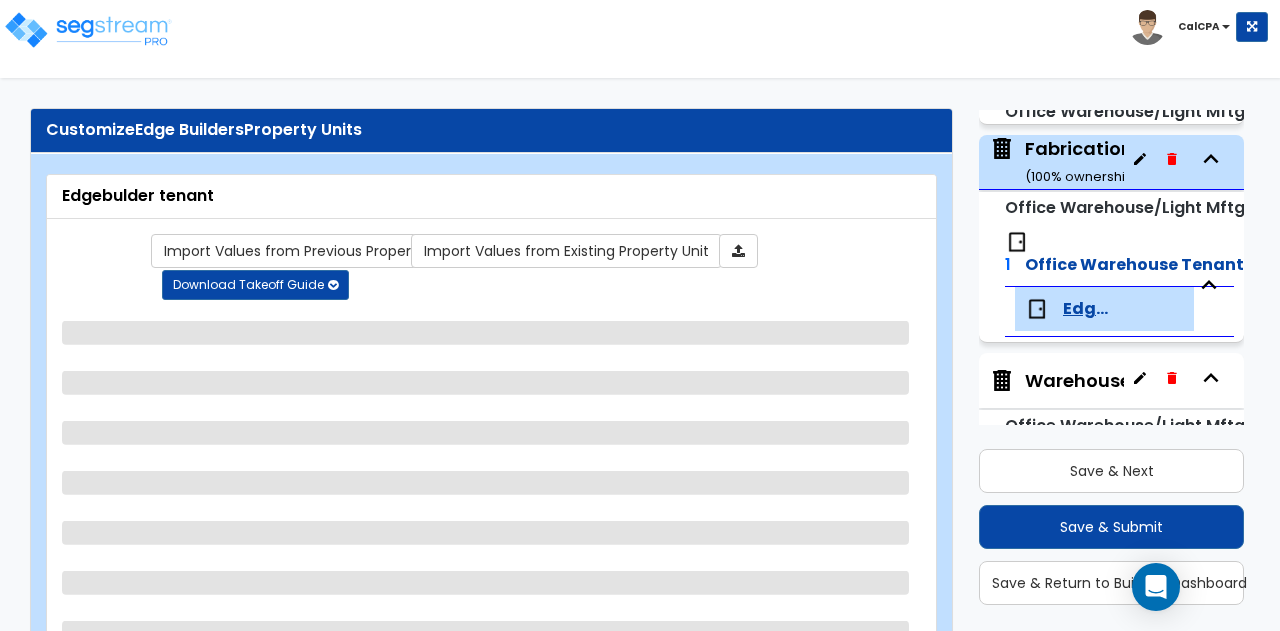 scroll, scrollTop: 54, scrollLeft: 0, axis: vertical 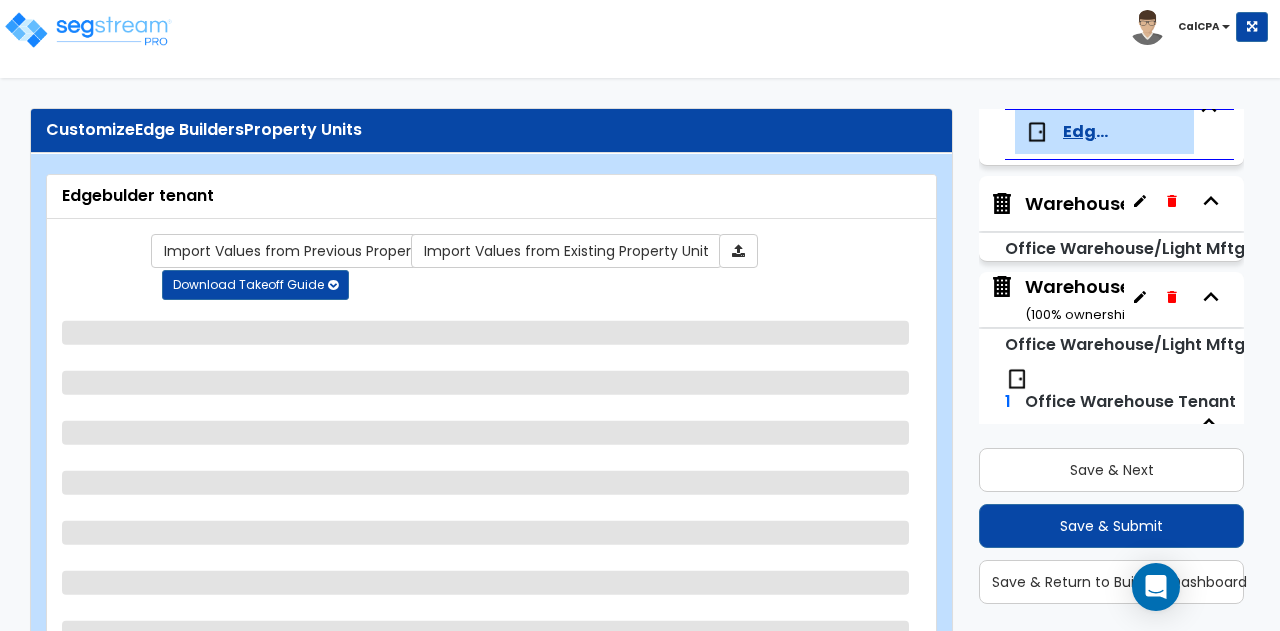 select on "2" 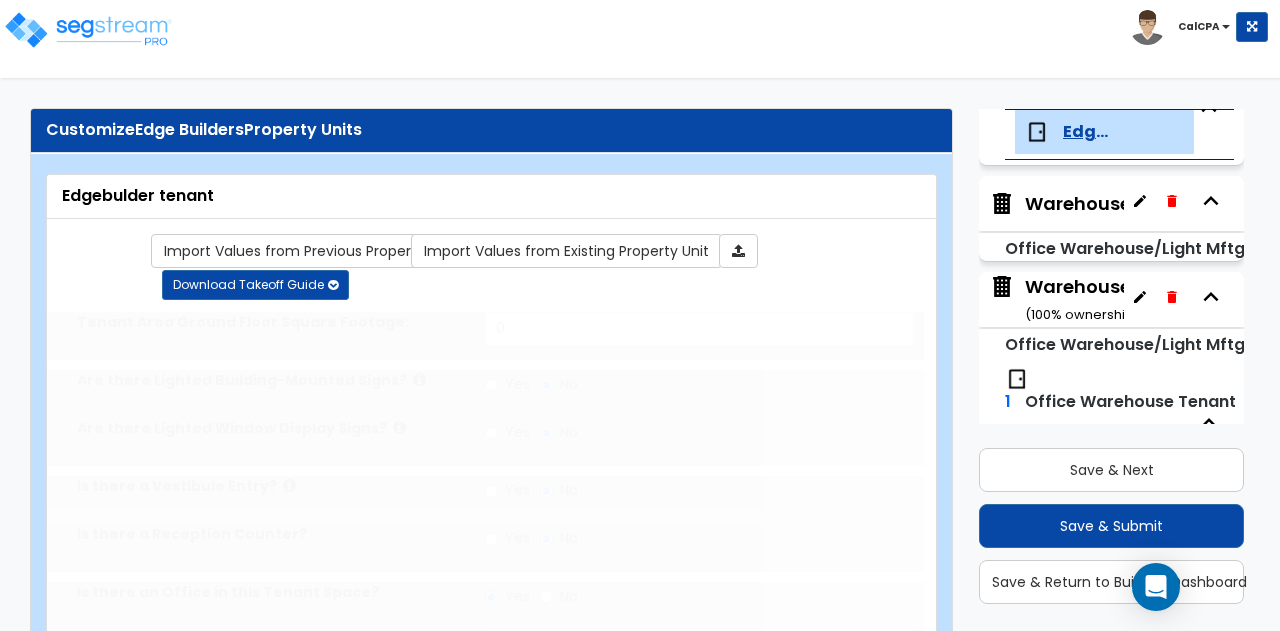 type on "1" 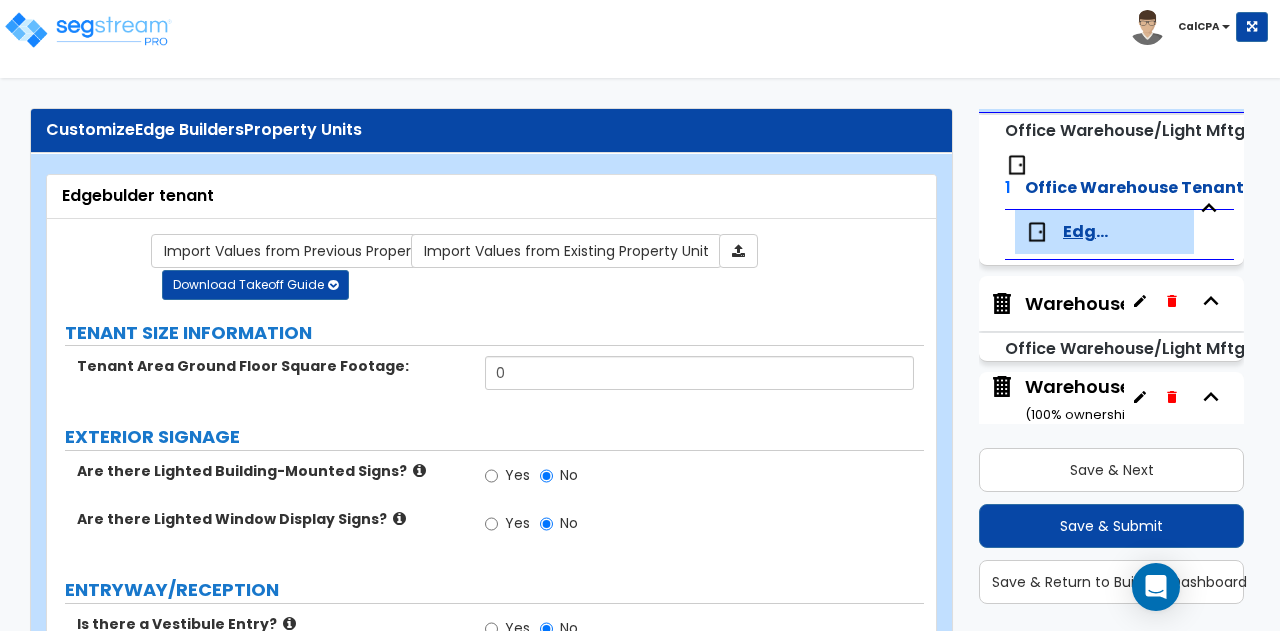 scroll, scrollTop: 176, scrollLeft: 0, axis: vertical 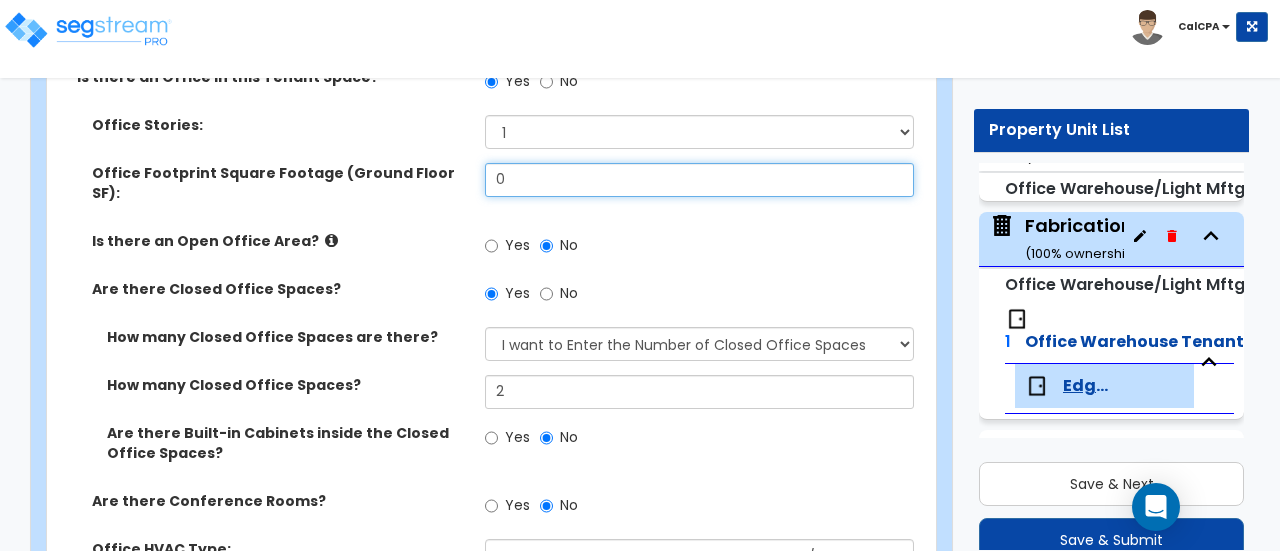 click on "0" at bounding box center (699, 180) 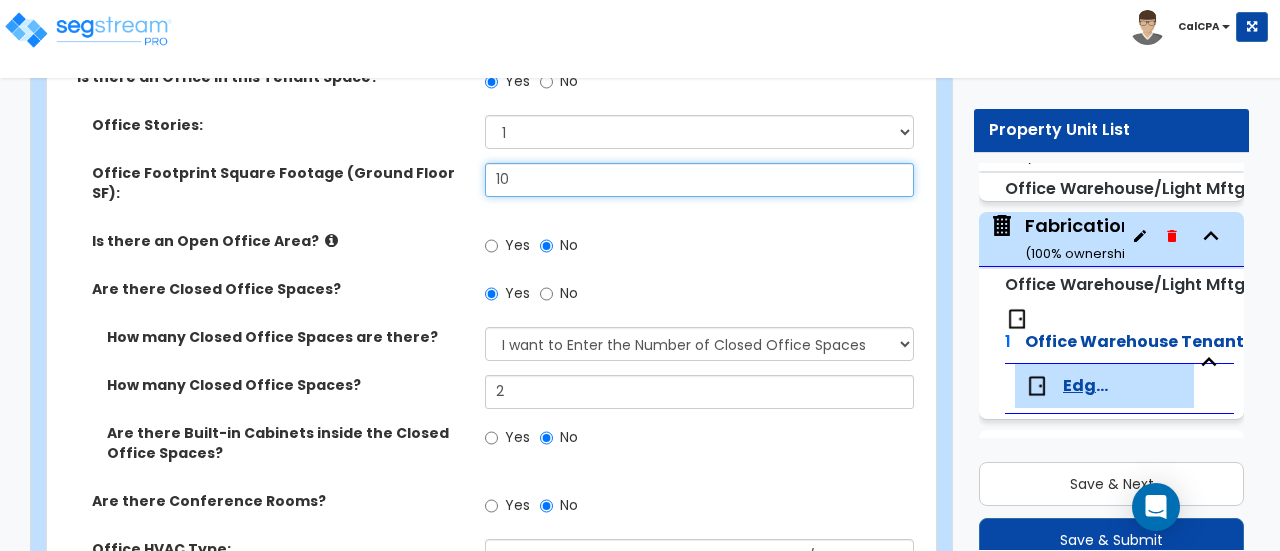 scroll, scrollTop: 54, scrollLeft: 0, axis: vertical 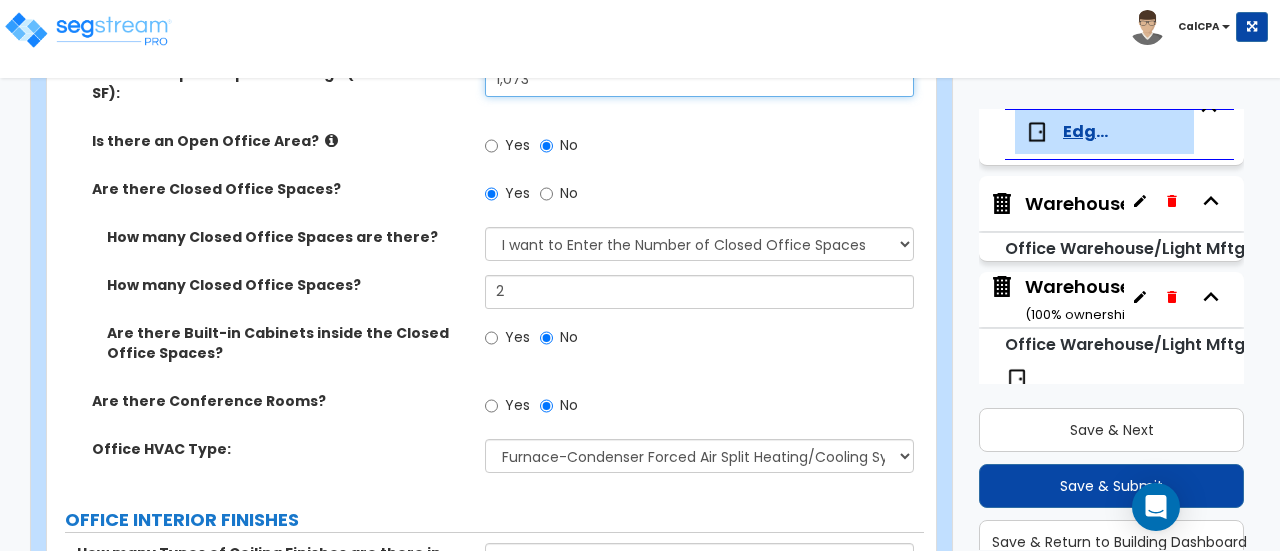 type on "1,073" 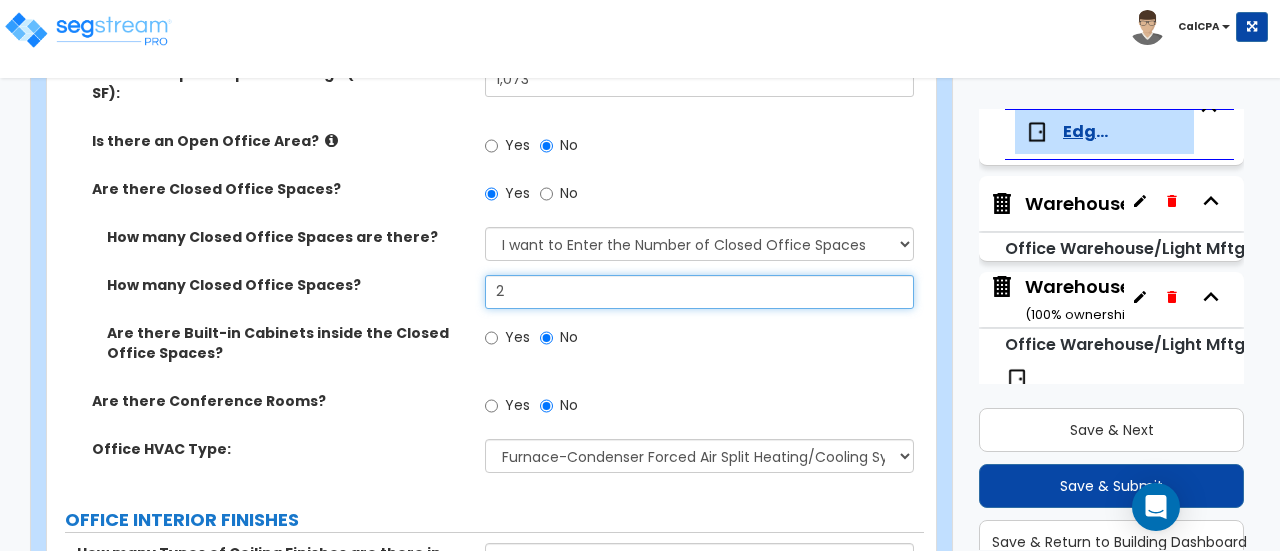 drag, startPoint x: 576, startPoint y: 276, endPoint x: 467, endPoint y: 271, distance: 109.11462 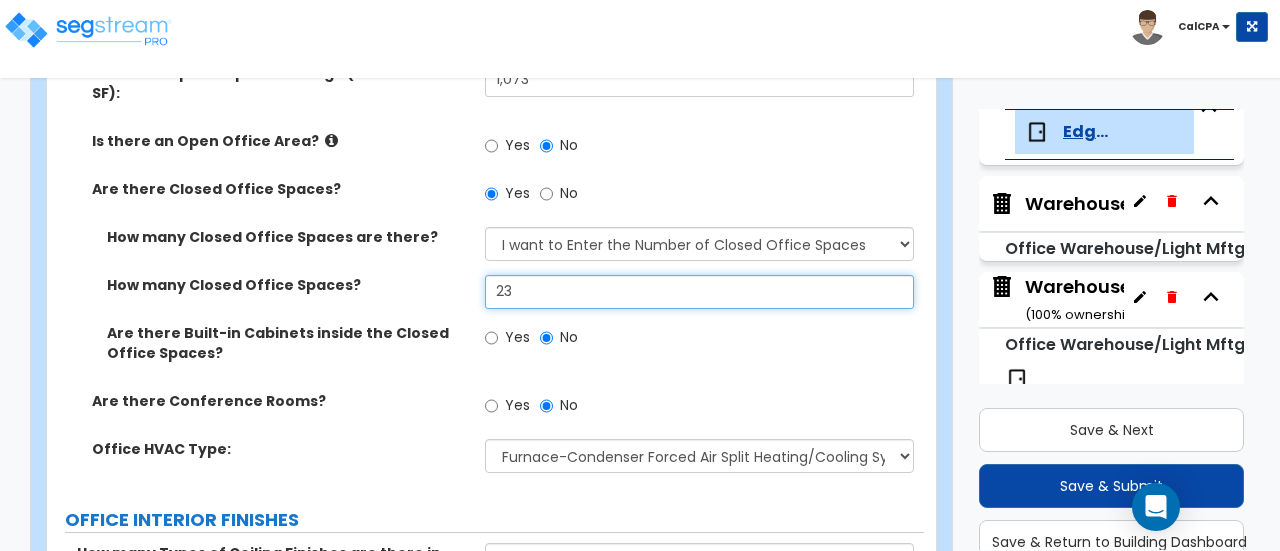 type on "2" 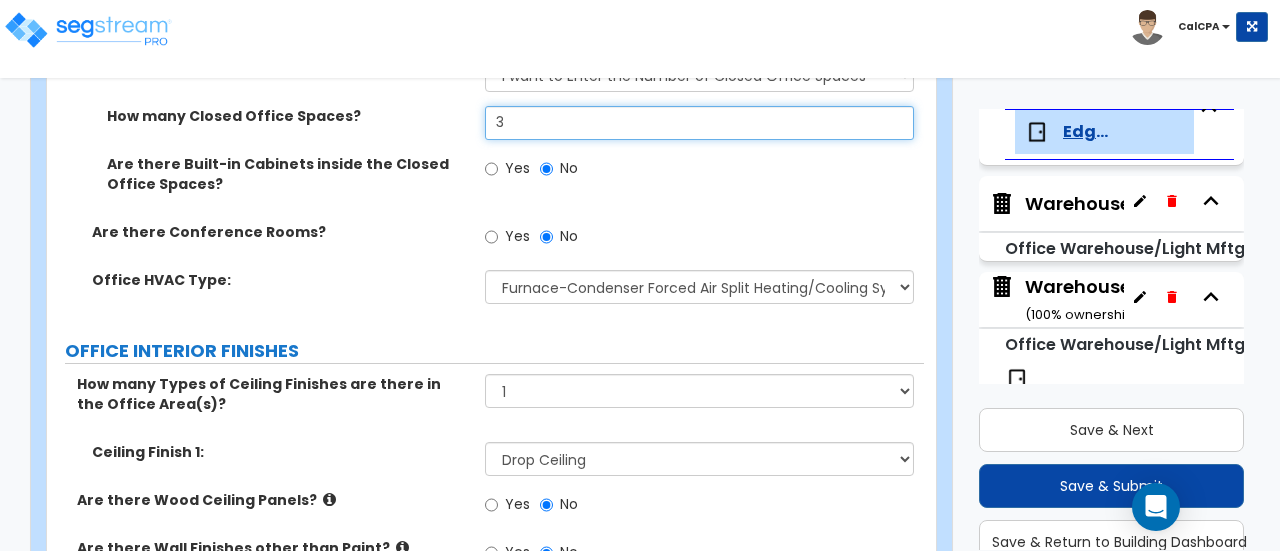 scroll, scrollTop: 1000, scrollLeft: 0, axis: vertical 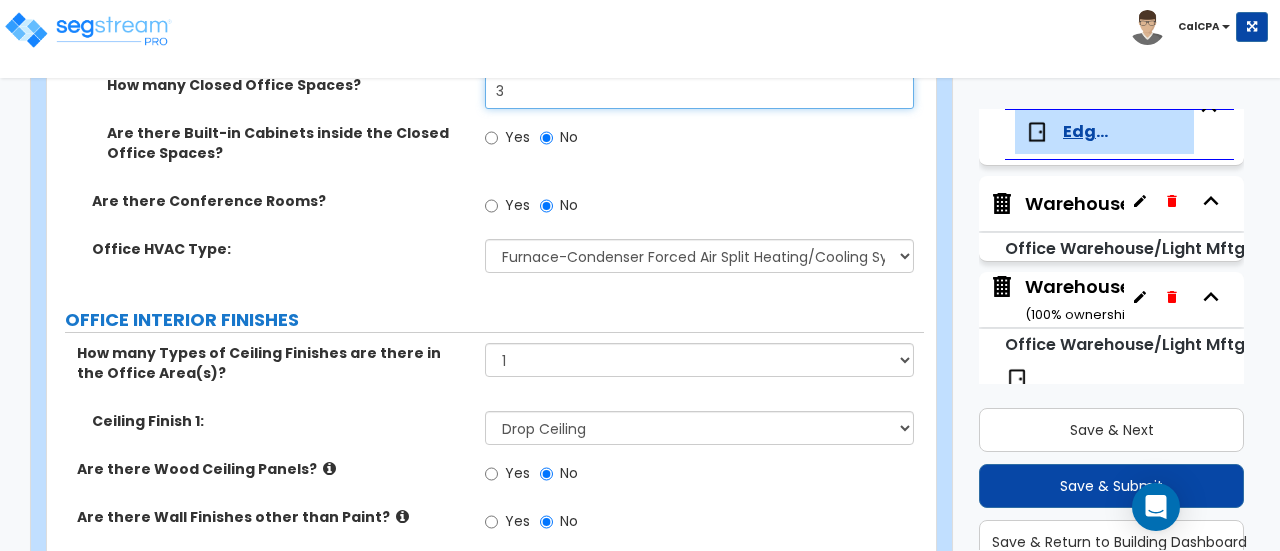 type on "3" 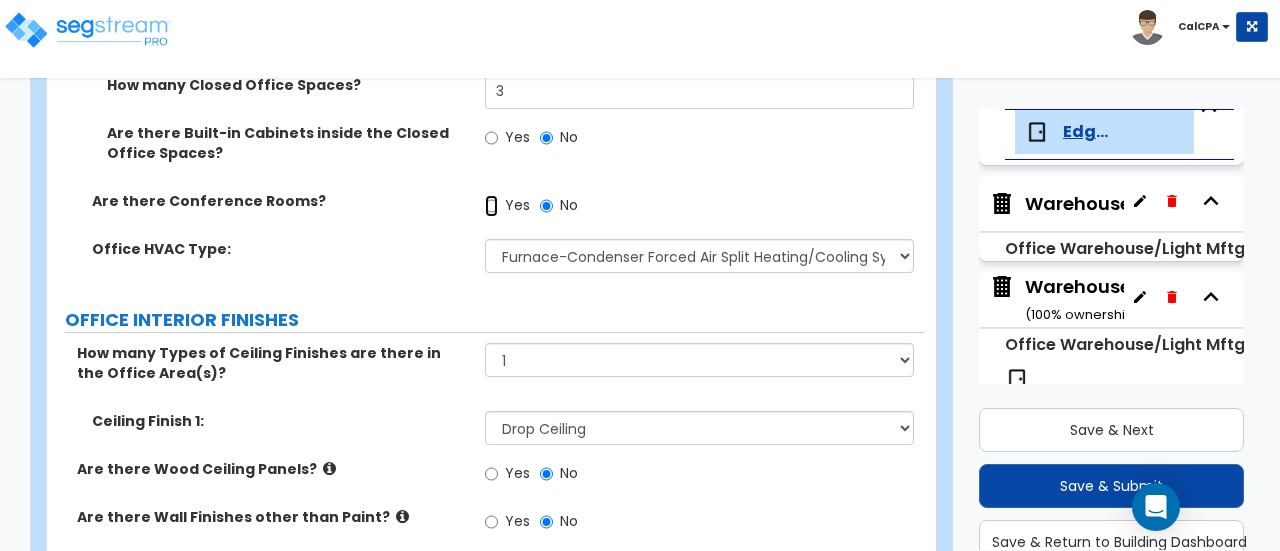 click on "Yes" at bounding box center (491, 206) 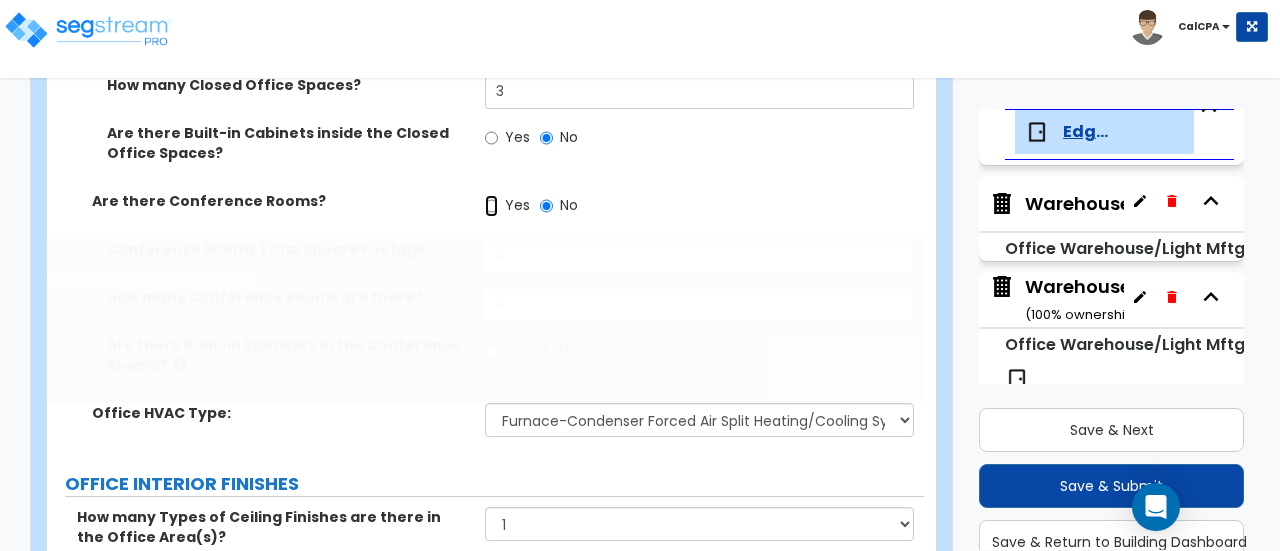 radio on "true" 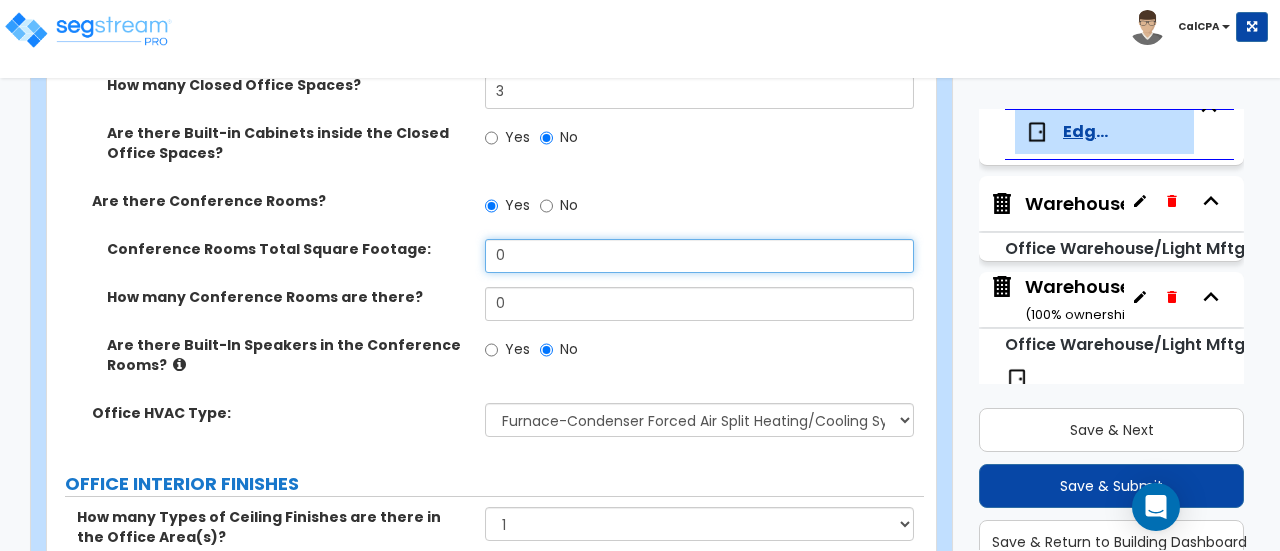 drag, startPoint x: 554, startPoint y: 231, endPoint x: 460, endPoint y: 224, distance: 94.26028 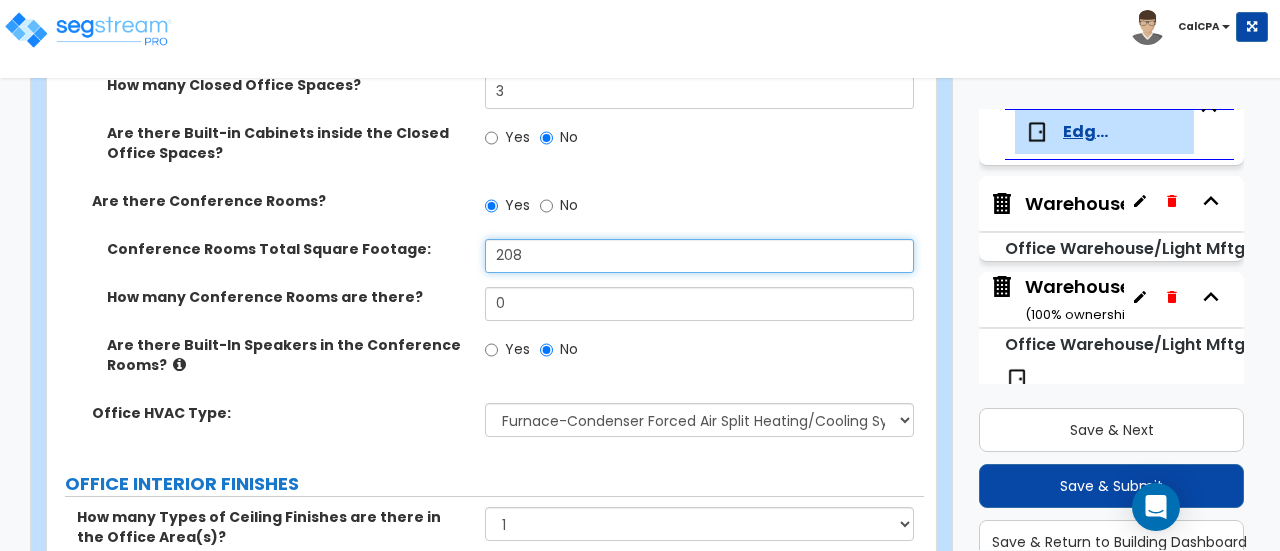 type on "208" 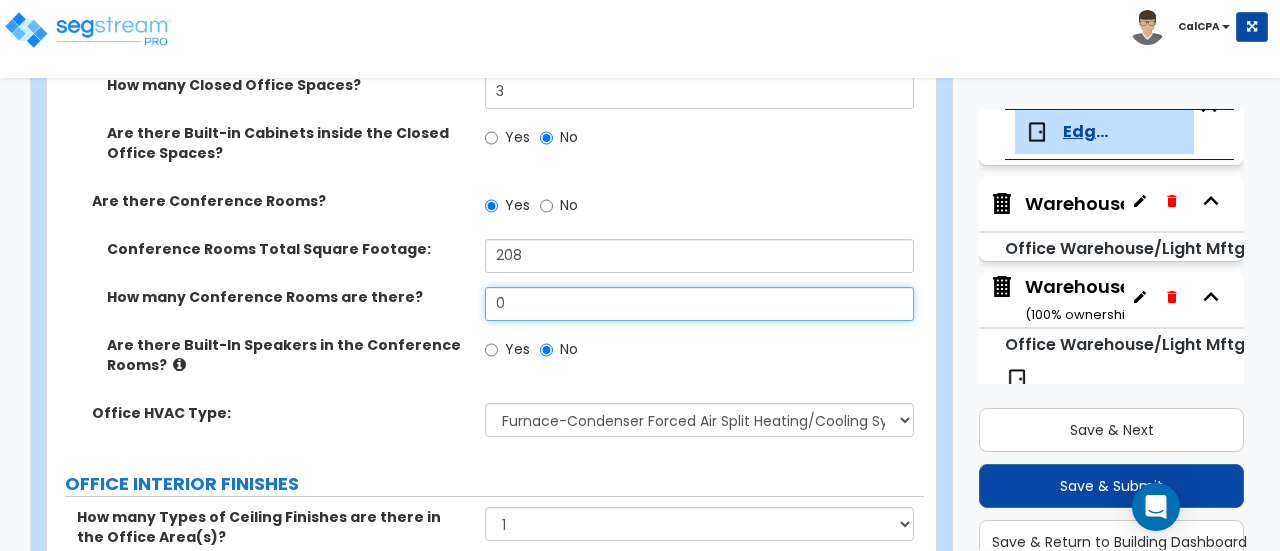 click on "0" at bounding box center [699, 304] 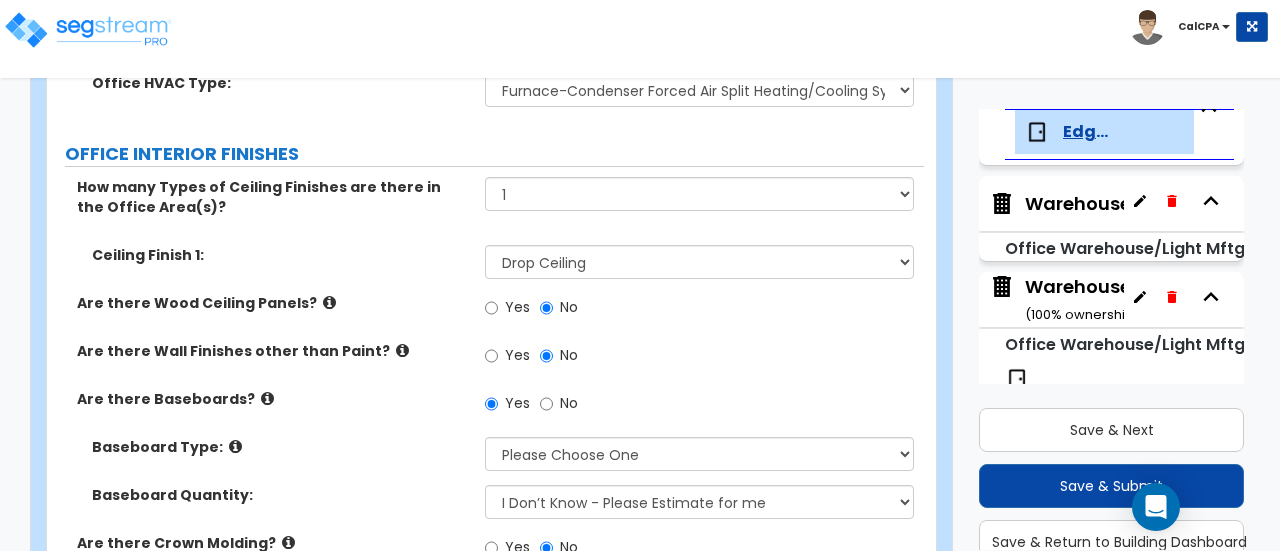 scroll, scrollTop: 1300, scrollLeft: 0, axis: vertical 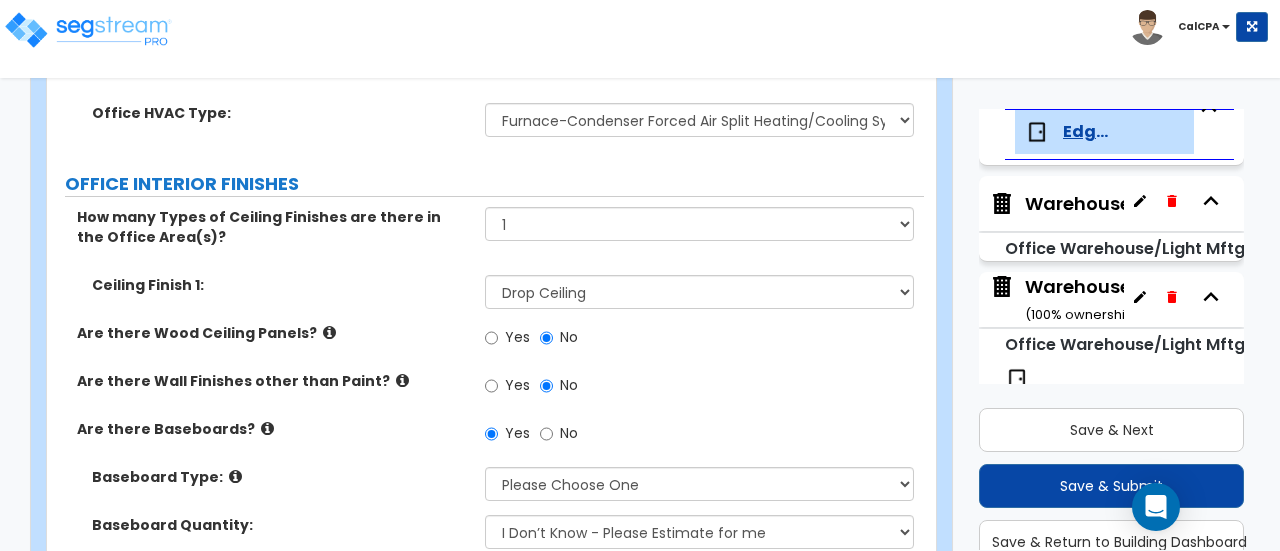 type on "1" 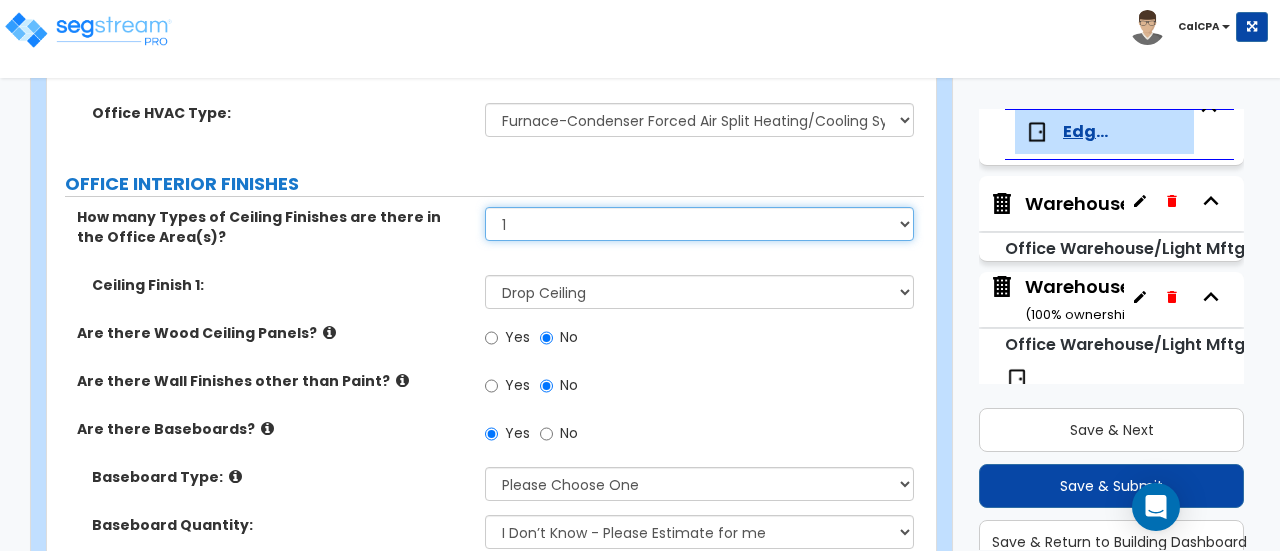 click on "None 1 2 3" at bounding box center (699, 224) 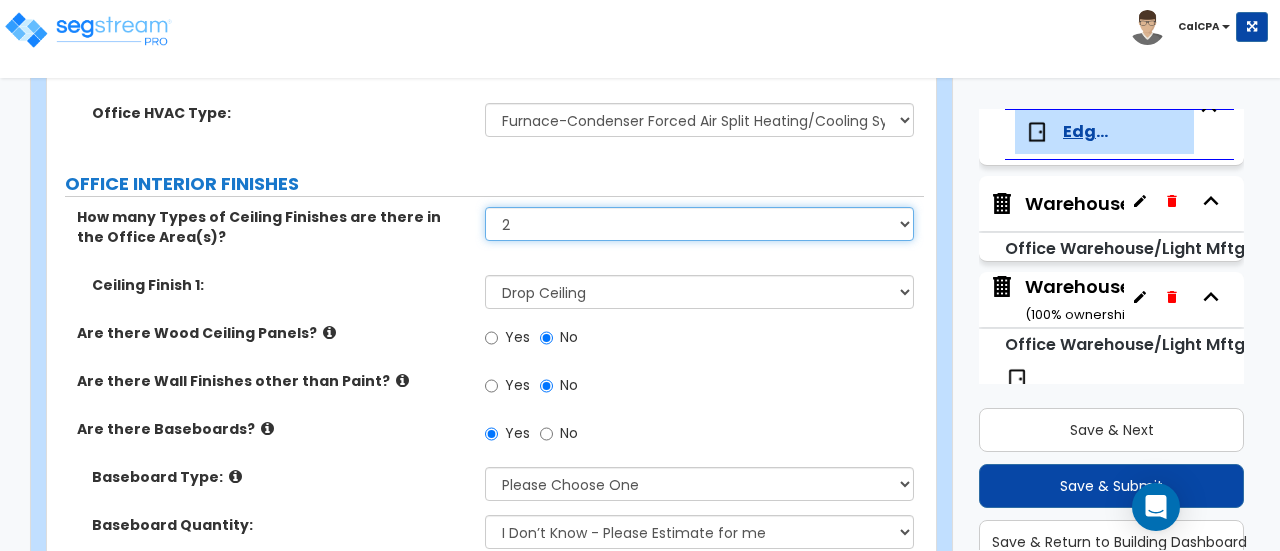 click on "None 1 2 3" at bounding box center (699, 224) 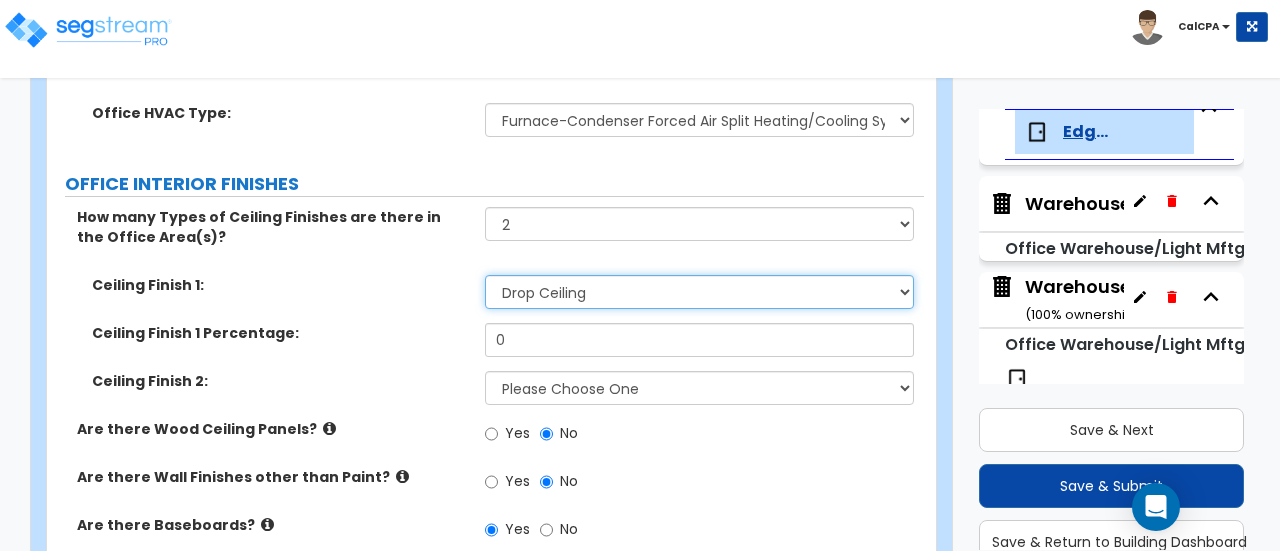 click on "Please Choose One Drop Ceiling Open Ceiling Drywall Ceiling" at bounding box center (699, 292) 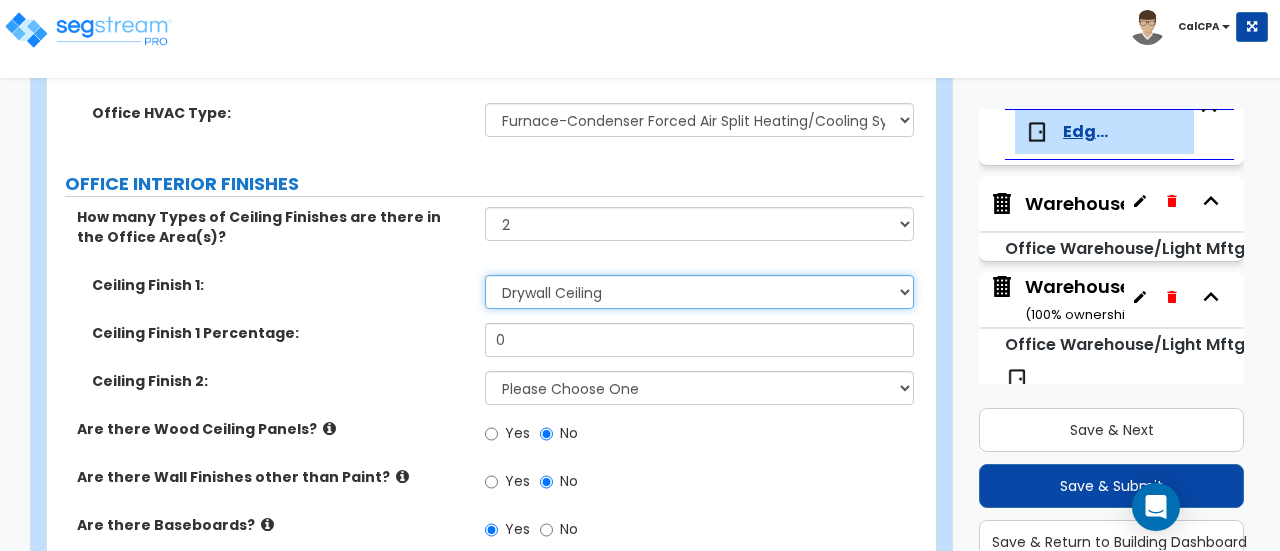 click on "Please Choose One Drop Ceiling Open Ceiling Drywall Ceiling" at bounding box center [699, 292] 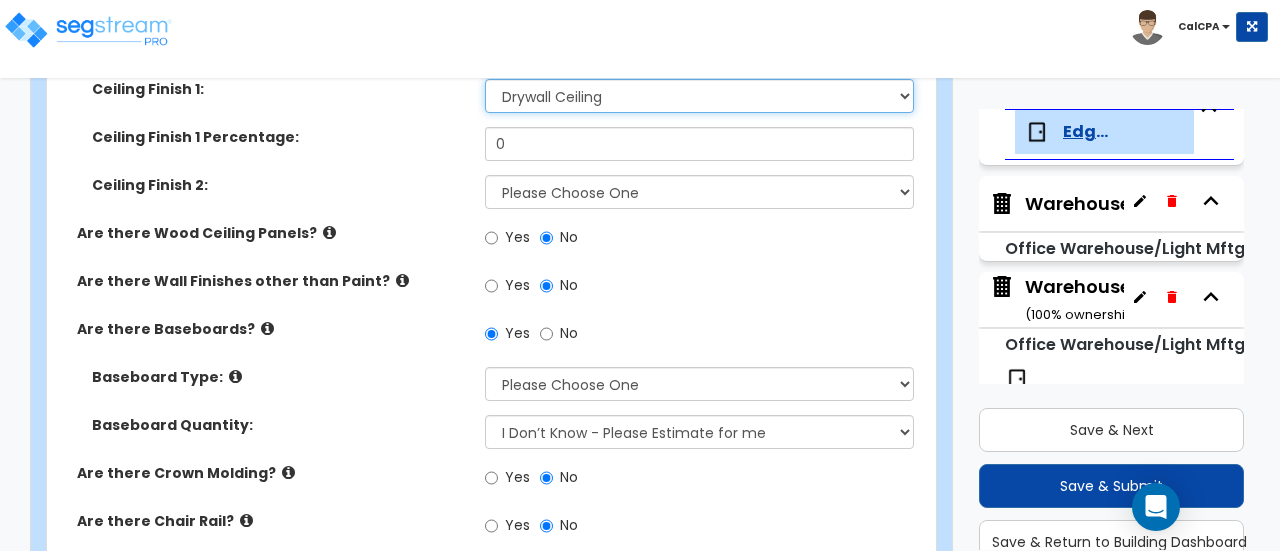 scroll, scrollTop: 1500, scrollLeft: 0, axis: vertical 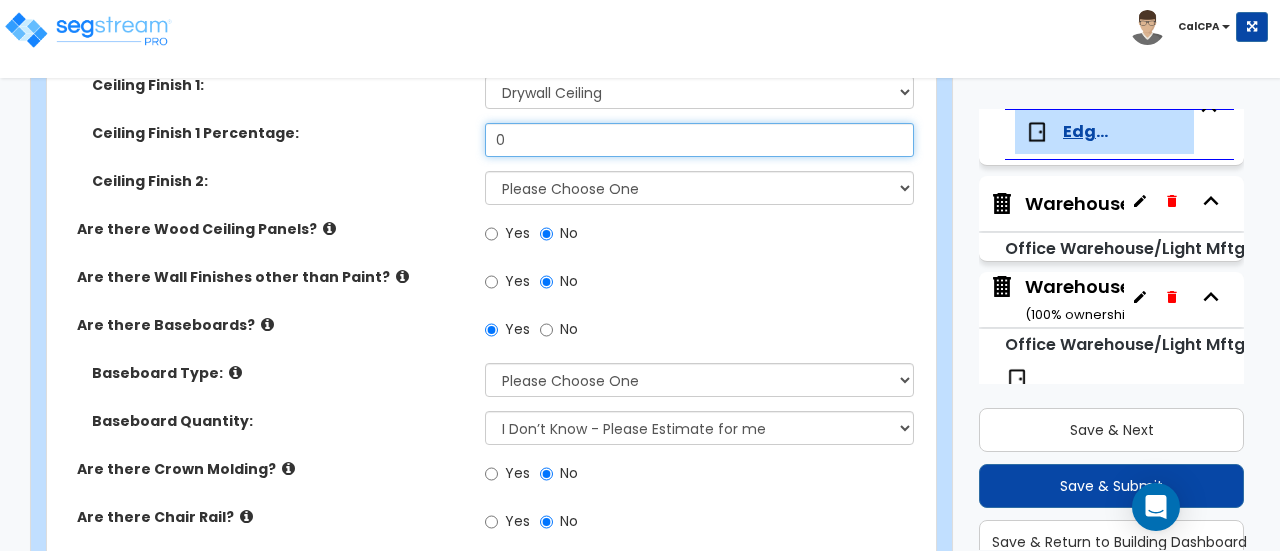 click on "0" at bounding box center [699, 140] 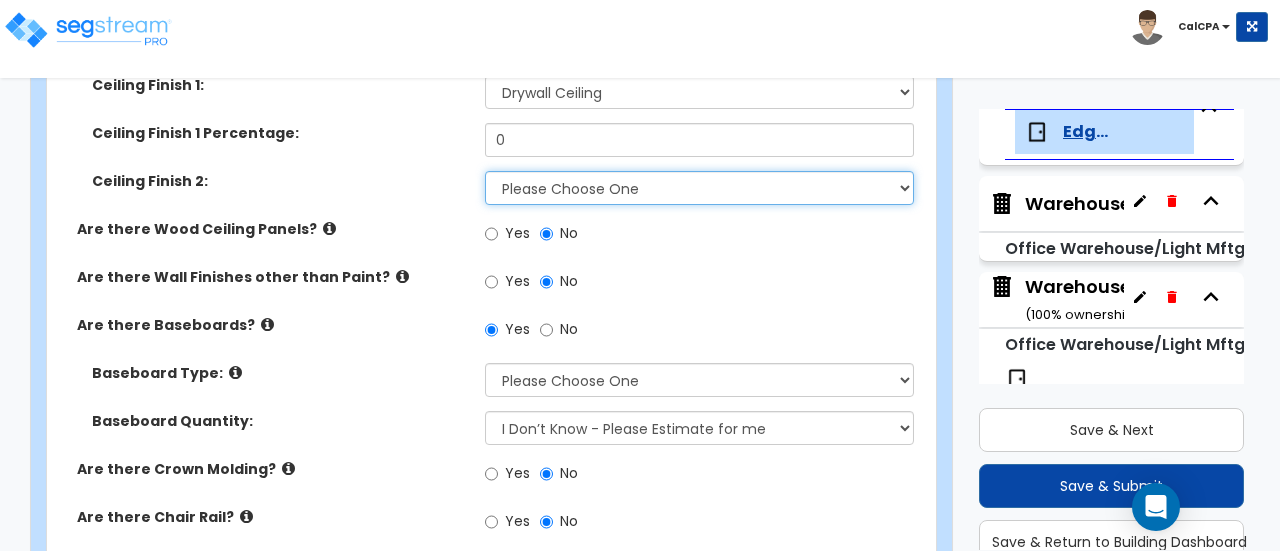 click on "Please Choose One Drop Ceiling Open Ceiling Drywall Ceiling" at bounding box center [699, 188] 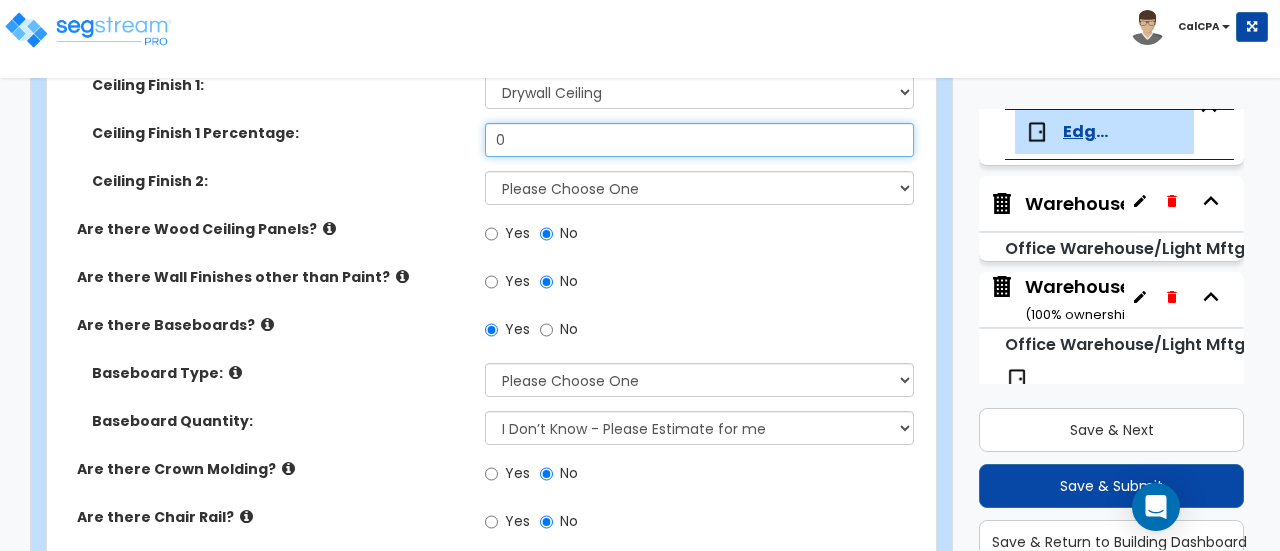 click on "0" at bounding box center [699, 140] 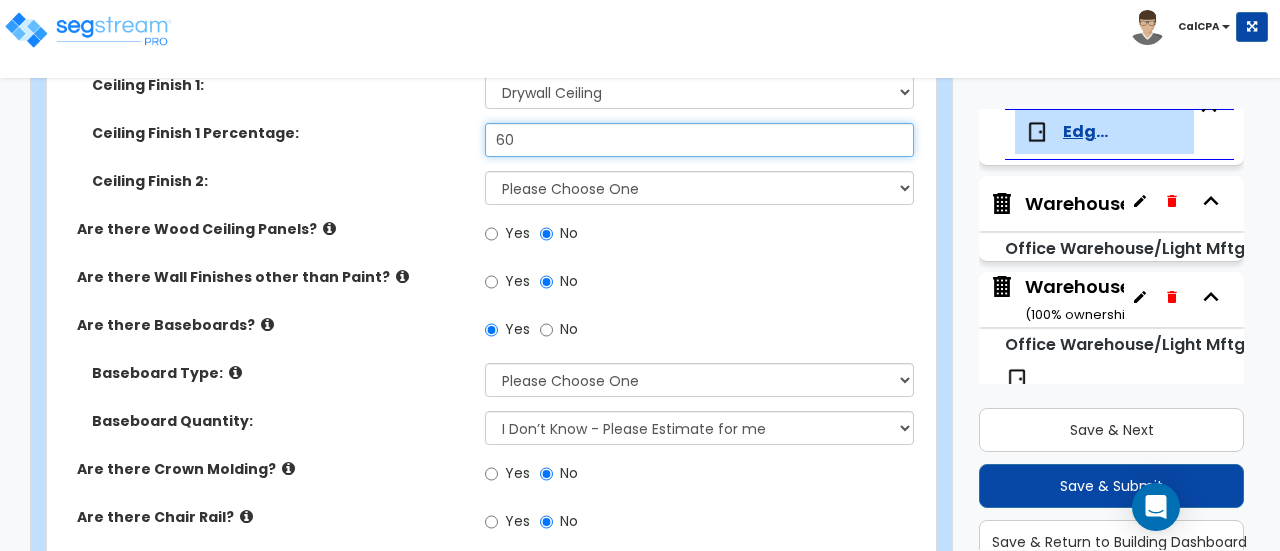 type on "60" 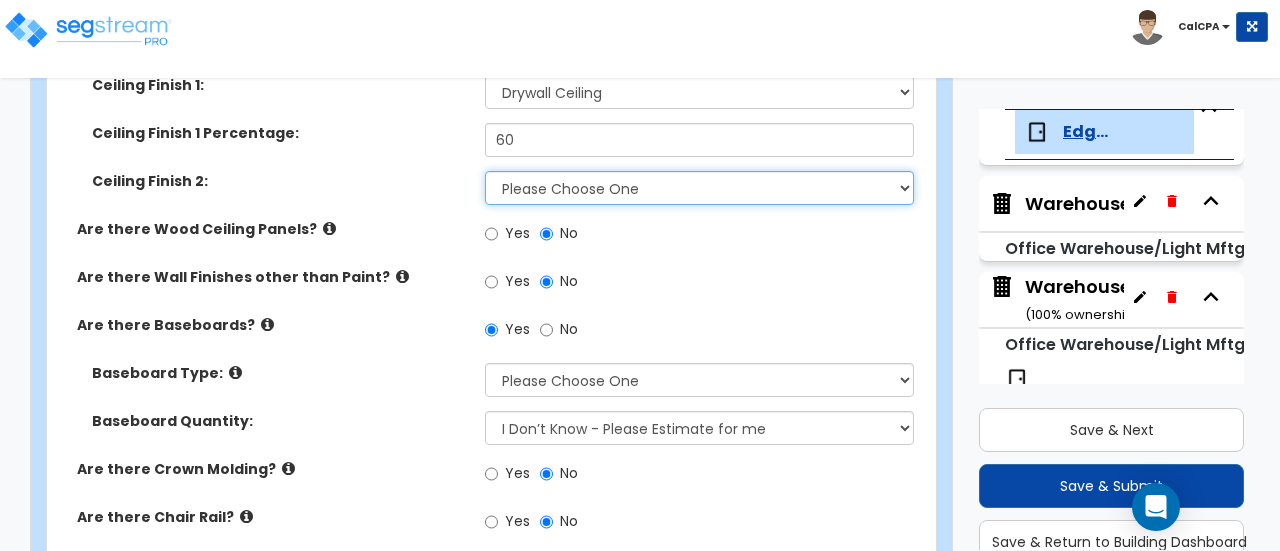 click on "Please Choose One Drop Ceiling Open Ceiling Drywall Ceiling" at bounding box center (699, 188) 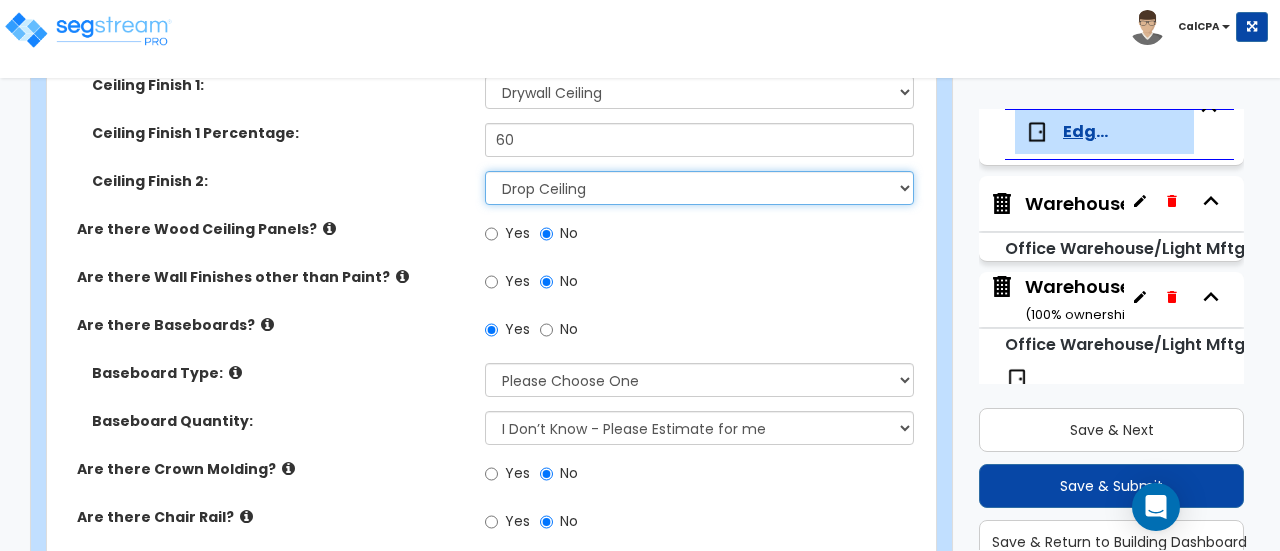 click on "Please Choose One Drop Ceiling Open Ceiling Drywall Ceiling" at bounding box center [699, 188] 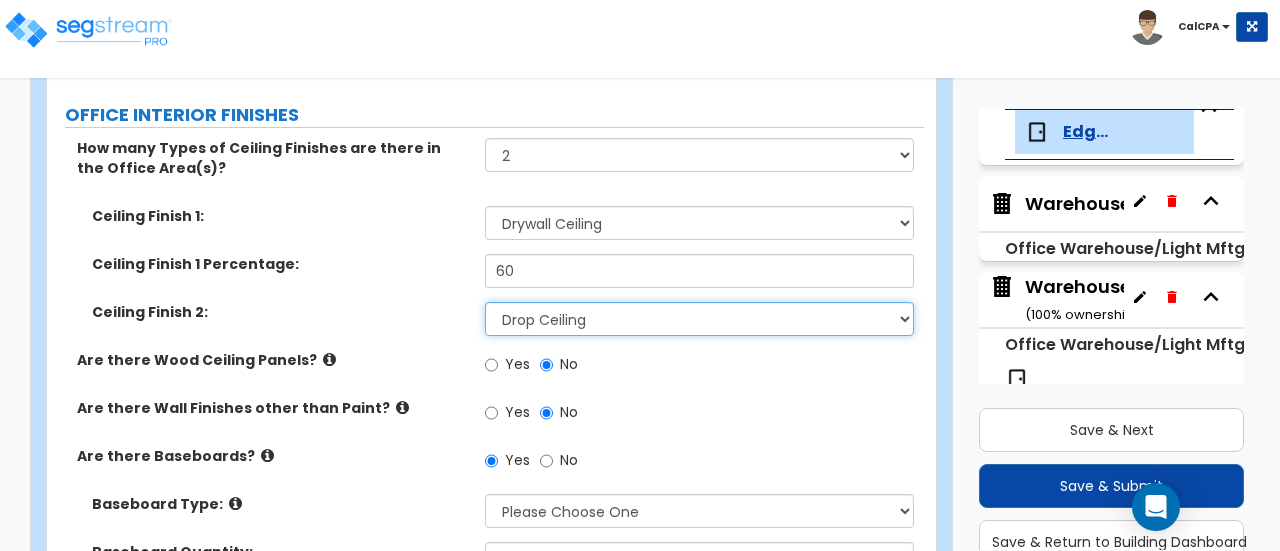 scroll, scrollTop: 1400, scrollLeft: 0, axis: vertical 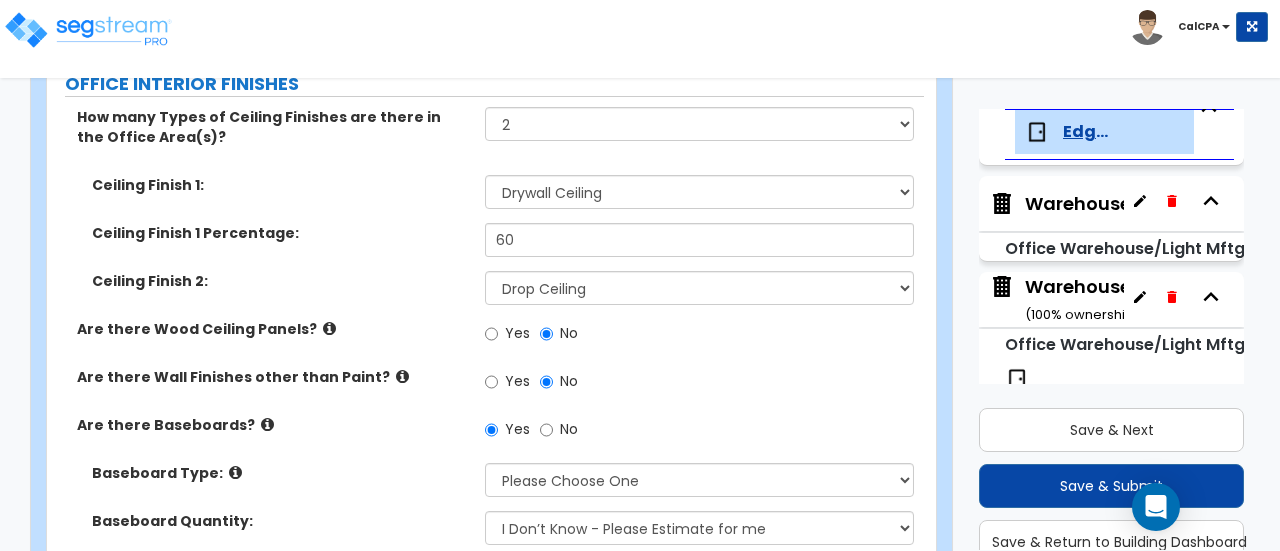 click on "Please Choose One Drop Ceiling Open Ceiling Drywall Ceiling" at bounding box center [704, 288] 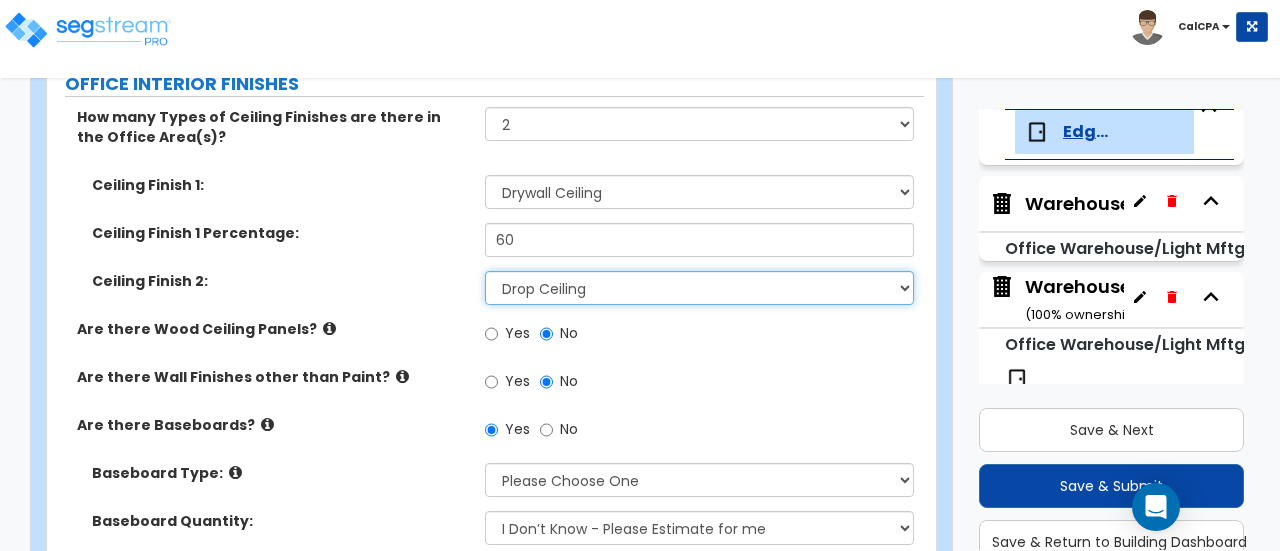 click on "Please Choose One Drop Ceiling Open Ceiling Drywall Ceiling" at bounding box center [699, 288] 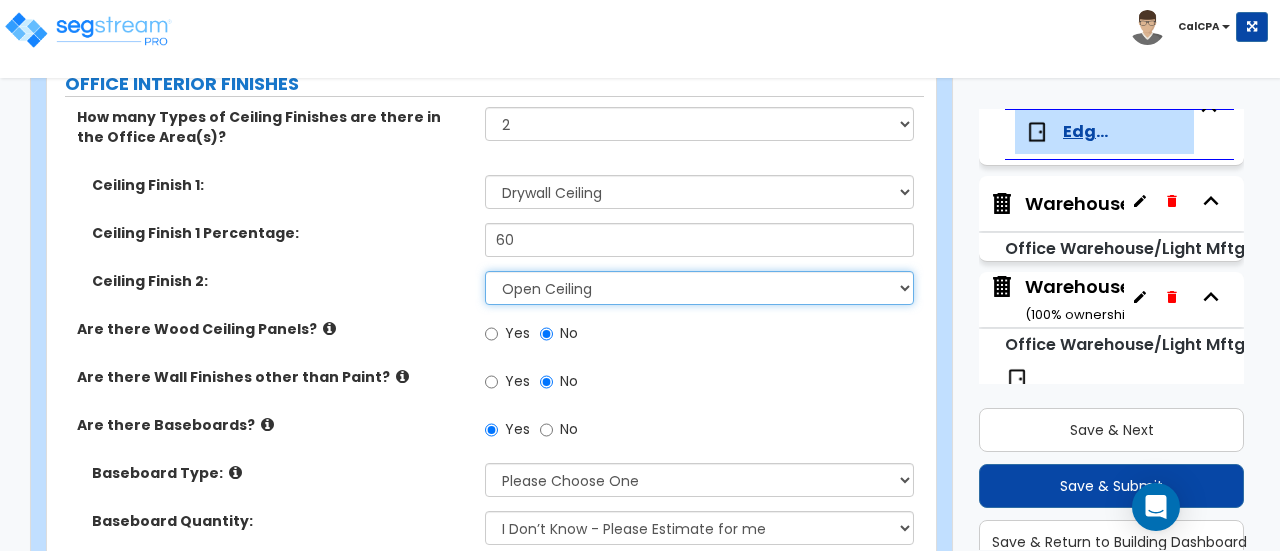 click on "Please Choose One Drop Ceiling Open Ceiling Drywall Ceiling" at bounding box center [699, 288] 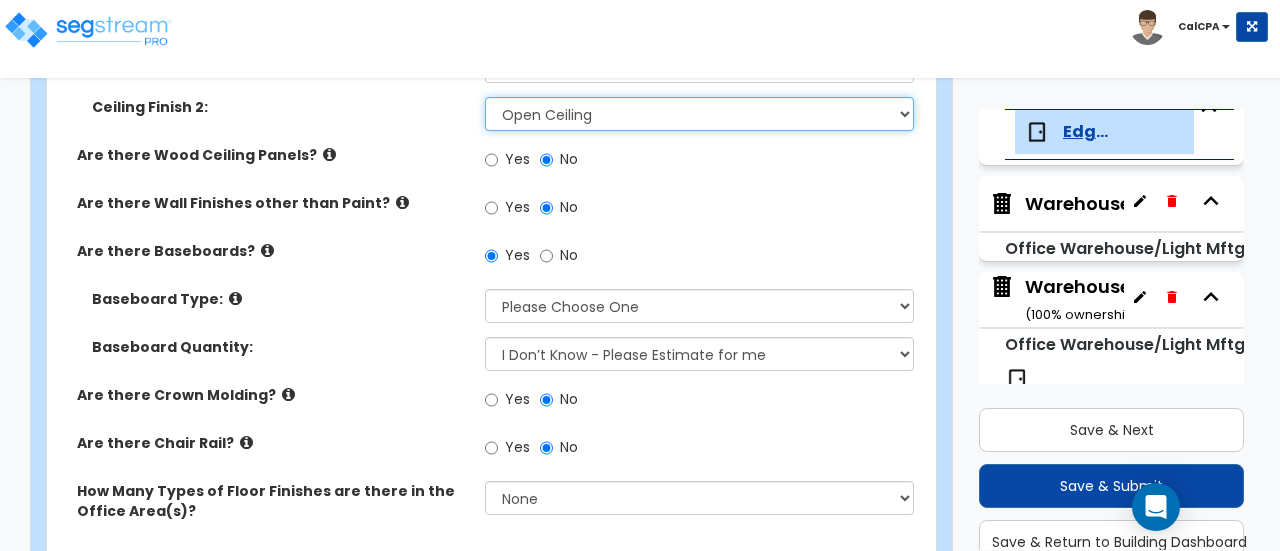 scroll, scrollTop: 1600, scrollLeft: 0, axis: vertical 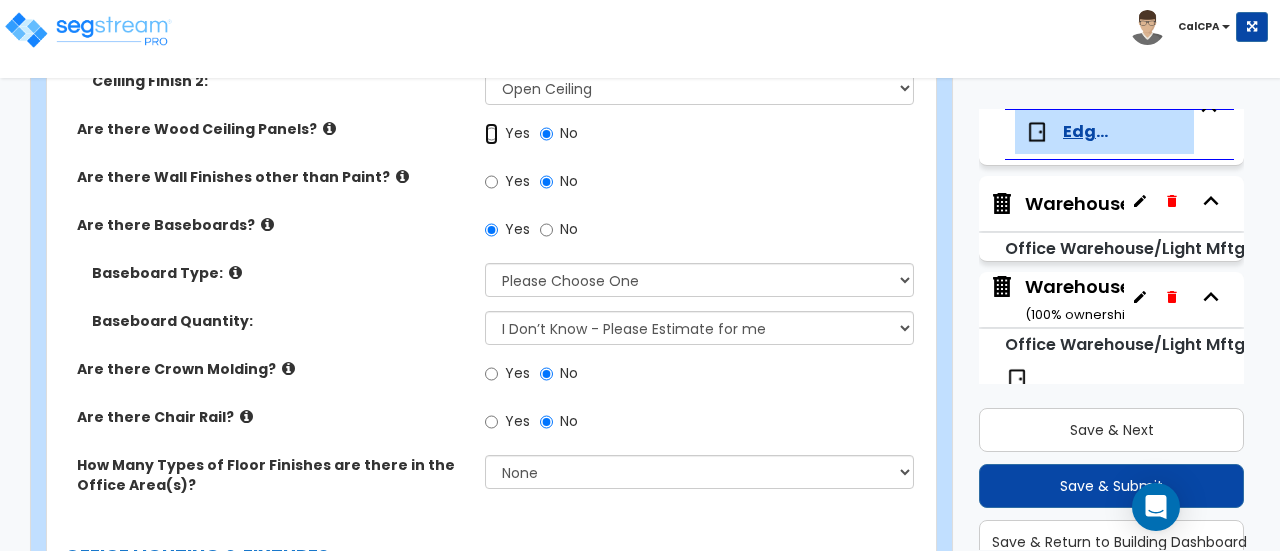 click on "Yes" at bounding box center (491, 134) 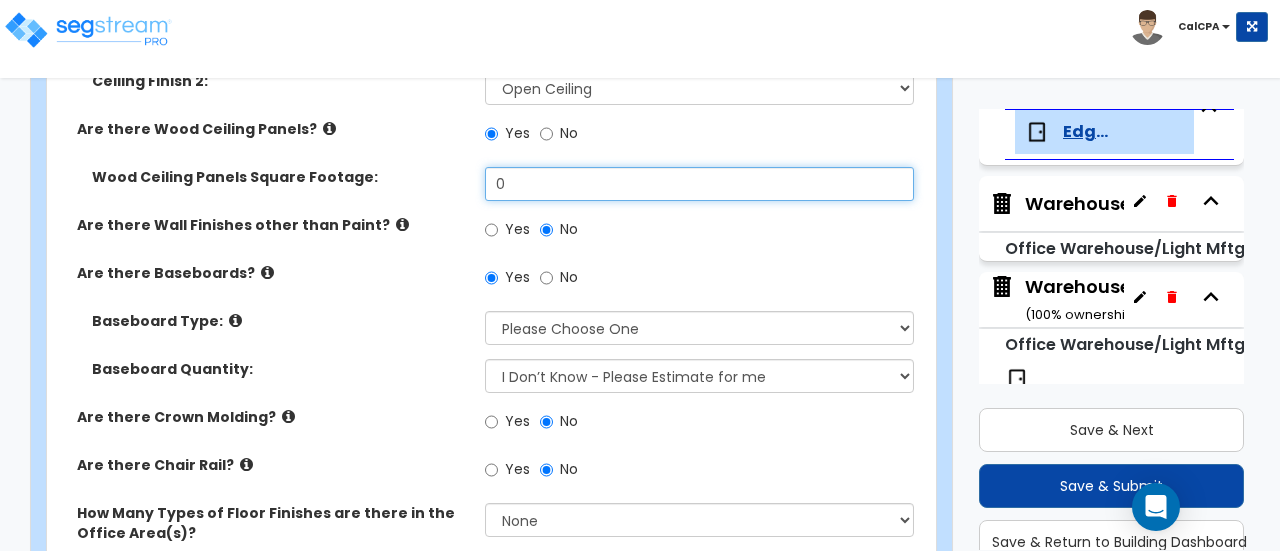drag, startPoint x: 647, startPoint y: 171, endPoint x: 424, endPoint y: 145, distance: 224.51057 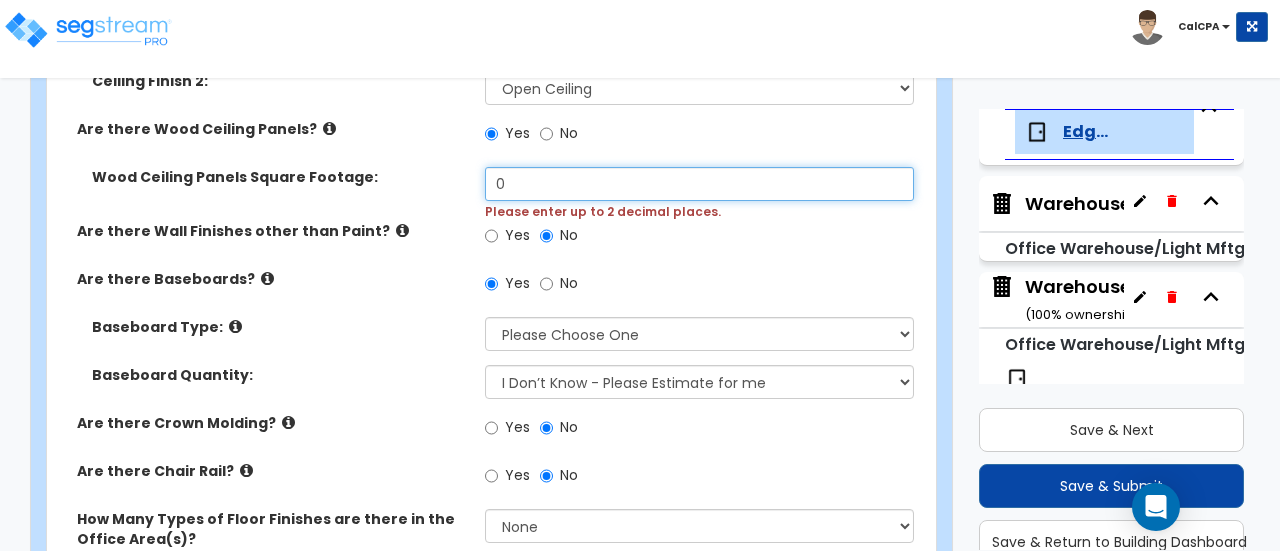 type on "0" 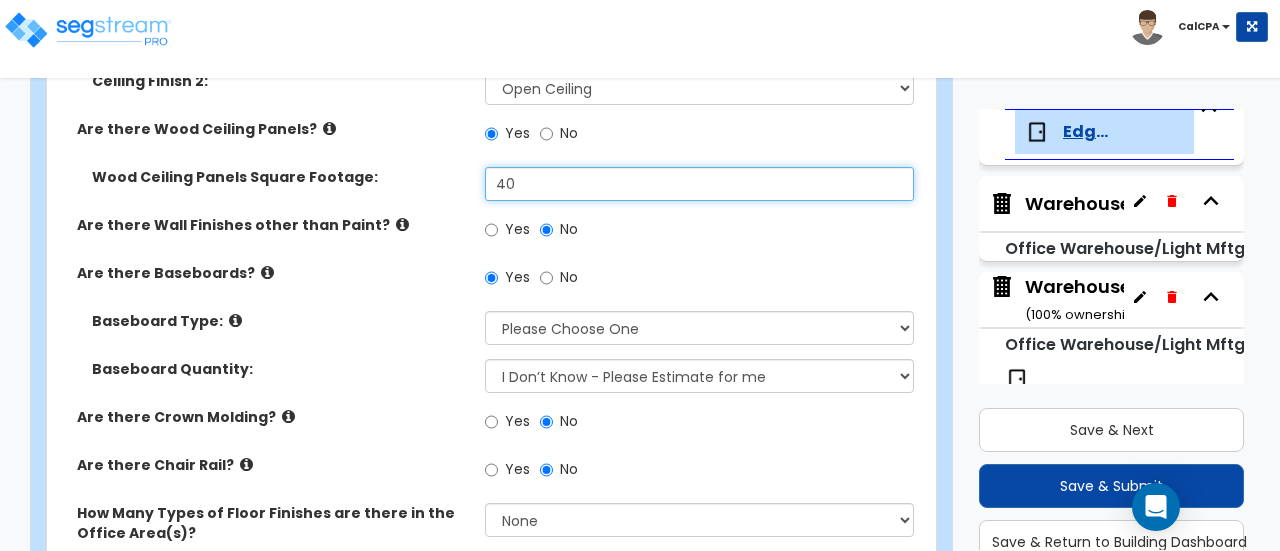 type on "40" 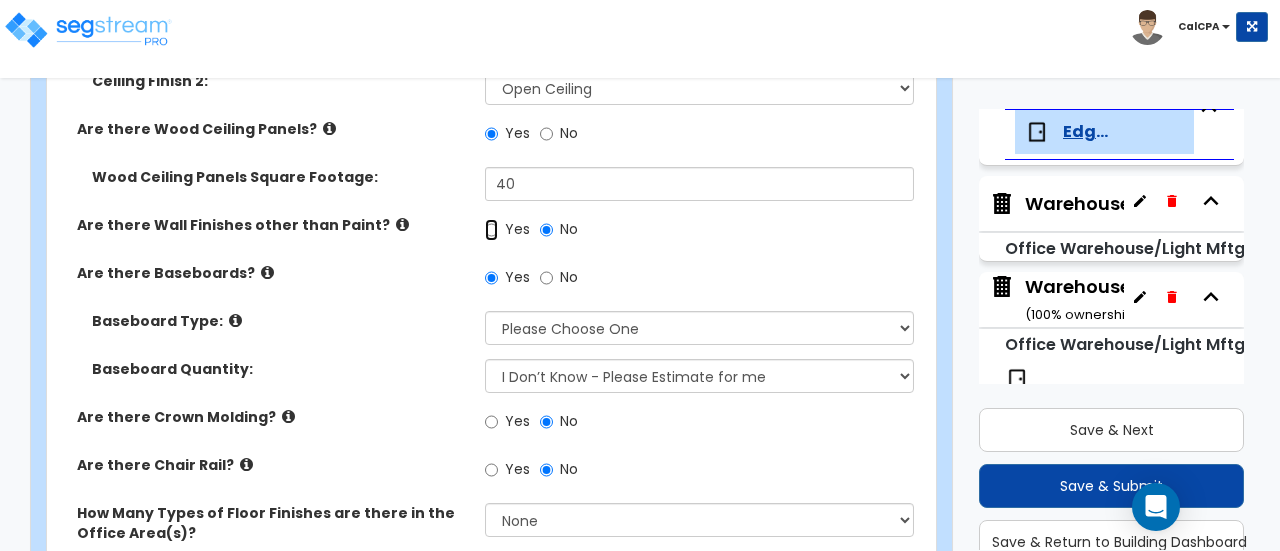 click on "Yes" at bounding box center [491, 230] 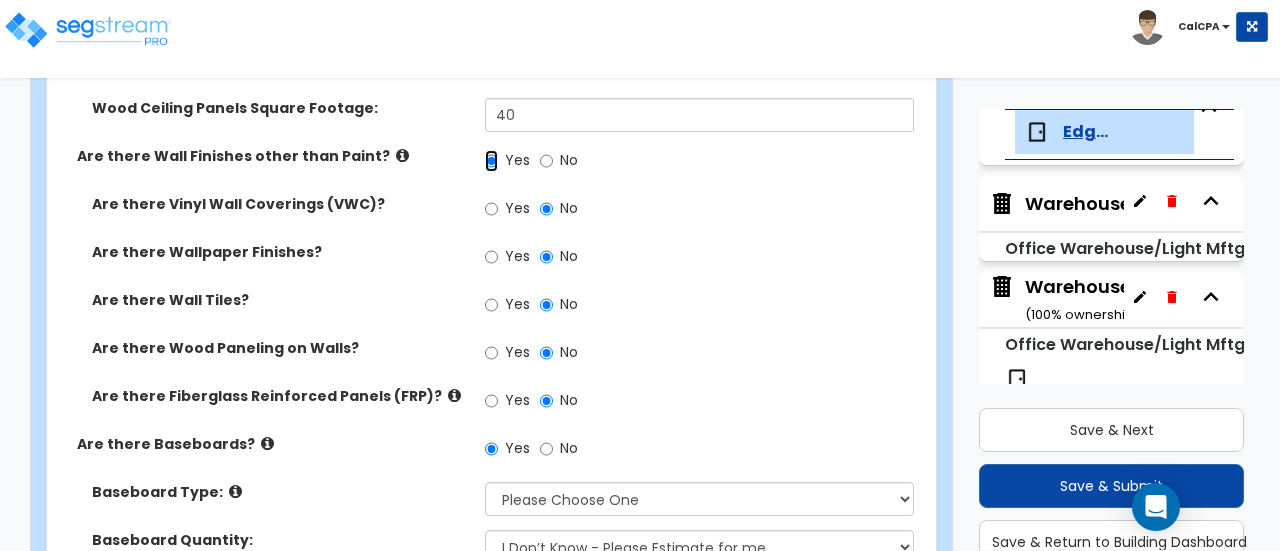 scroll, scrollTop: 1700, scrollLeft: 0, axis: vertical 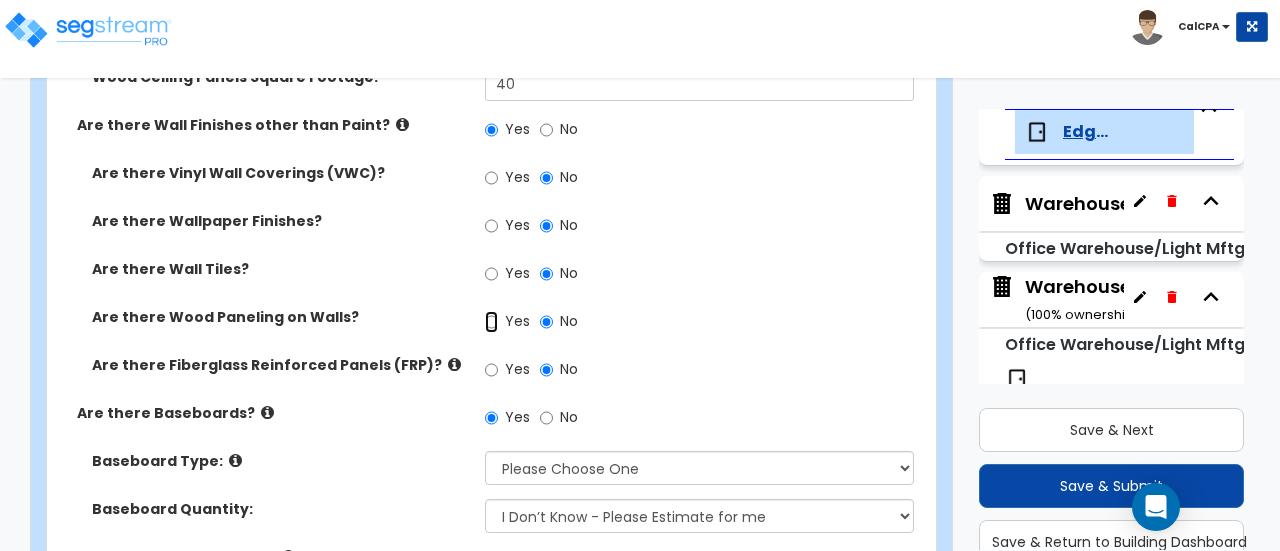 click on "Yes" at bounding box center (491, 322) 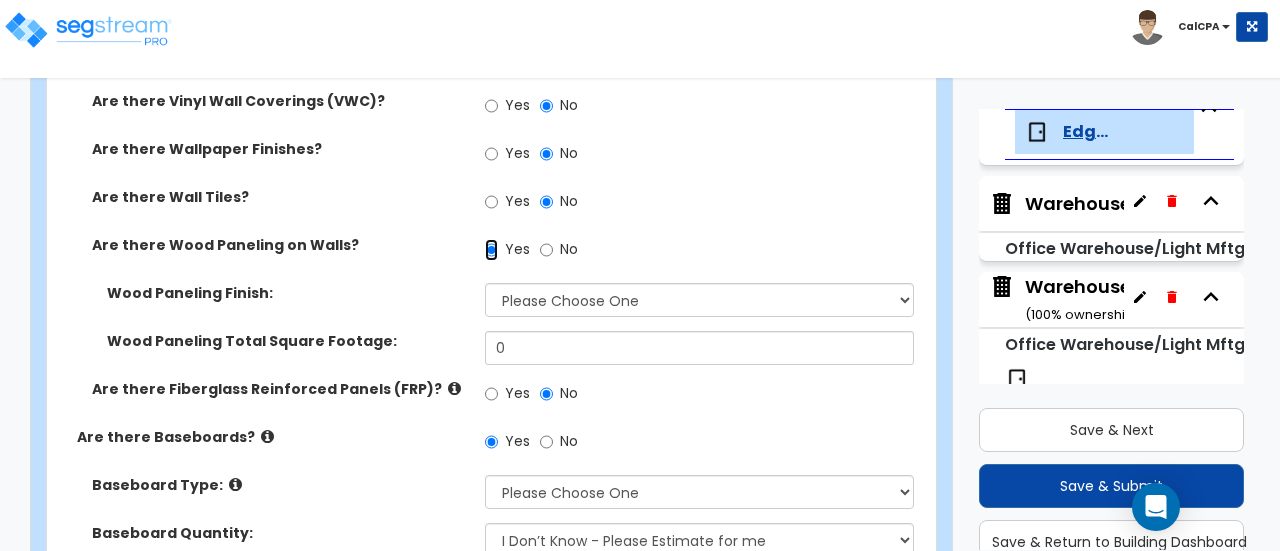 scroll, scrollTop: 1800, scrollLeft: 0, axis: vertical 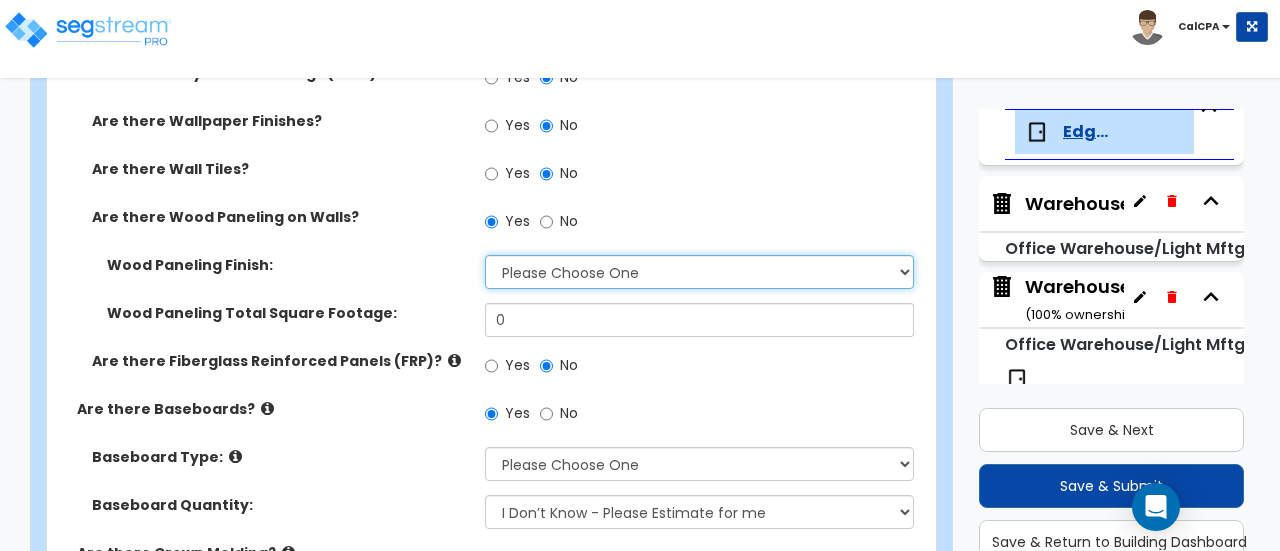 click on "Please Choose One Birch Mahogany Oak or Cherry Rosewood Teak I Don't Know, Please Choose For Me" at bounding box center (699, 272) 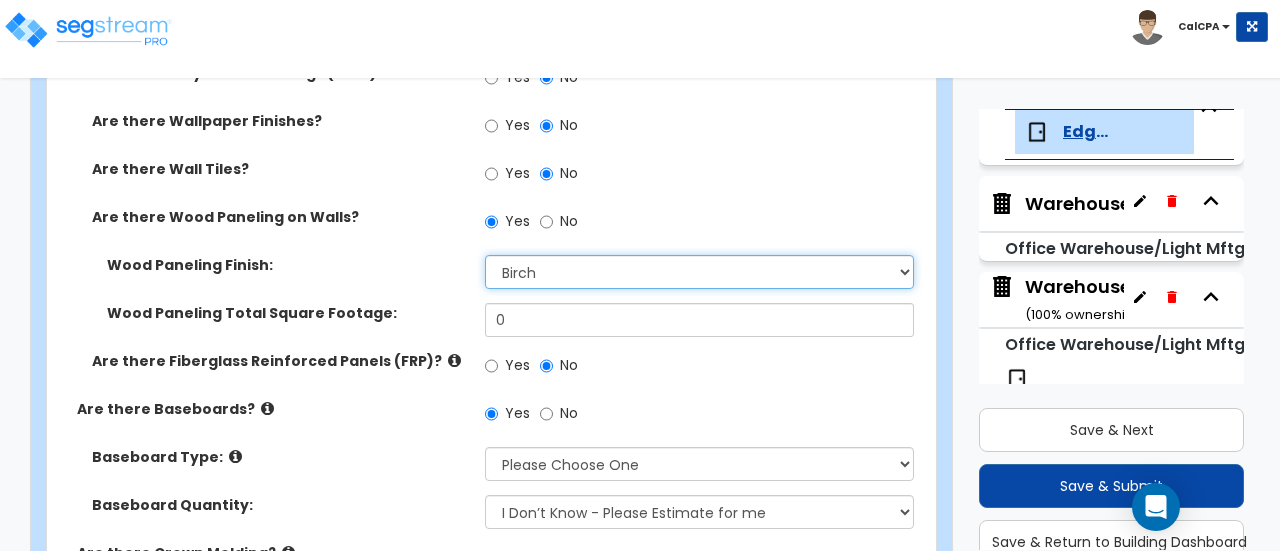 click on "Please Choose One Birch Mahogany Oak or Cherry Rosewood Teak I Don't Know, Please Choose For Me" at bounding box center [699, 272] 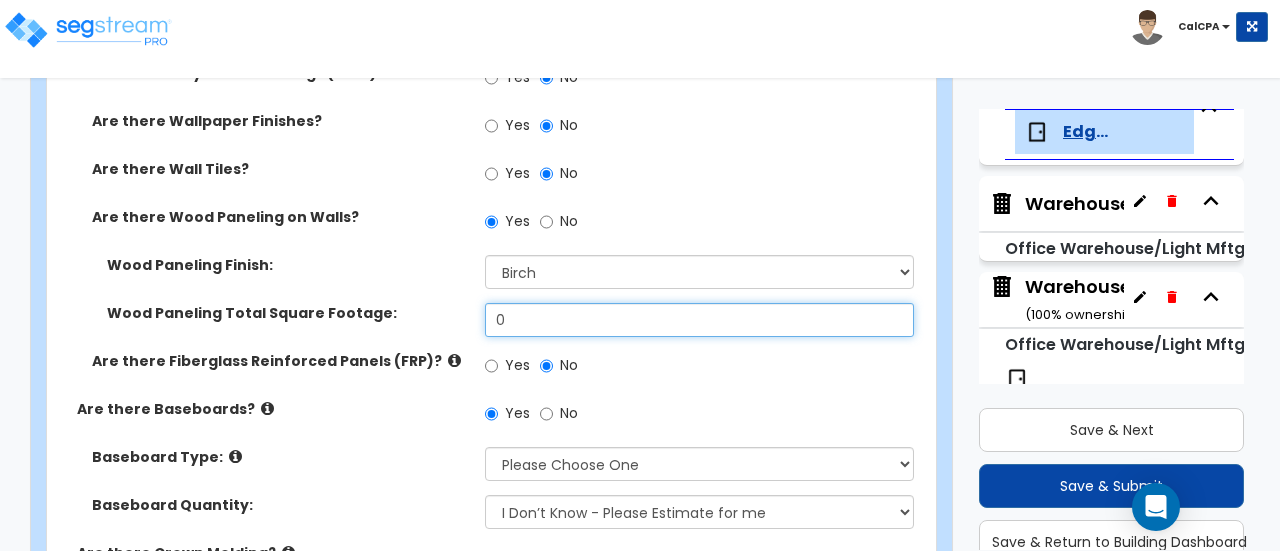 drag, startPoint x: 611, startPoint y: 291, endPoint x: 384, endPoint y: 265, distance: 228.48413 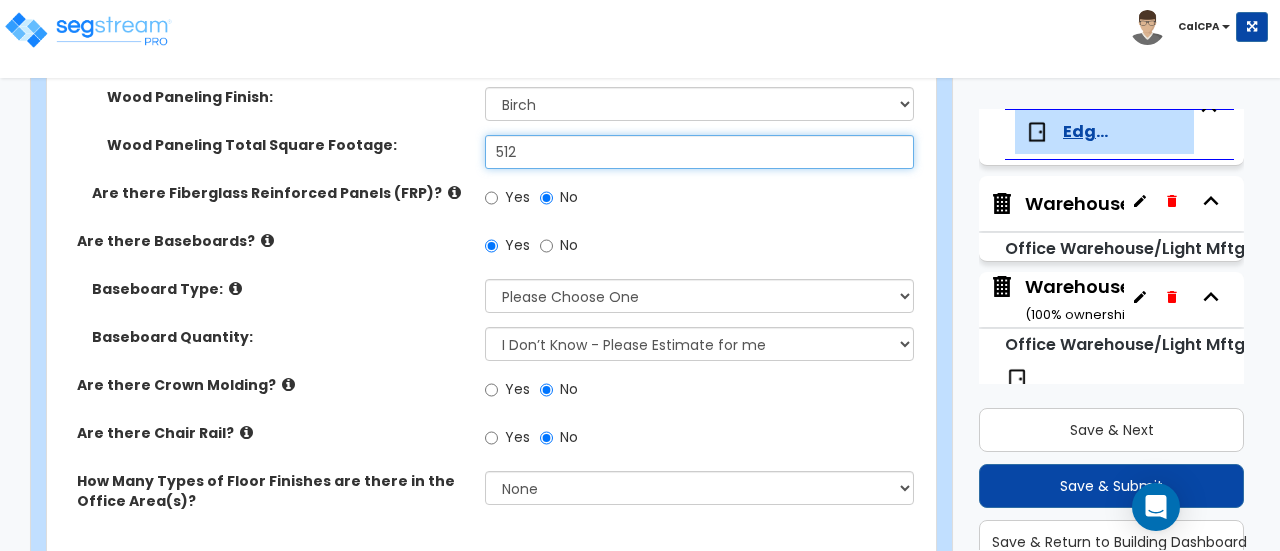 scroll, scrollTop: 2000, scrollLeft: 0, axis: vertical 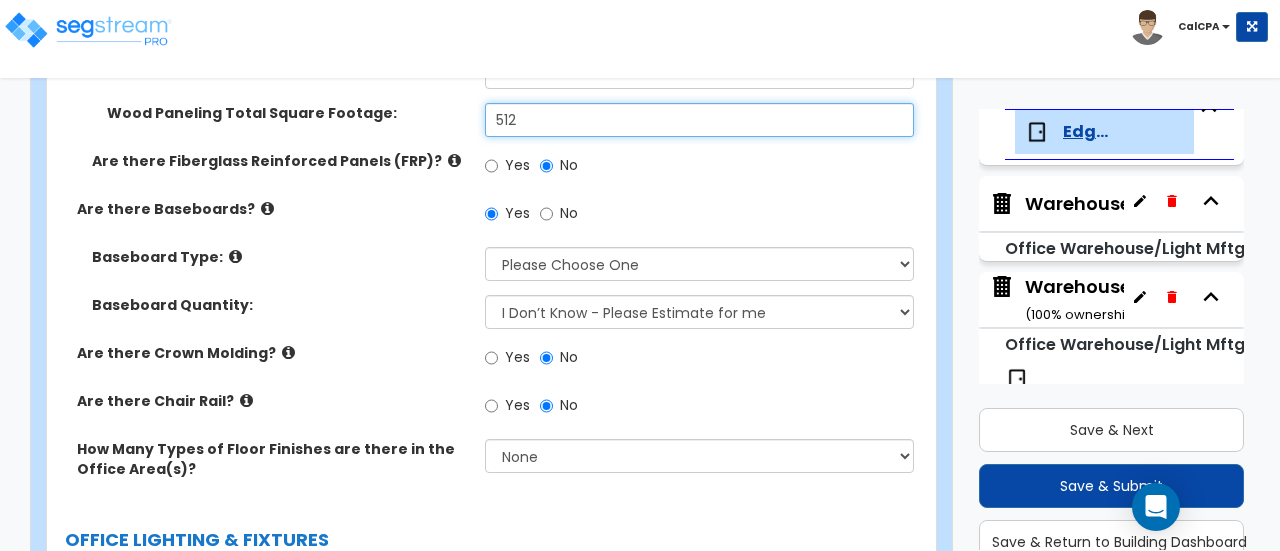 type on "512" 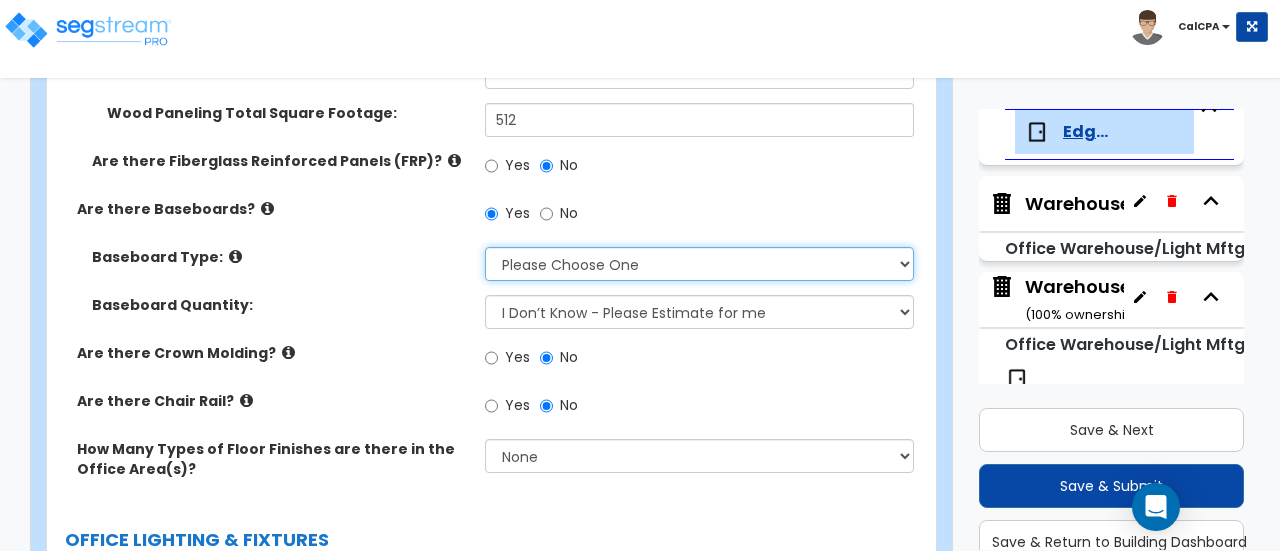 click on "Please Choose One Wood Vinyl Carpet Tile" at bounding box center (699, 264) 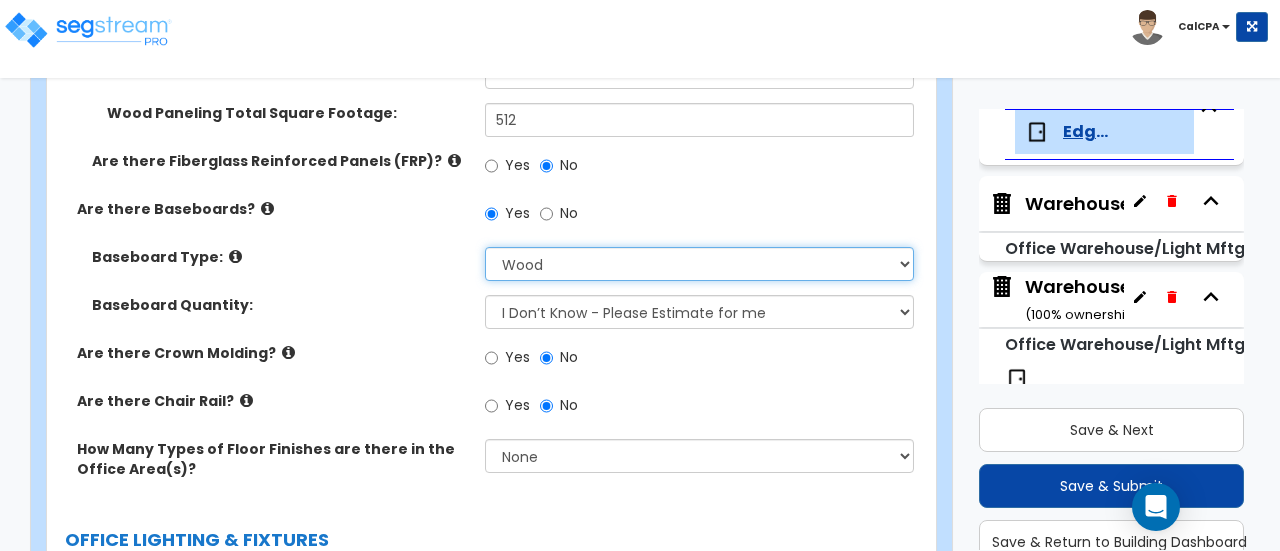 click on "Please Choose One Wood Vinyl Carpet Tile" at bounding box center [699, 264] 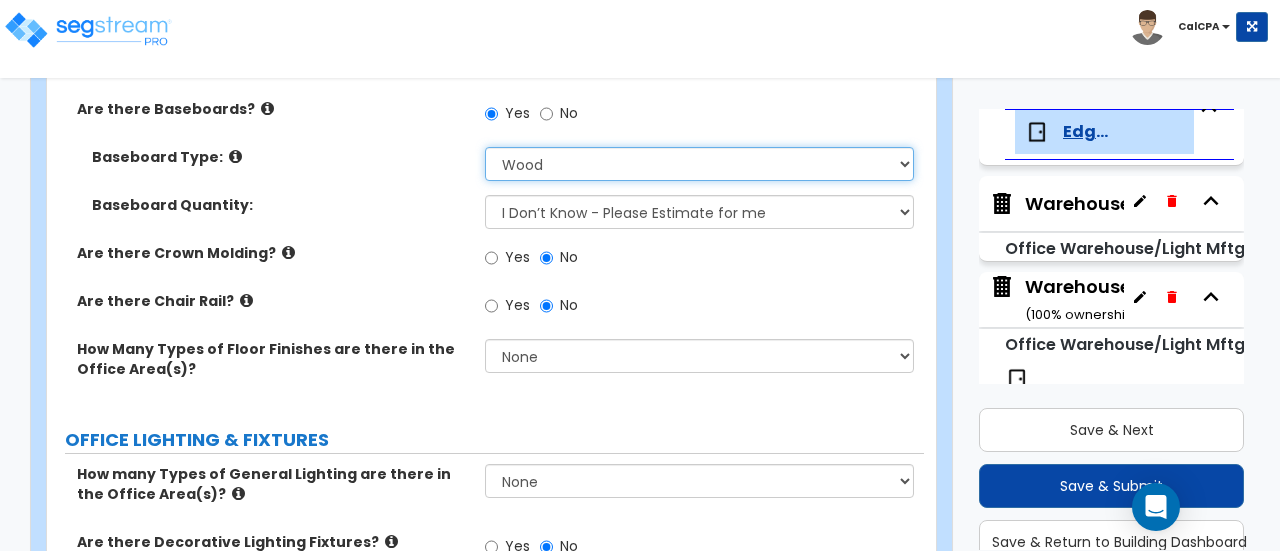 scroll, scrollTop: 2200, scrollLeft: 0, axis: vertical 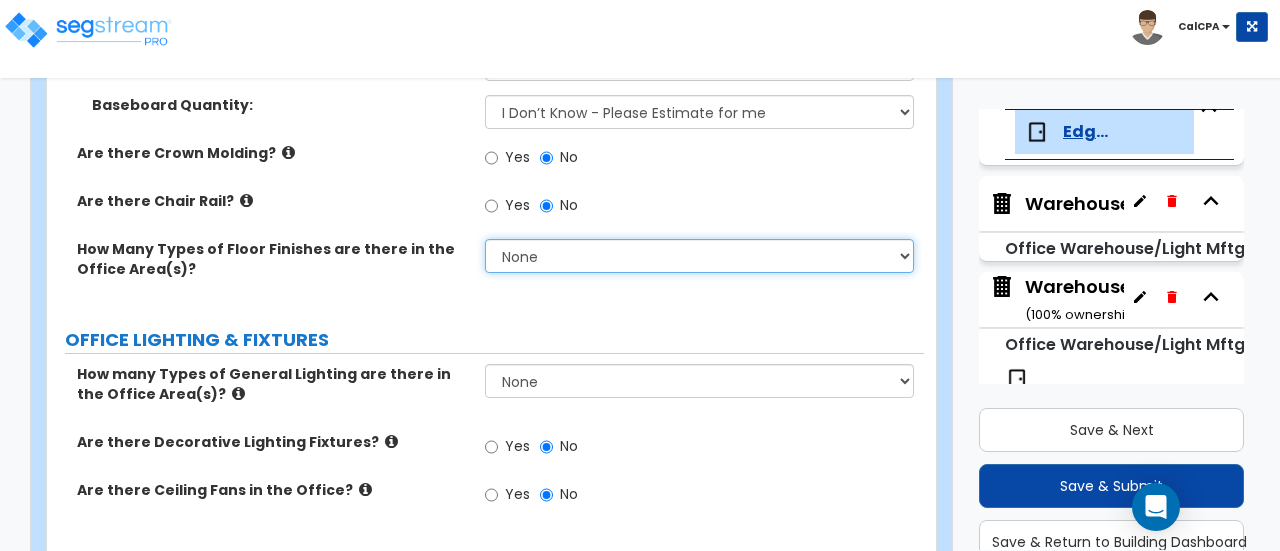 click on "None 1 2 3" at bounding box center (699, 256) 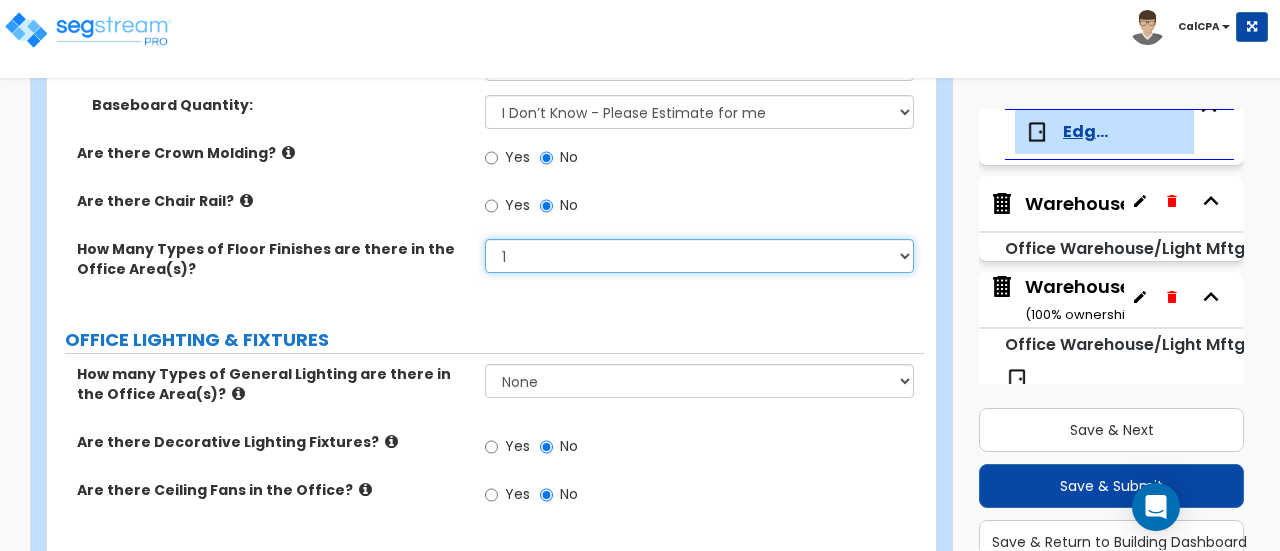 click on "None 1 2 3" at bounding box center [699, 256] 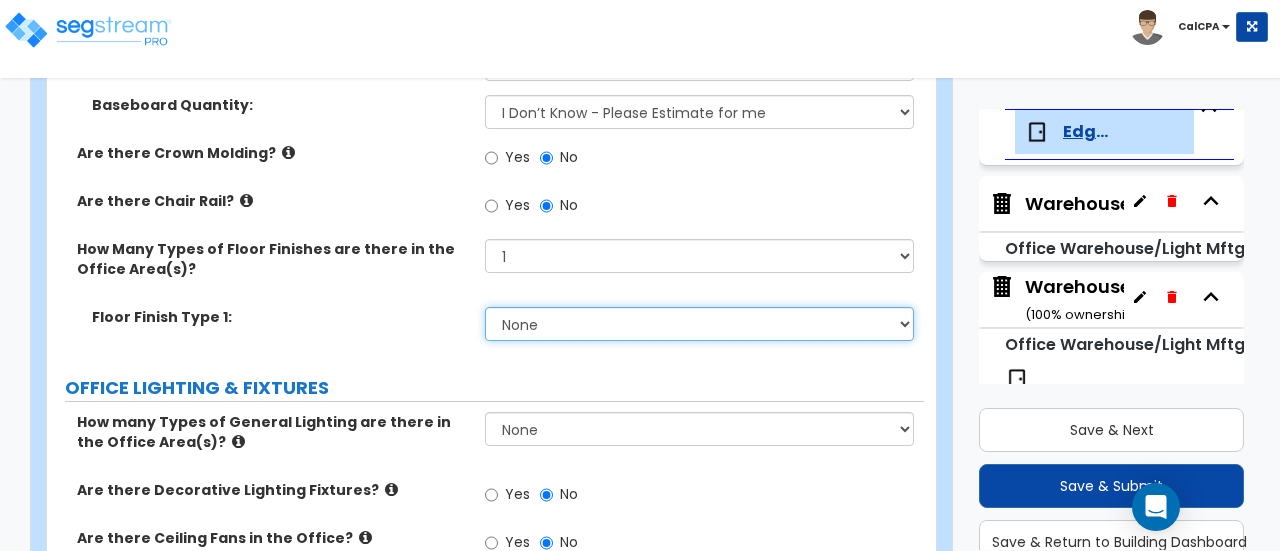 click on "None Tile Flooring Hardwood Flooring Resilient Laminate Flooring VCT Flooring Sheet Carpet Flooring Sheet Vinyl Flooring Carpet Tile Flooring" at bounding box center [699, 324] 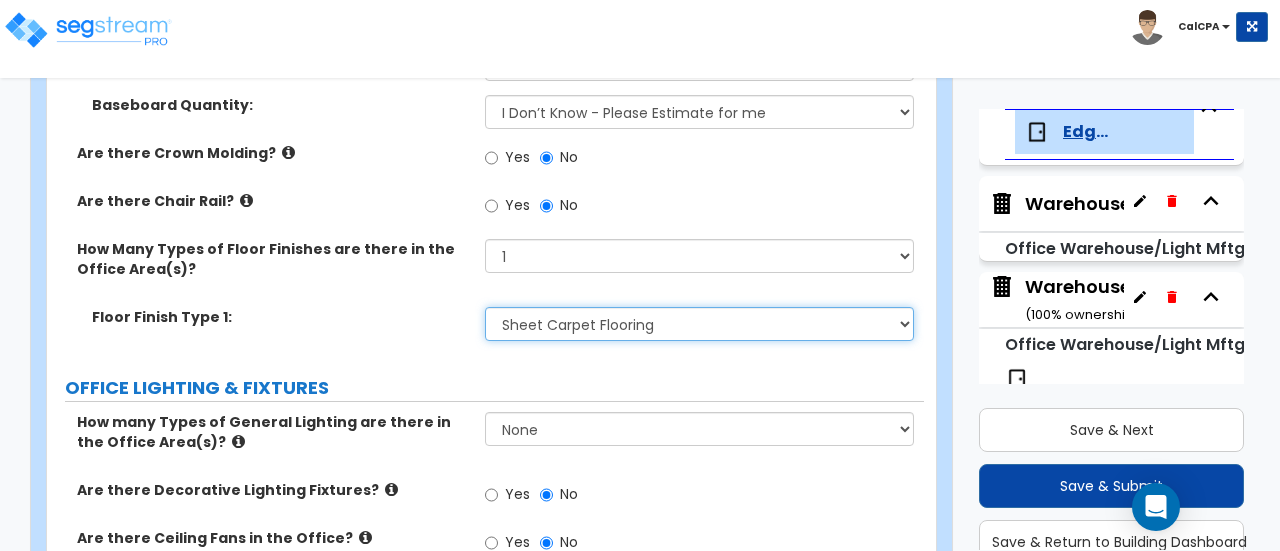 click on "None Tile Flooring Hardwood Flooring Resilient Laminate Flooring VCT Flooring Sheet Carpet Flooring Sheet Vinyl Flooring Carpet Tile Flooring" at bounding box center [699, 324] 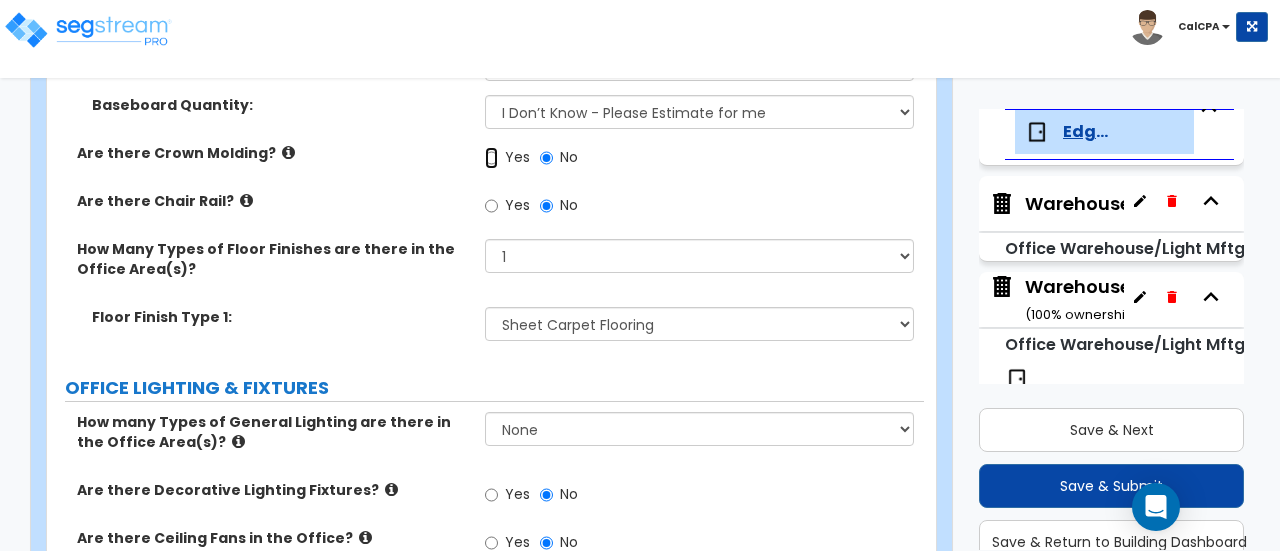 click on "Yes" at bounding box center [491, 158] 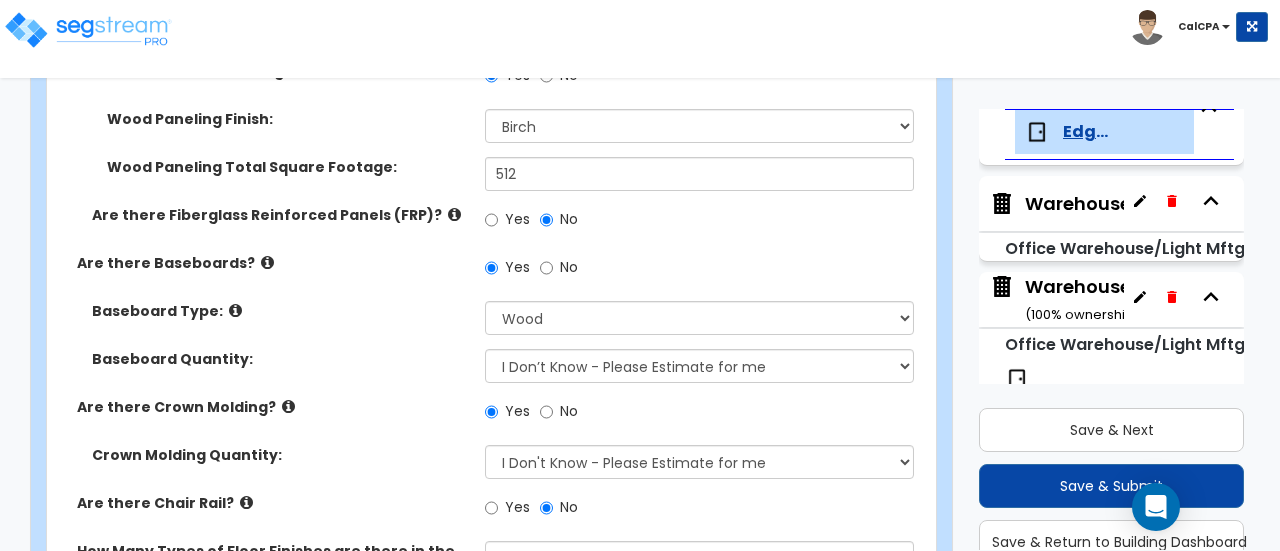 scroll, scrollTop: 1900, scrollLeft: 0, axis: vertical 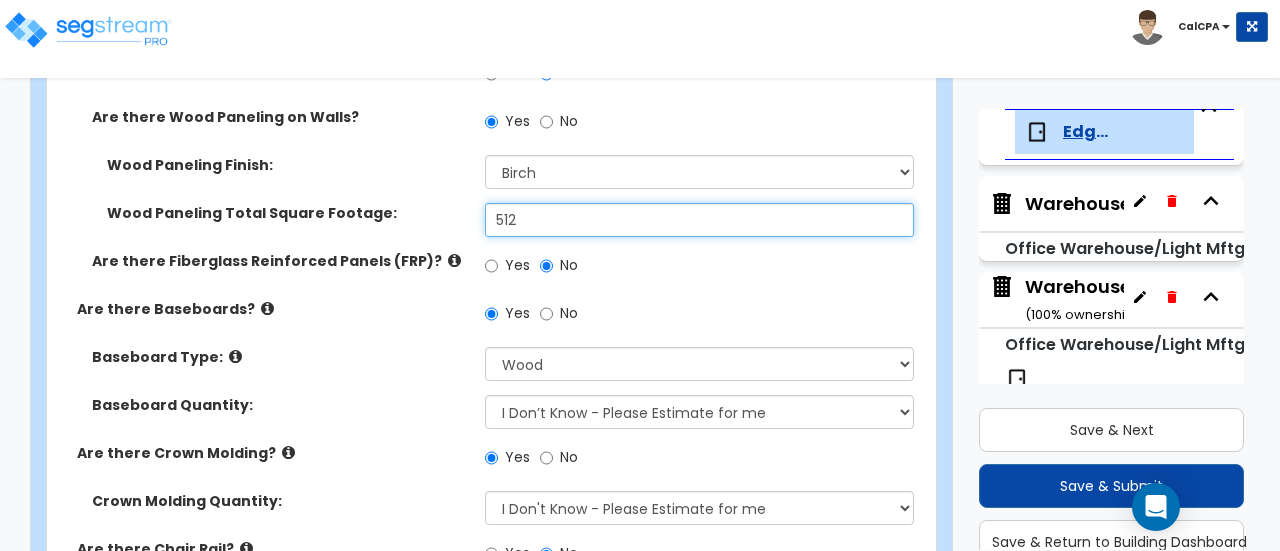 drag, startPoint x: 498, startPoint y: 191, endPoint x: 456, endPoint y: 187, distance: 42.190044 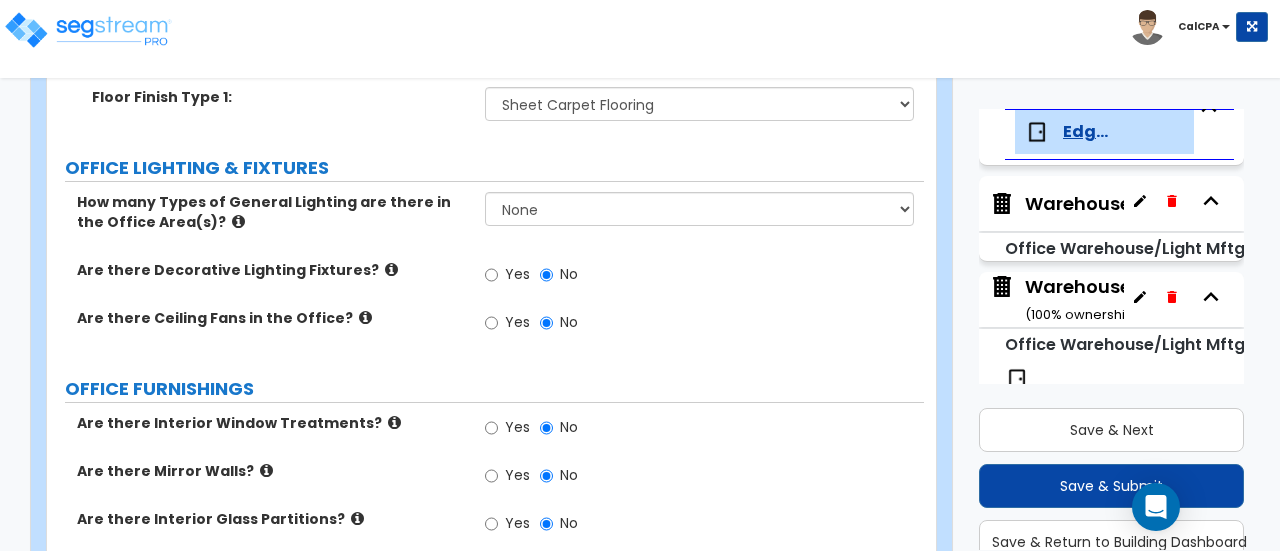 scroll, scrollTop: 2500, scrollLeft: 0, axis: vertical 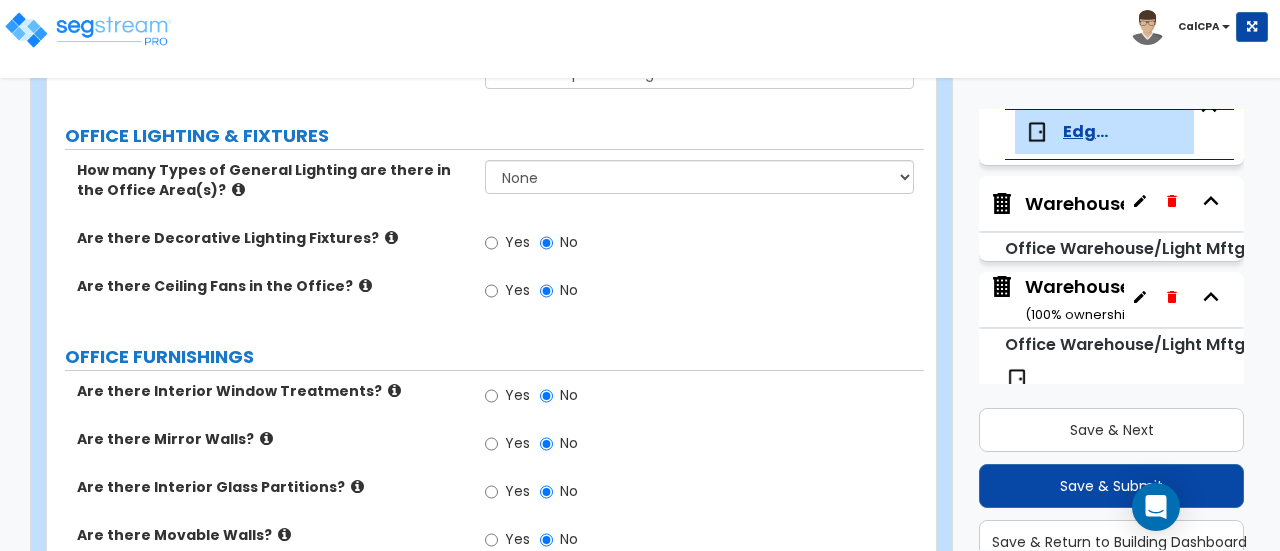 type on "688" 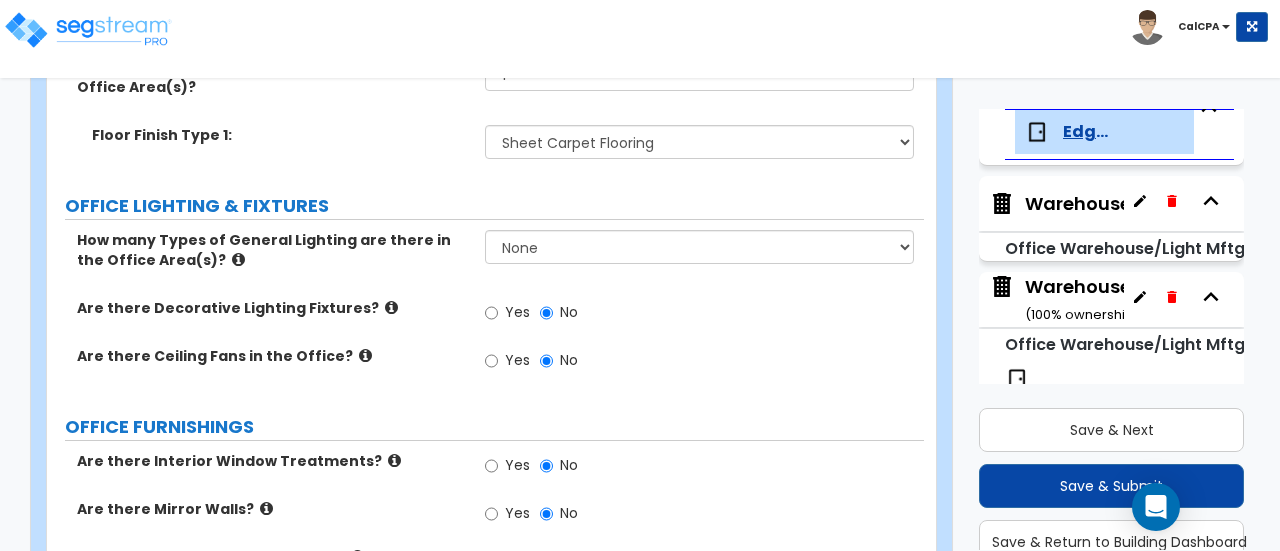 scroll, scrollTop: 2400, scrollLeft: 0, axis: vertical 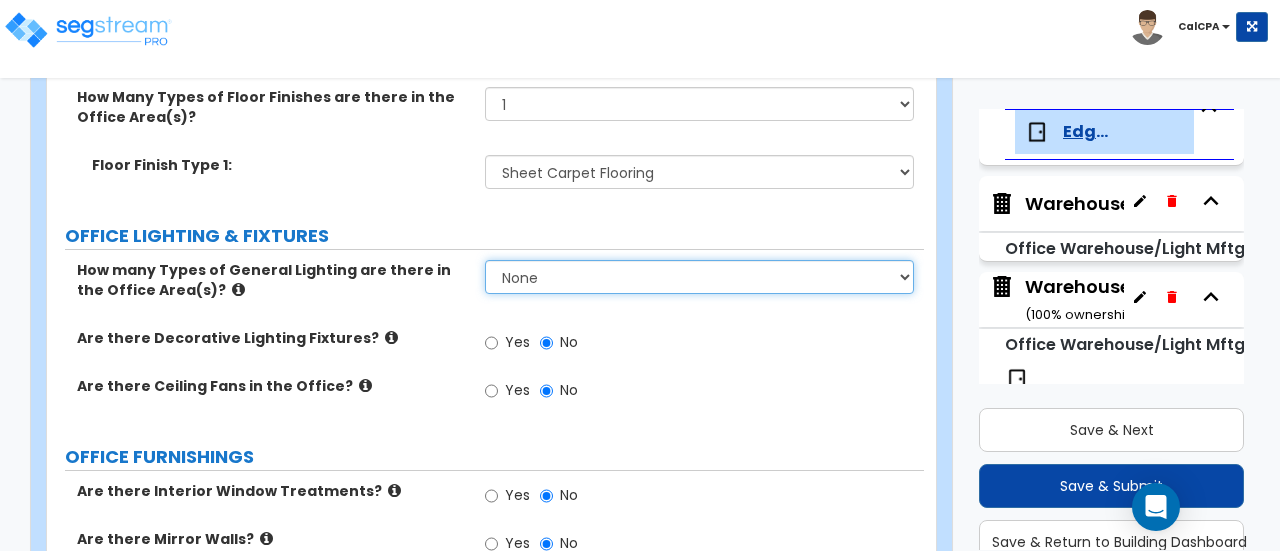 click on "None 1 2 3" at bounding box center [699, 277] 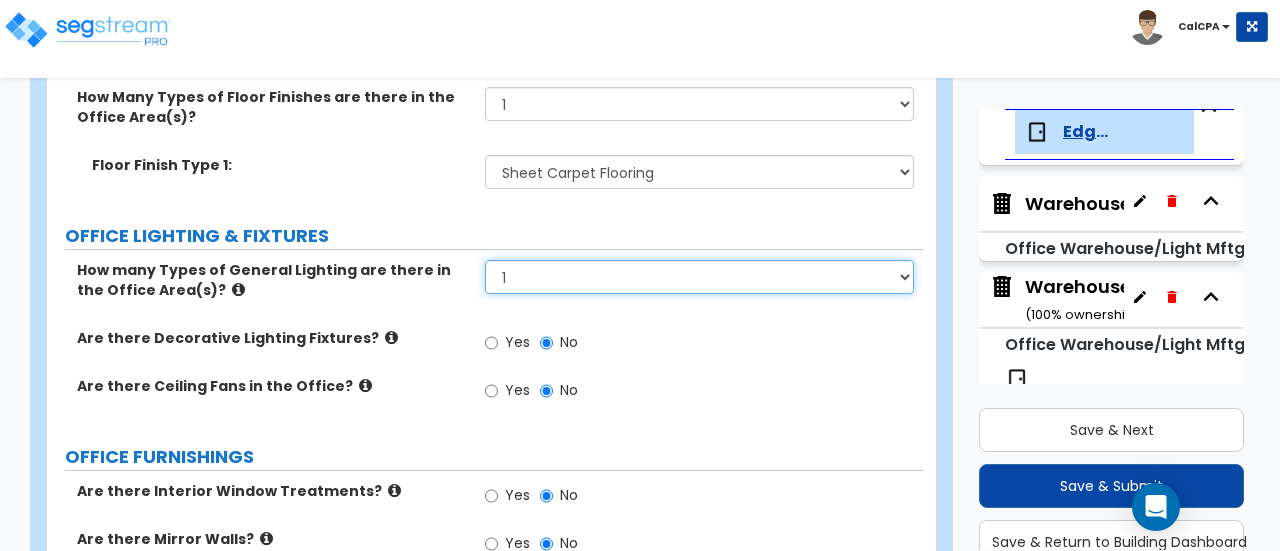 click on "None 1 2 3" at bounding box center [699, 277] 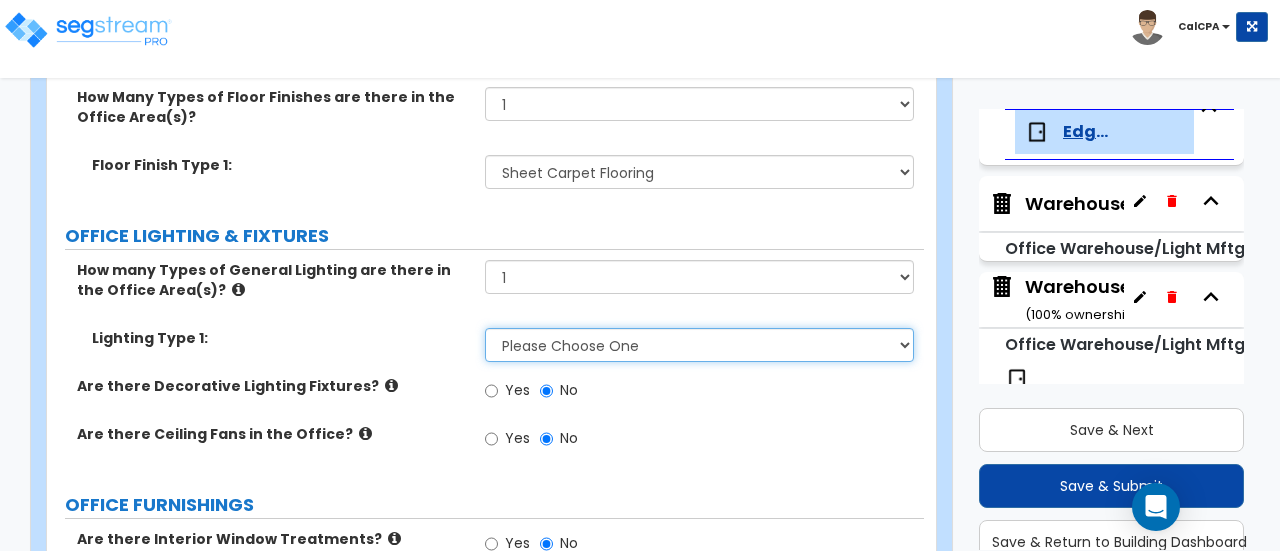 drag, startPoint x: 904, startPoint y: 320, endPoint x: 874, endPoint y: 333, distance: 32.695564 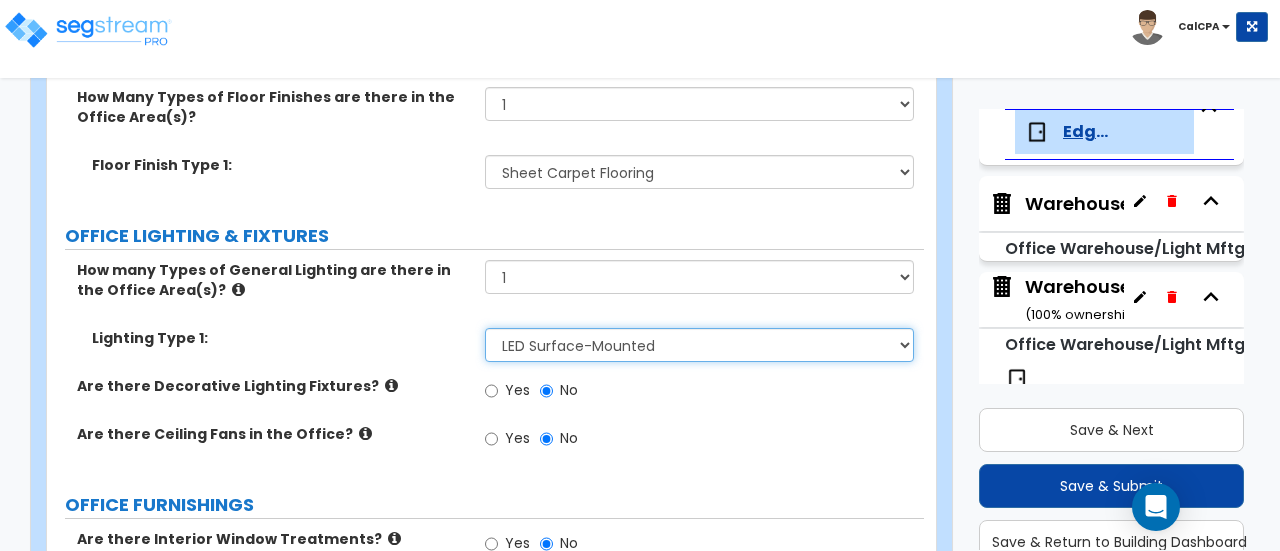 click on "Please Choose One LED Surface-Mounted LED Recessed Fluorescent Surface-Mounted Fluorescent Recessed Incandescent Can Incandescent Surface-Mounted" at bounding box center [699, 345] 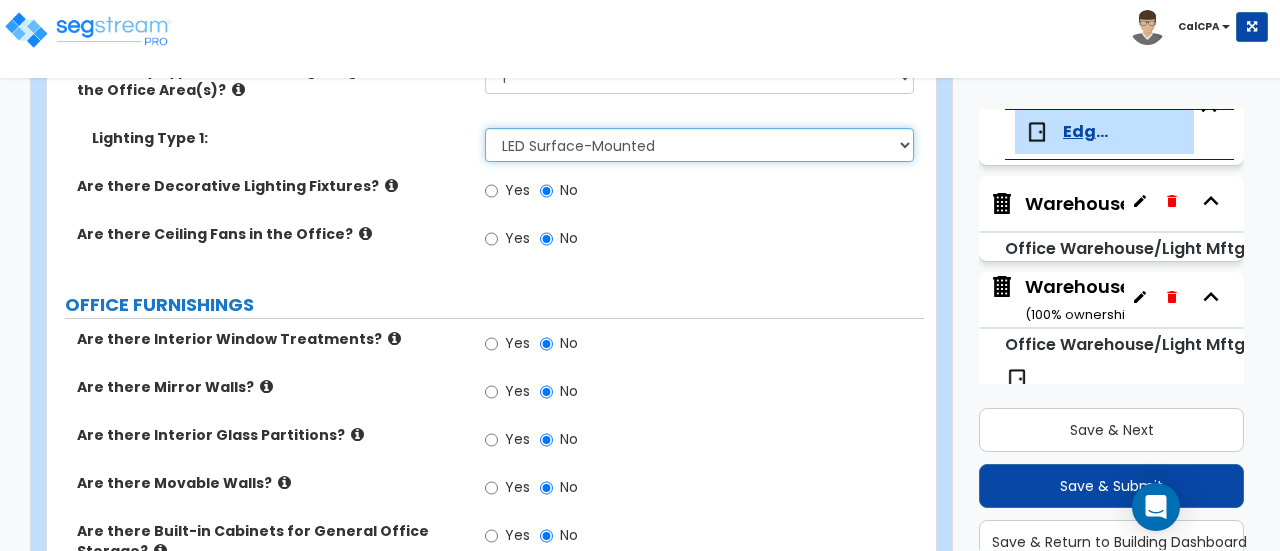 scroll, scrollTop: 2700, scrollLeft: 0, axis: vertical 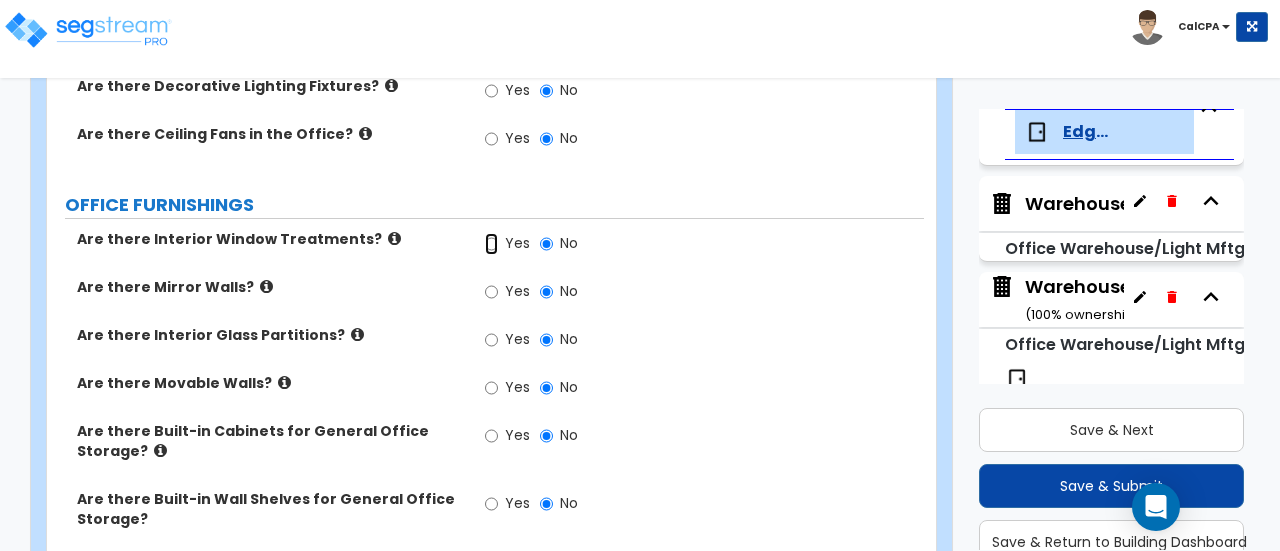click on "Yes" at bounding box center [491, 244] 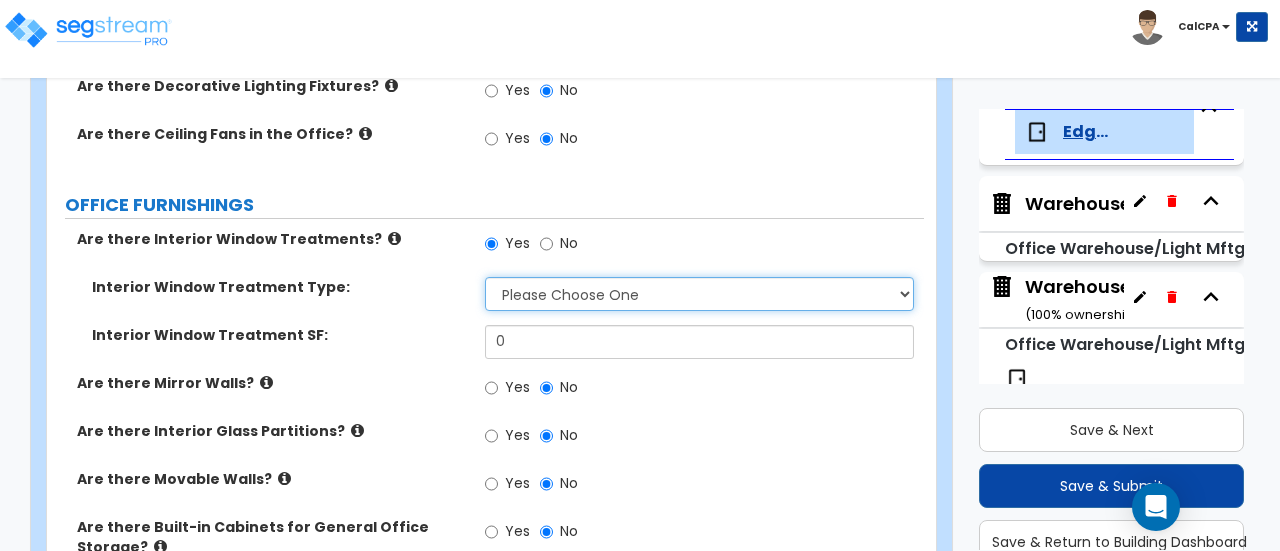 click on "Please Choose One Vertical Blinds Window Shades Venetian Blinds Wood Shutters" at bounding box center (699, 294) 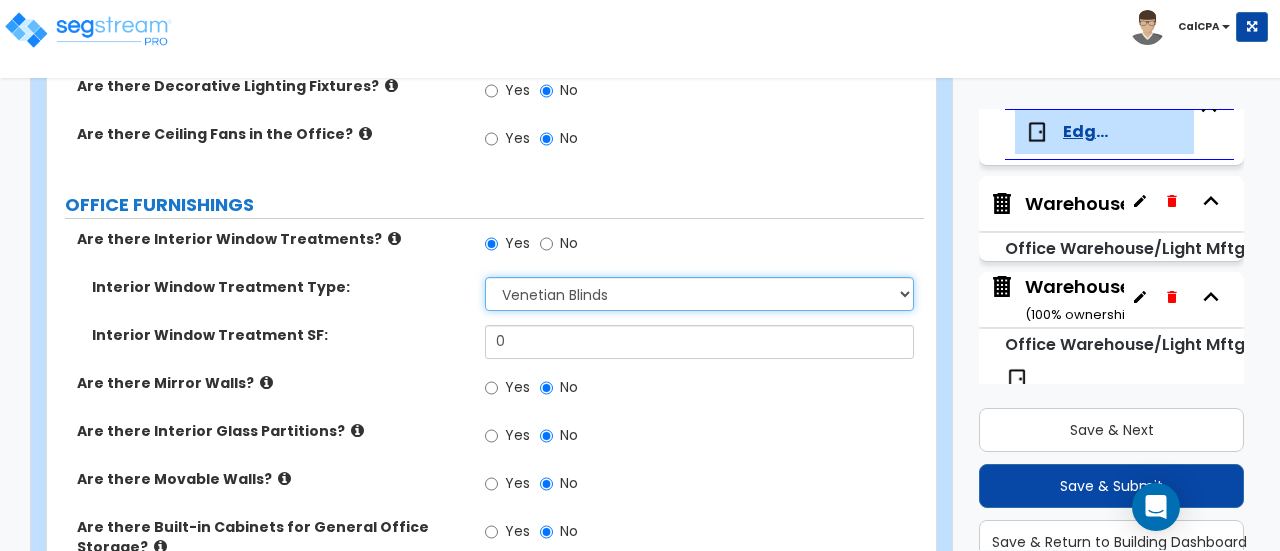 click on "Please Choose One Vertical Blinds Window Shades Venetian Blinds Wood Shutters" at bounding box center (699, 294) 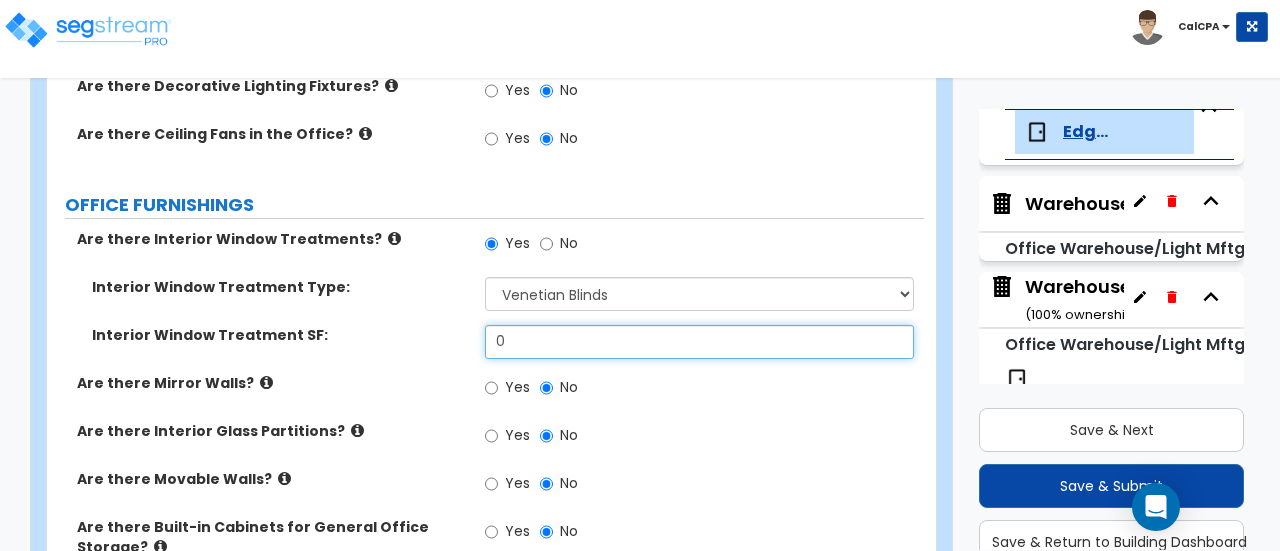 drag, startPoint x: 590, startPoint y: 324, endPoint x: 427, endPoint y: 286, distance: 167.37085 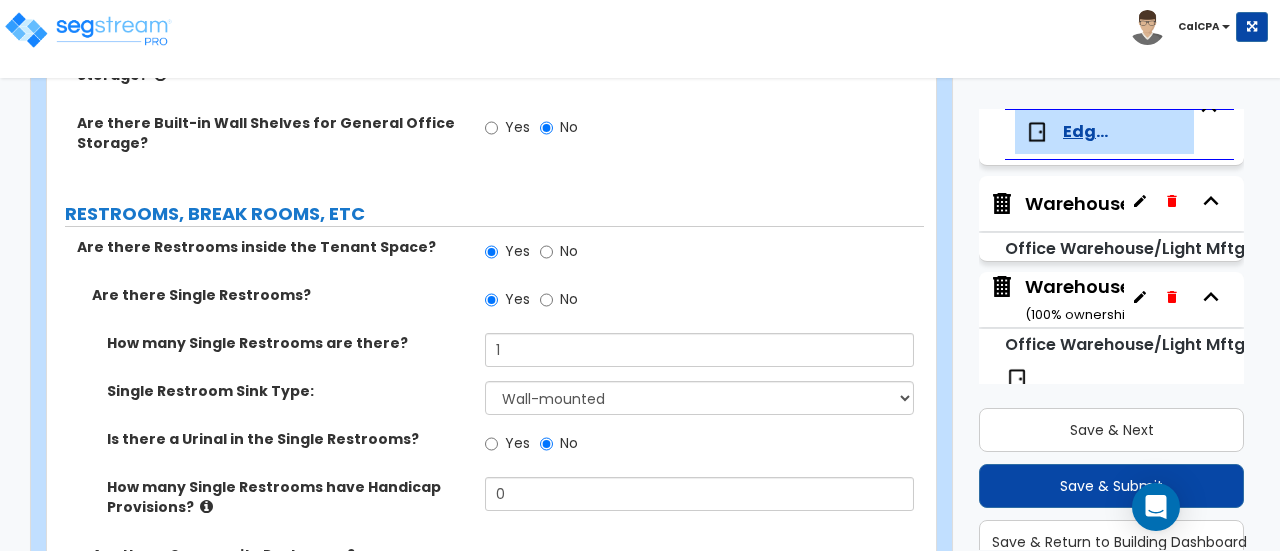 scroll, scrollTop: 3200, scrollLeft: 0, axis: vertical 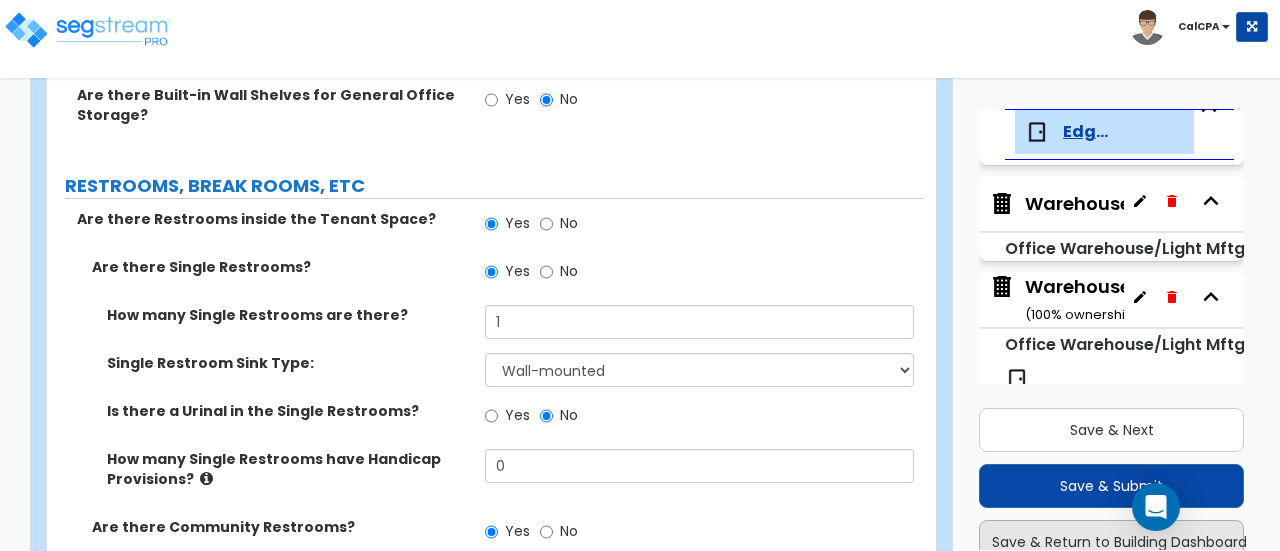 type on "75" 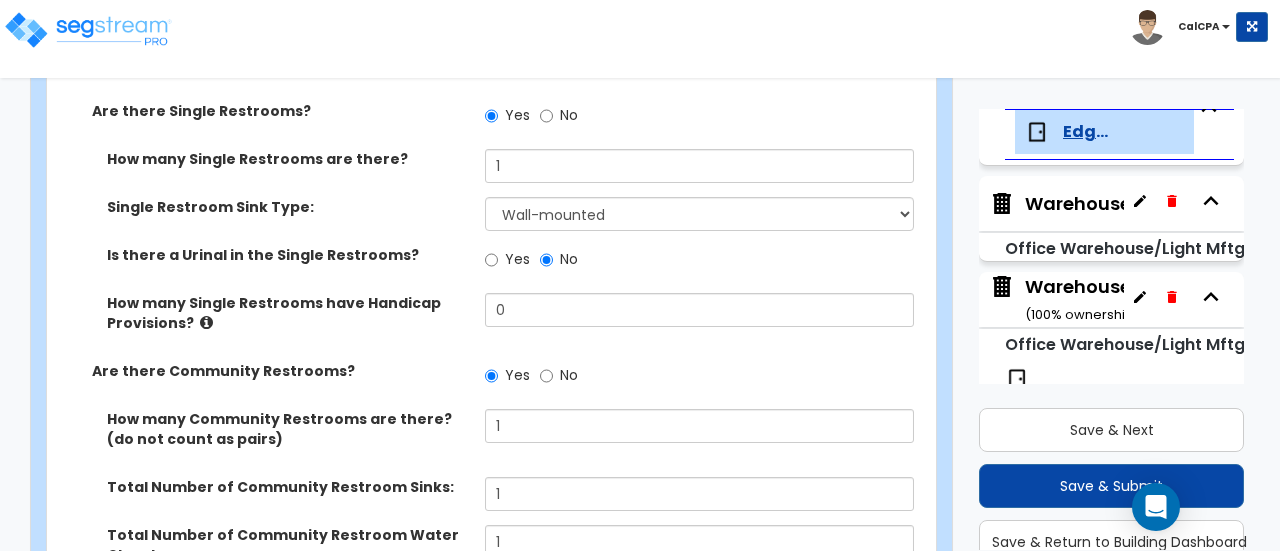 scroll, scrollTop: 3400, scrollLeft: 0, axis: vertical 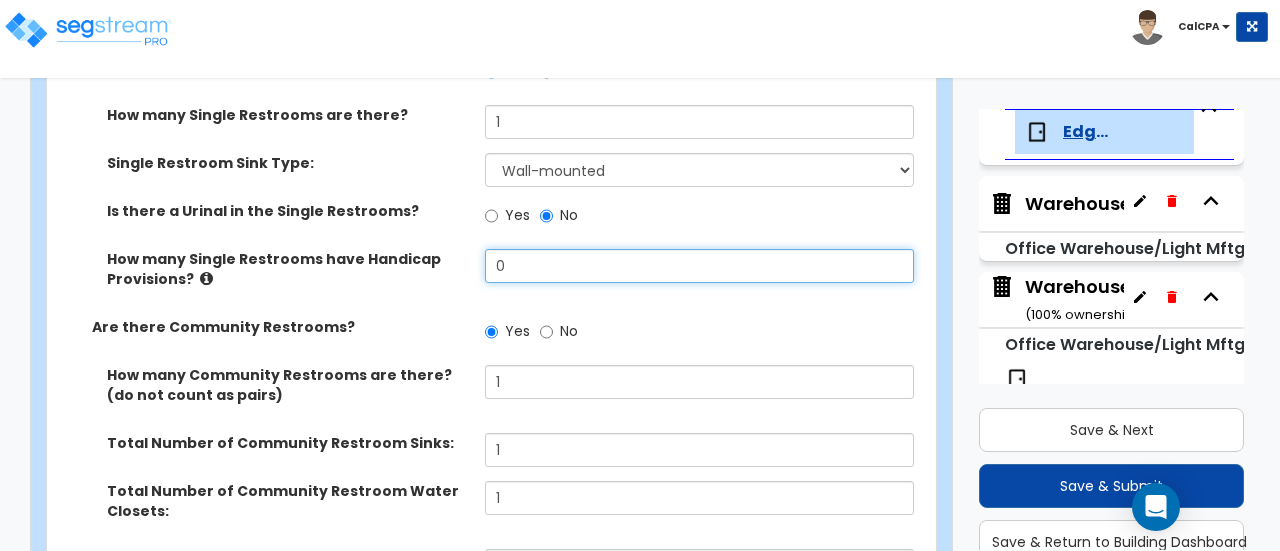 drag, startPoint x: 528, startPoint y: 243, endPoint x: 438, endPoint y: 237, distance: 90.199776 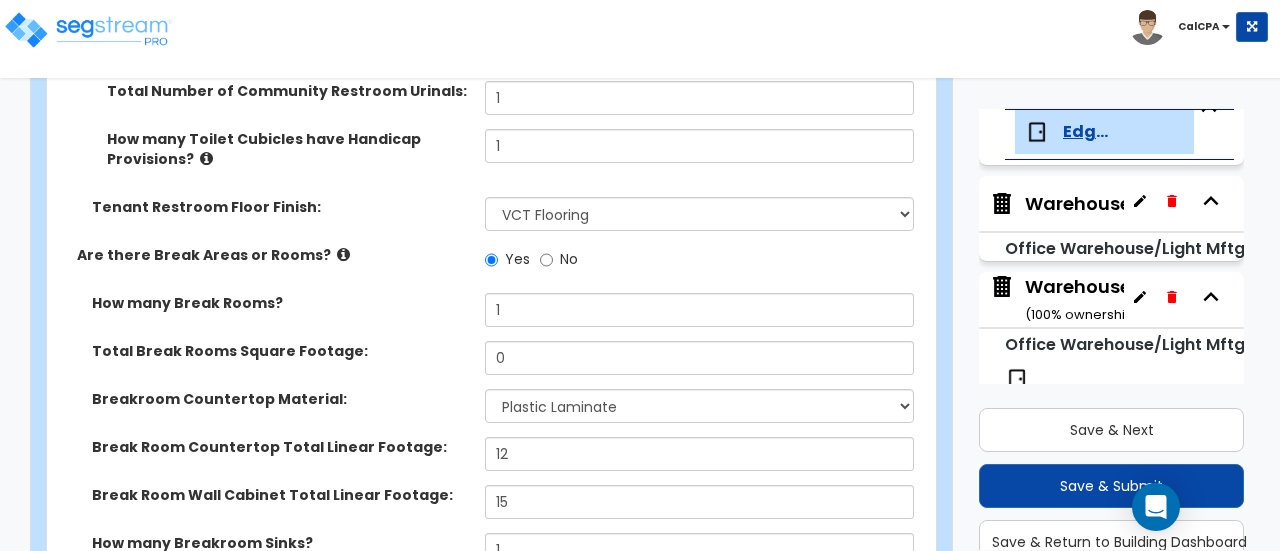 scroll, scrollTop: 3900, scrollLeft: 0, axis: vertical 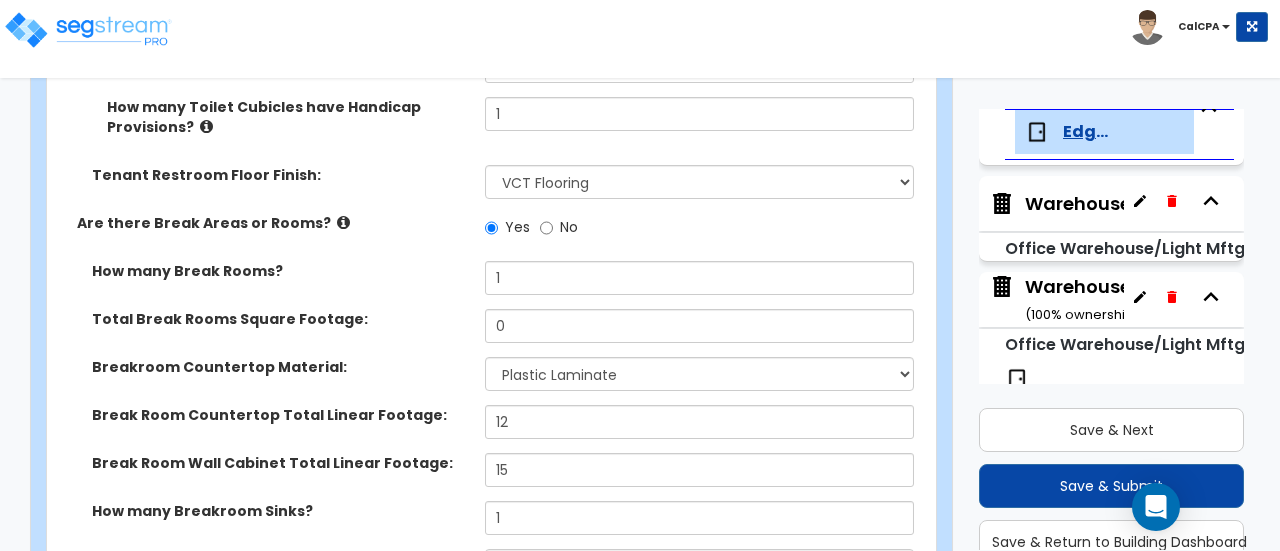 type on "1" 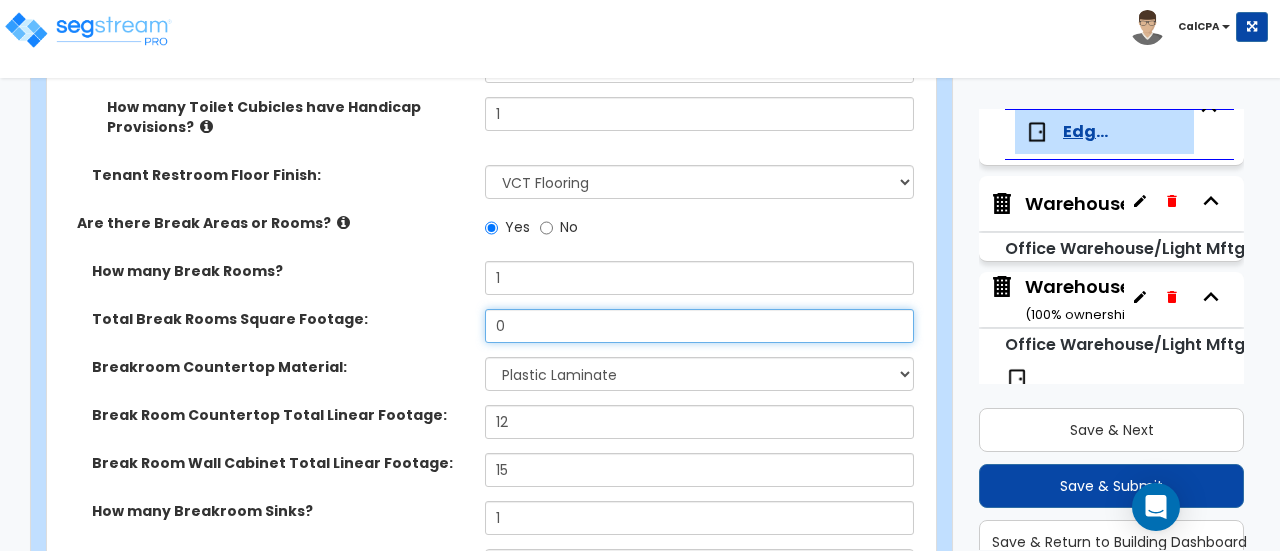 click on "0" at bounding box center (699, 326) 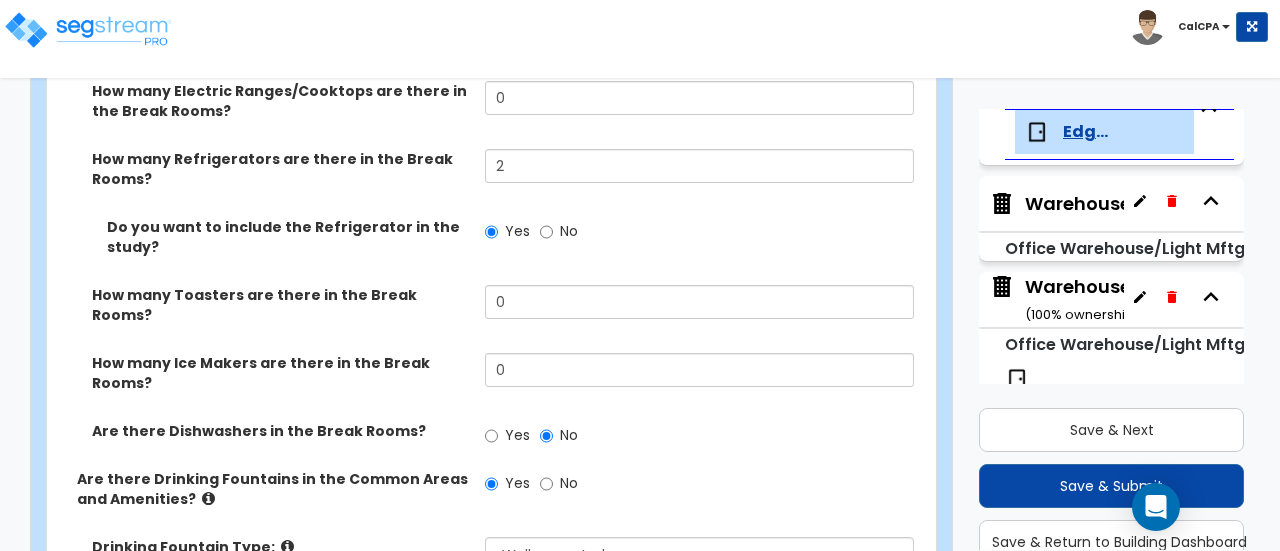 scroll, scrollTop: 4700, scrollLeft: 0, axis: vertical 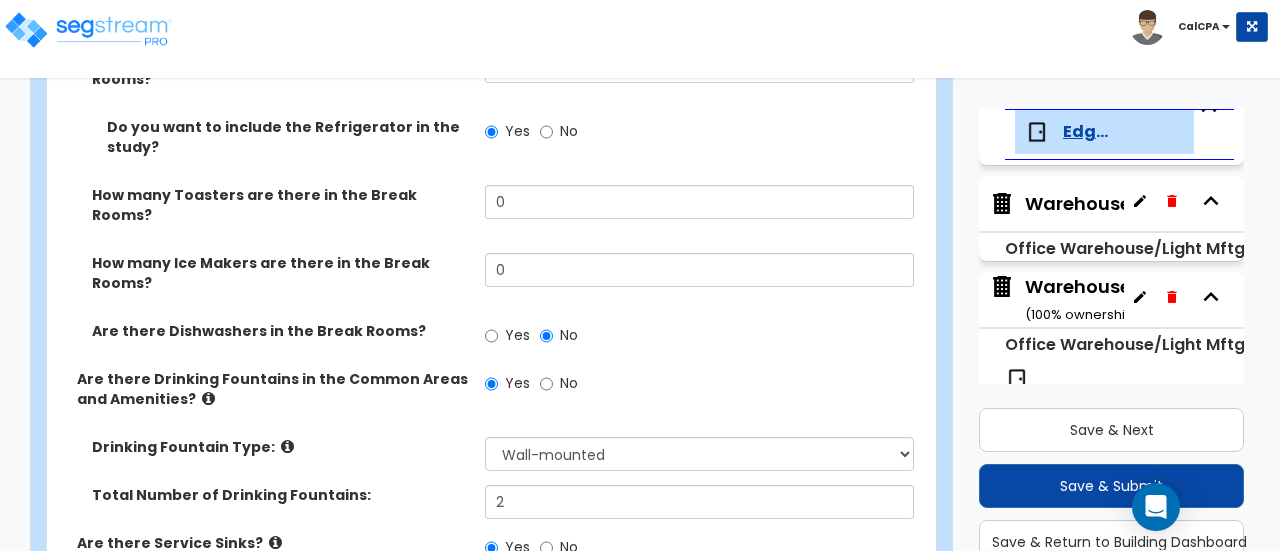 type on "76" 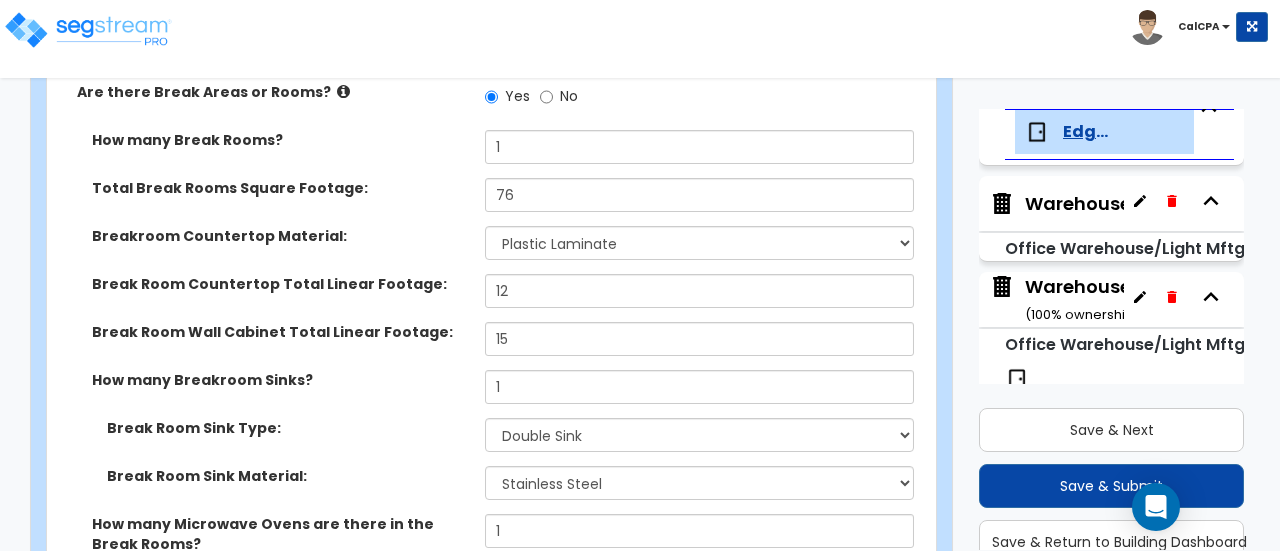 scroll, scrollTop: 4000, scrollLeft: 0, axis: vertical 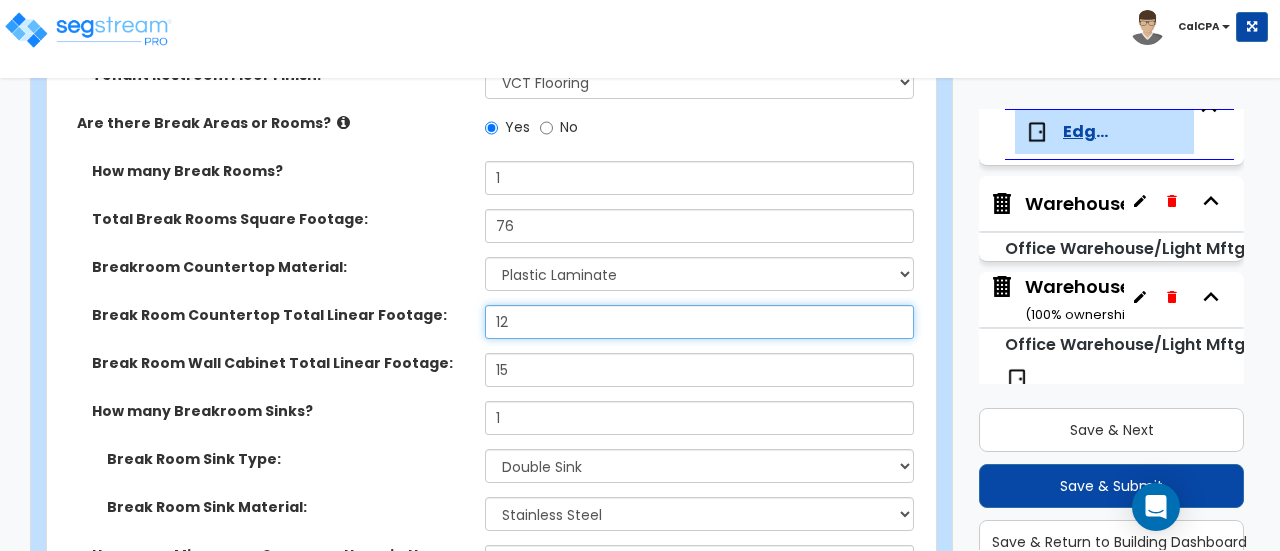 drag, startPoint x: 550, startPoint y: 298, endPoint x: 433, endPoint y: 289, distance: 117.34564 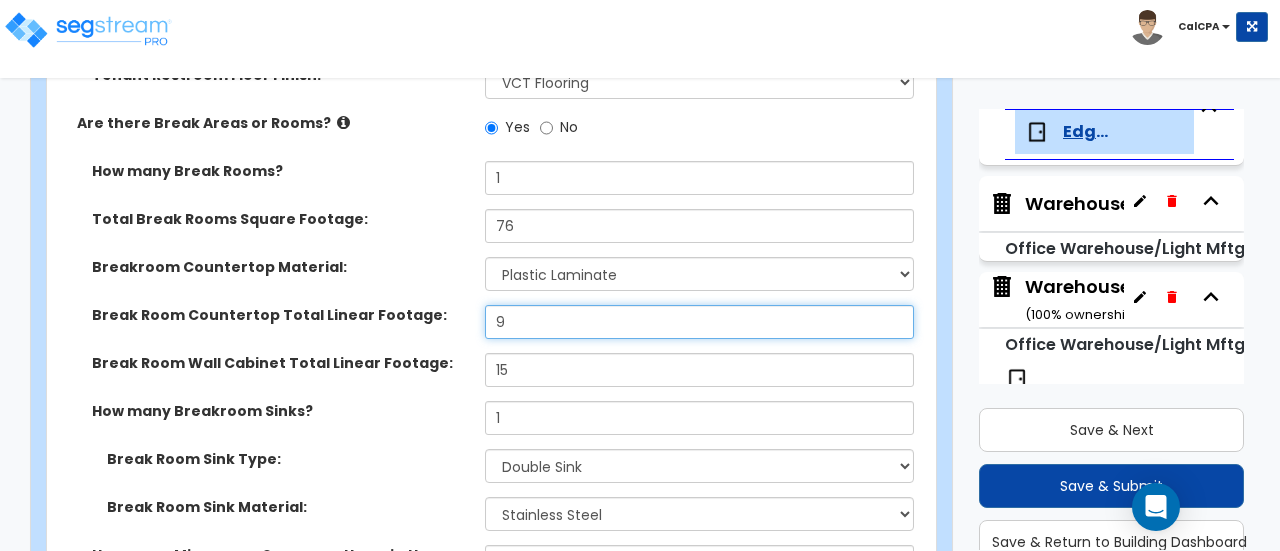 type on "9" 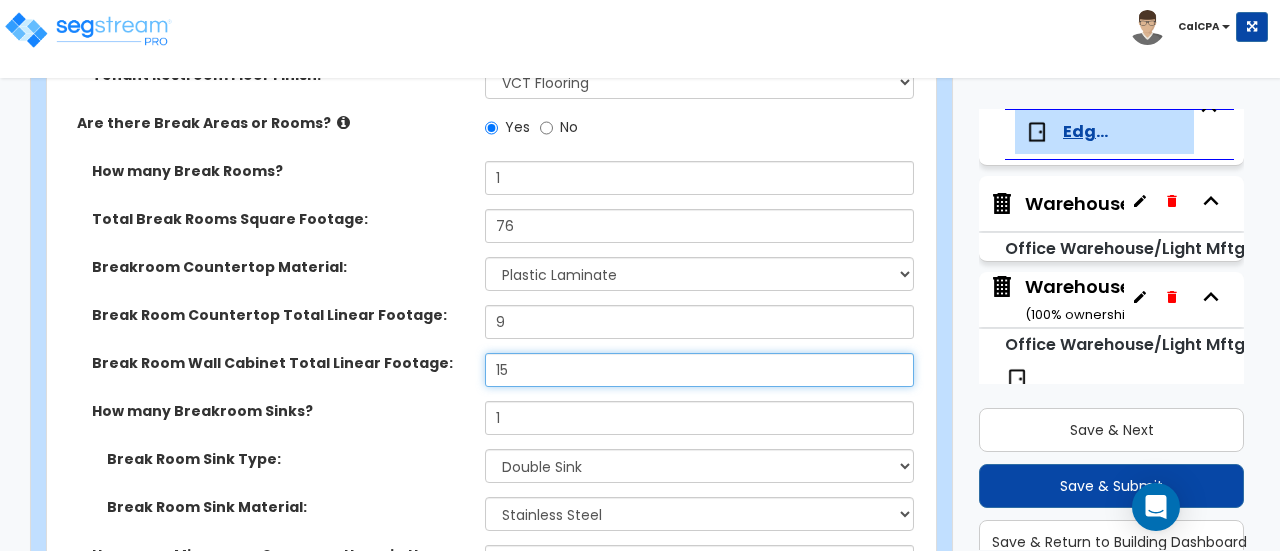 drag, startPoint x: 522, startPoint y: 346, endPoint x: 418, endPoint y: 345, distance: 104.00481 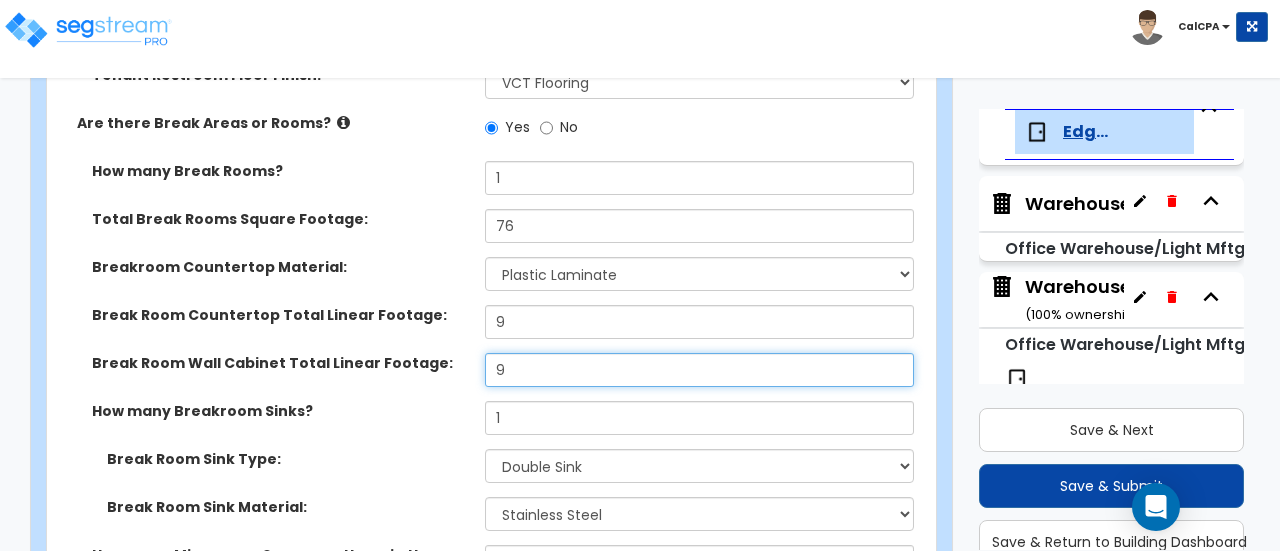 drag, startPoint x: 556, startPoint y: 347, endPoint x: 441, endPoint y: 335, distance: 115.62439 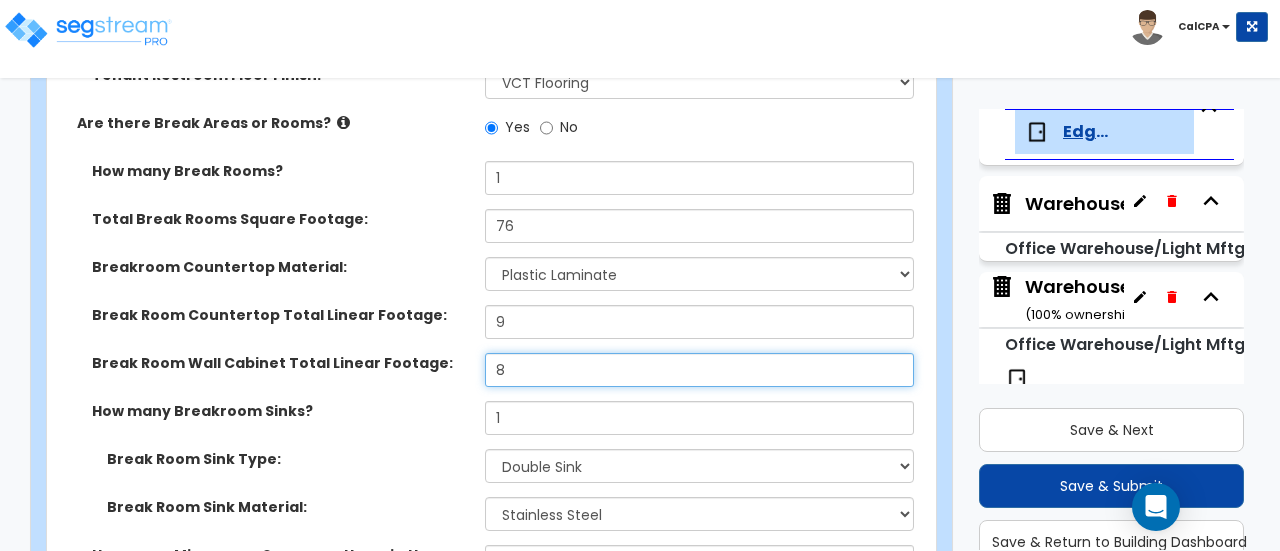 type on "8" 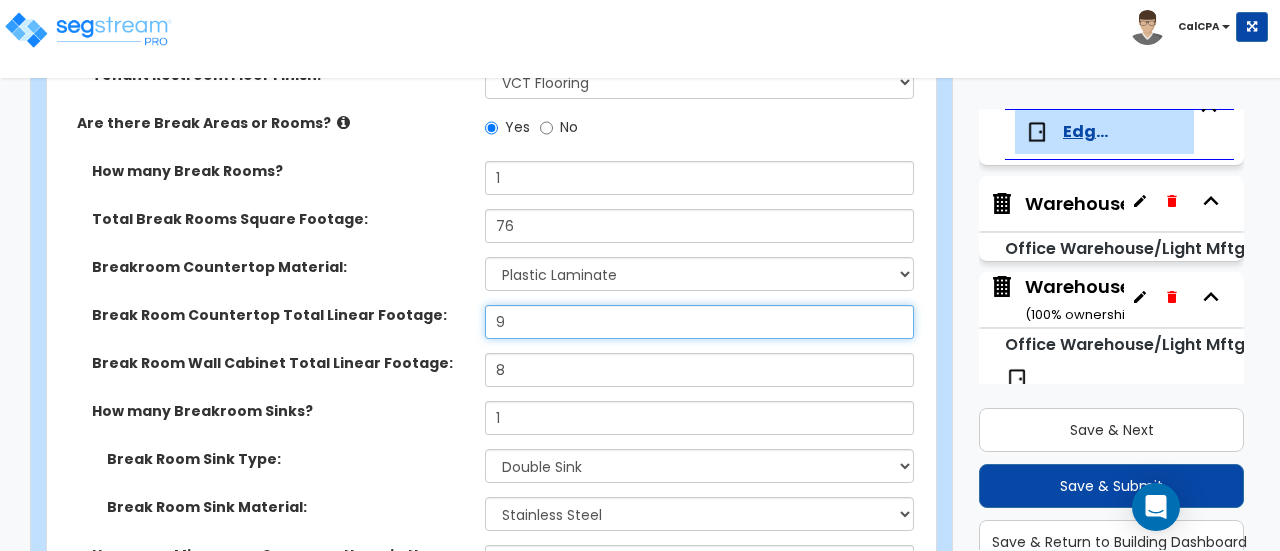 drag, startPoint x: 524, startPoint y: 300, endPoint x: 450, endPoint y: 302, distance: 74.02702 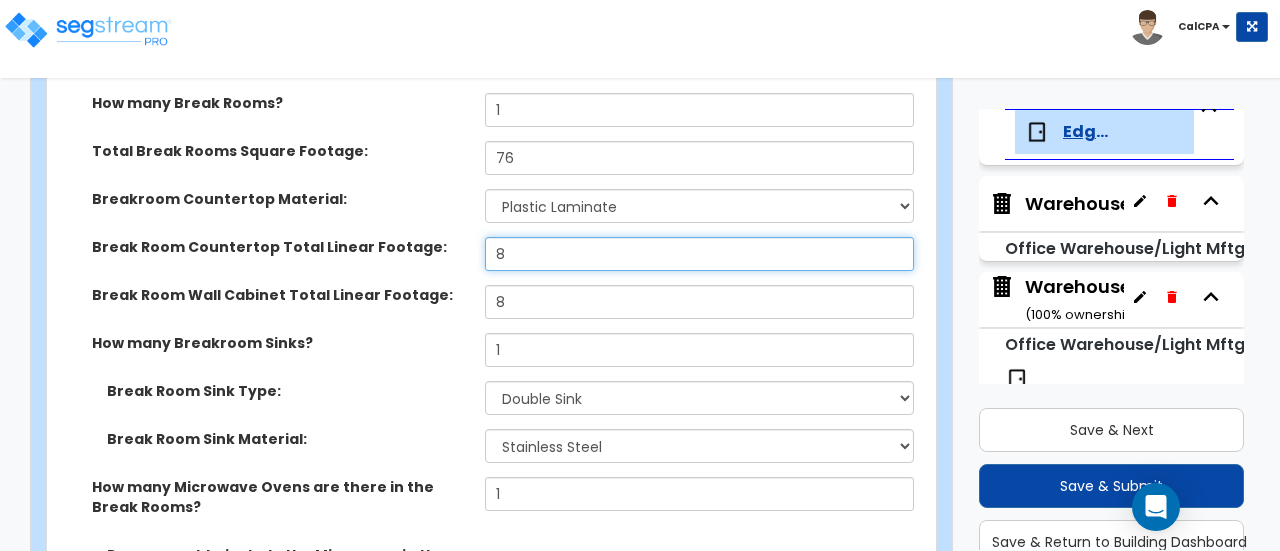 scroll, scrollTop: 4100, scrollLeft: 0, axis: vertical 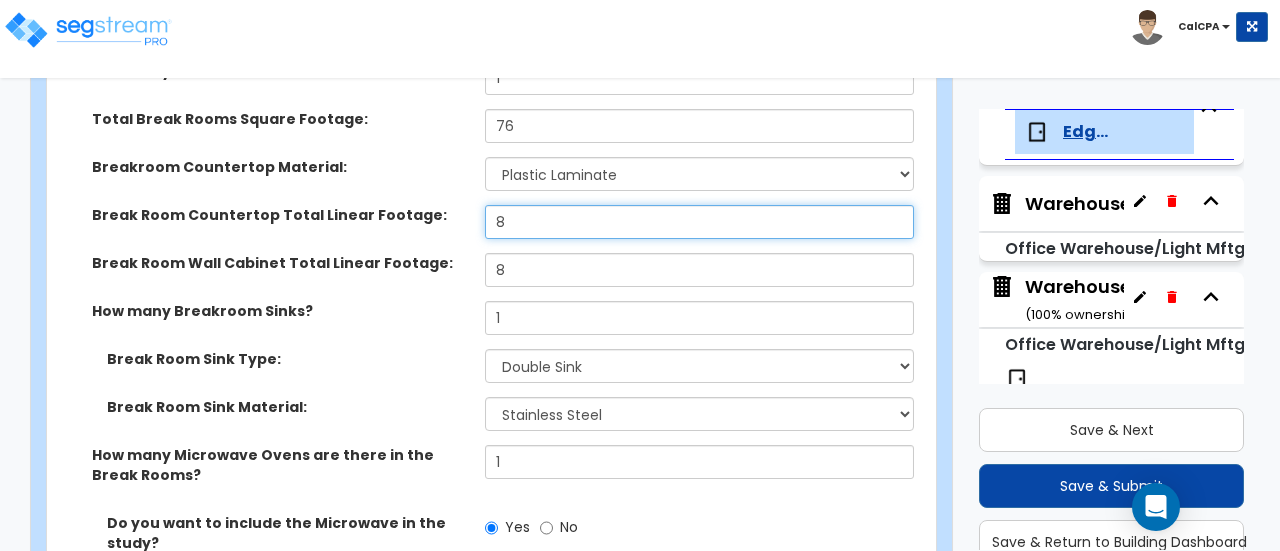 type on "8" 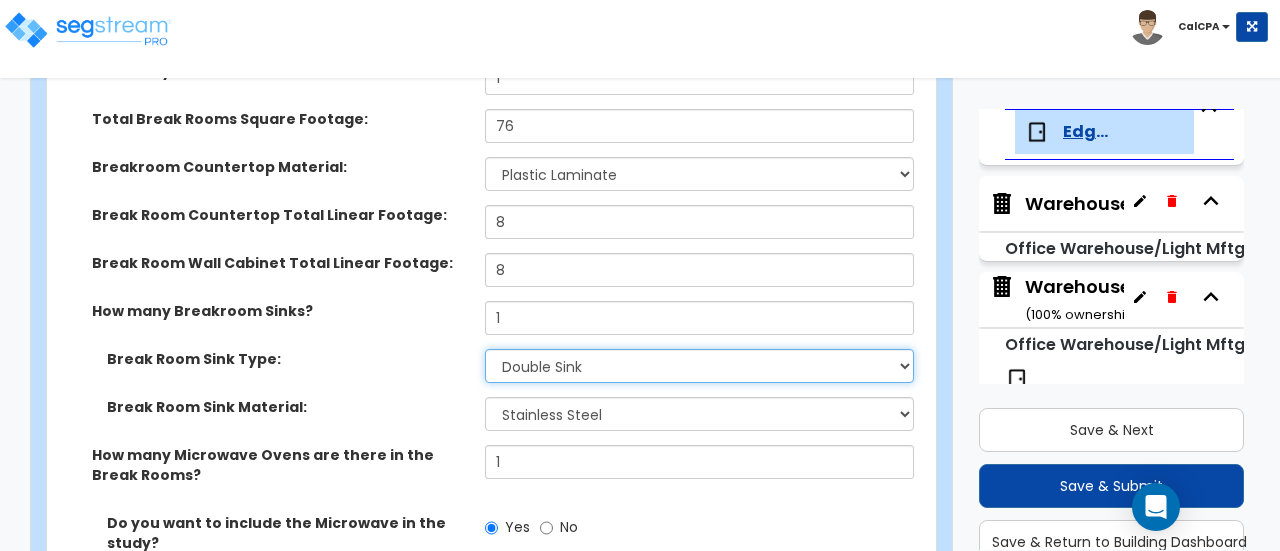click on "Please Choose One Single Sink Double Sink" at bounding box center [699, 366] 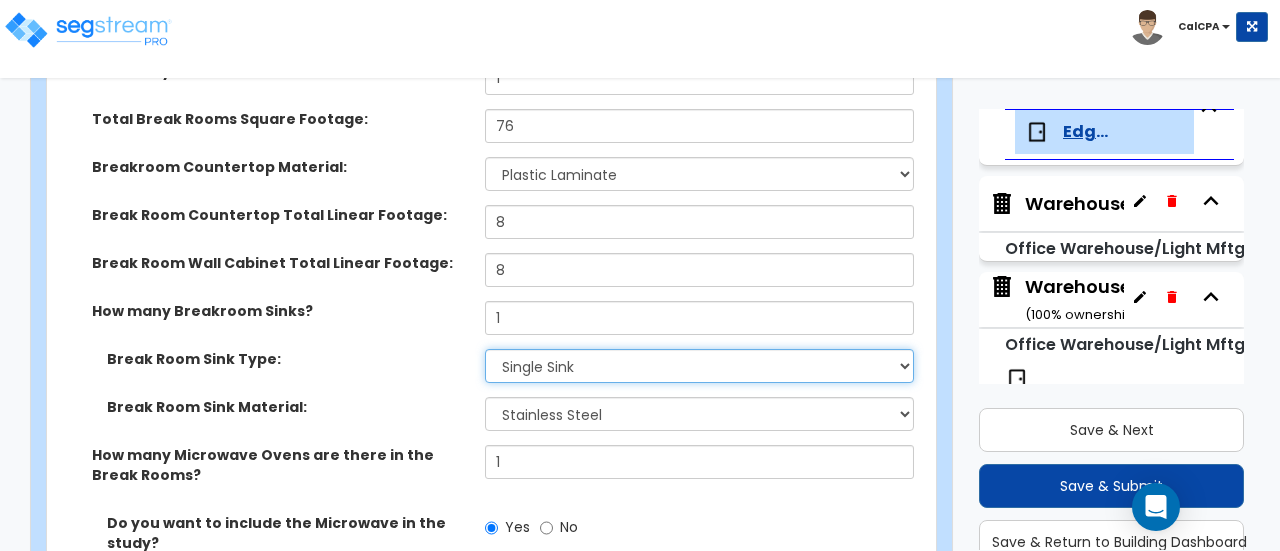 click on "Please Choose One Single Sink Double Sink" at bounding box center (699, 366) 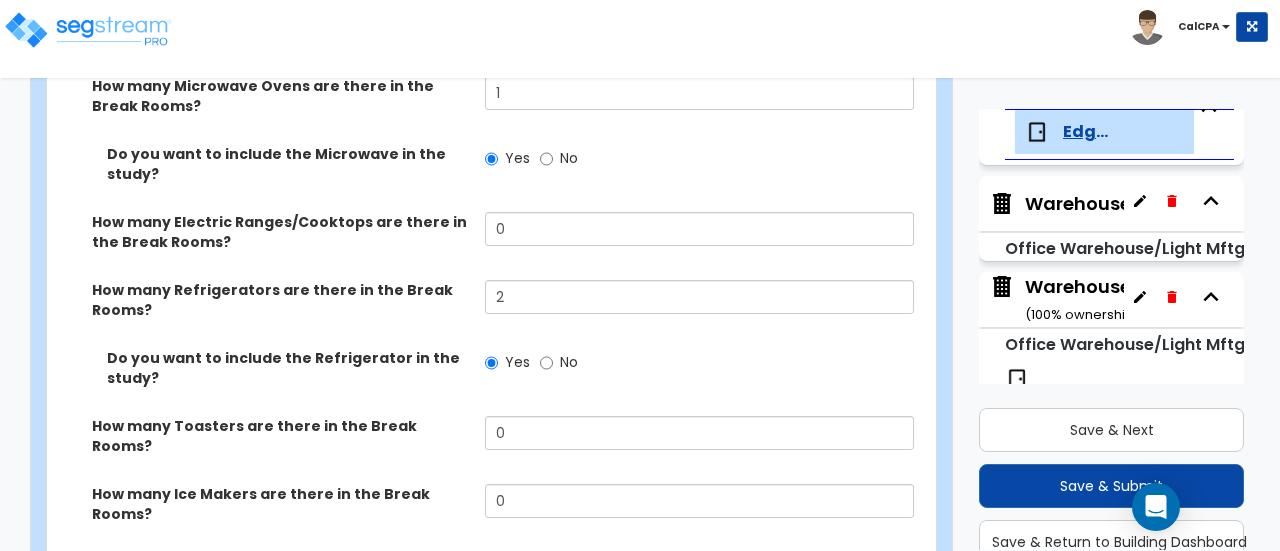 scroll, scrollTop: 4500, scrollLeft: 0, axis: vertical 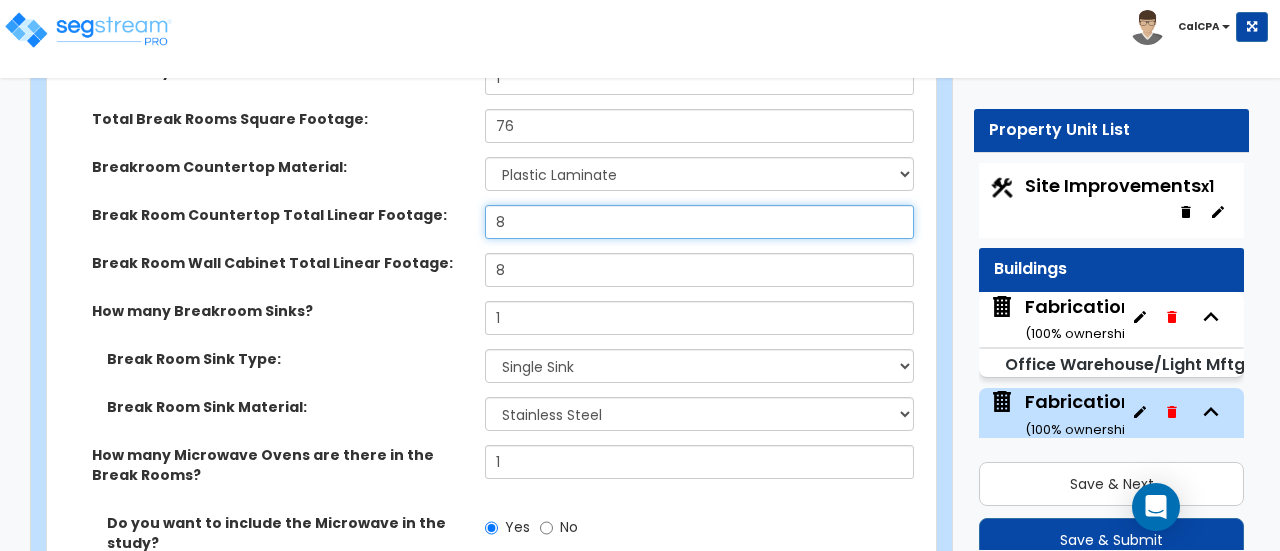 drag, startPoint x: 520, startPoint y: 197, endPoint x: 434, endPoint y: 196, distance: 86.00581 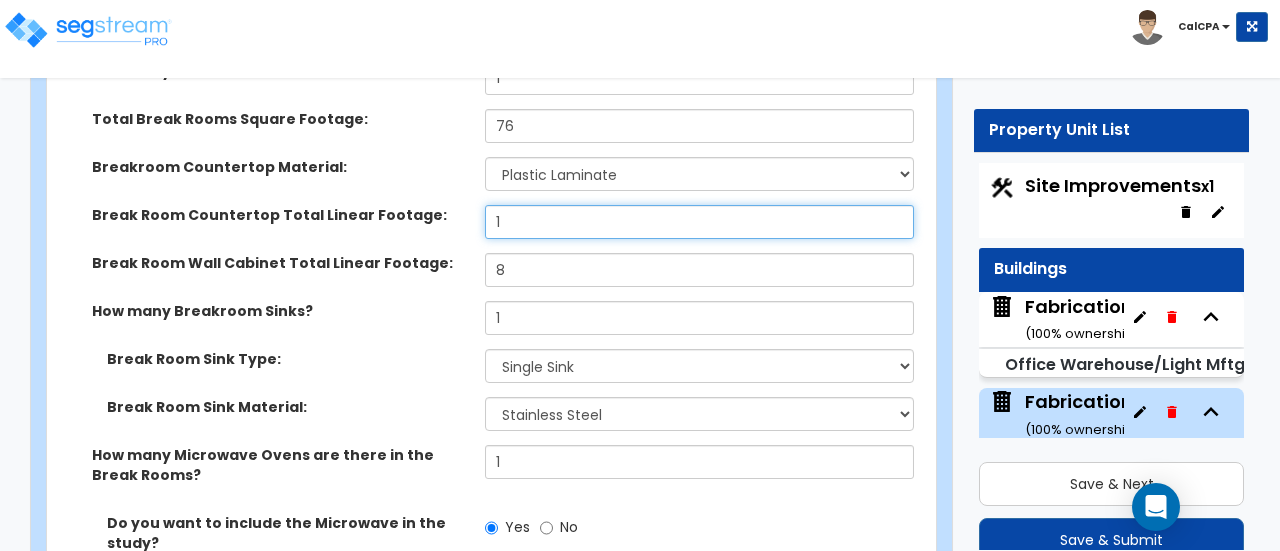 scroll, scrollTop: 52, scrollLeft: 0, axis: vertical 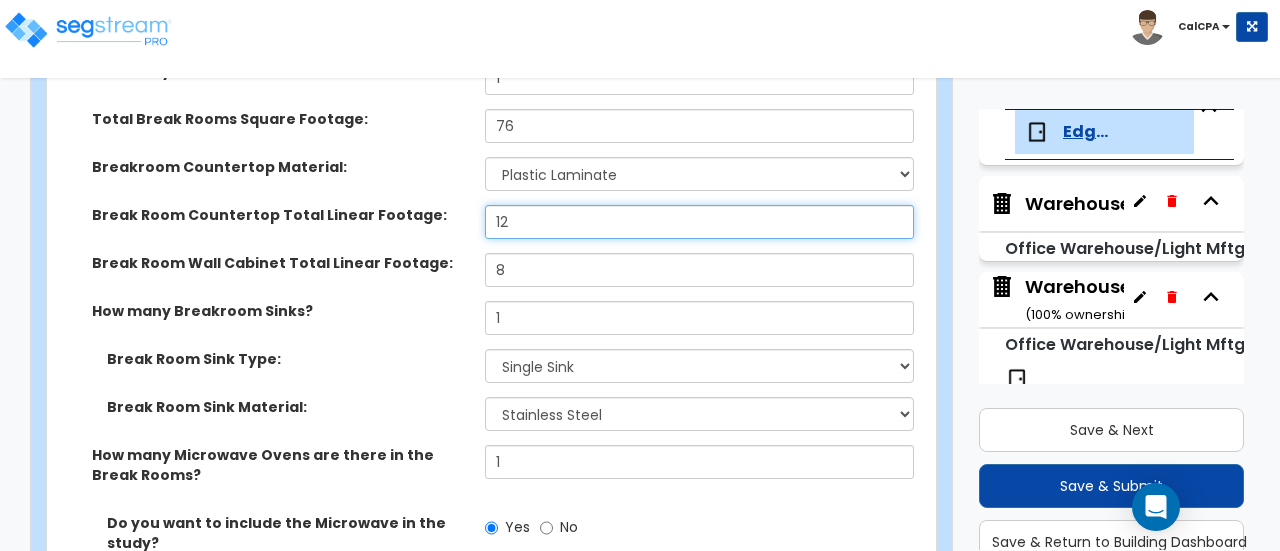 type on "12" 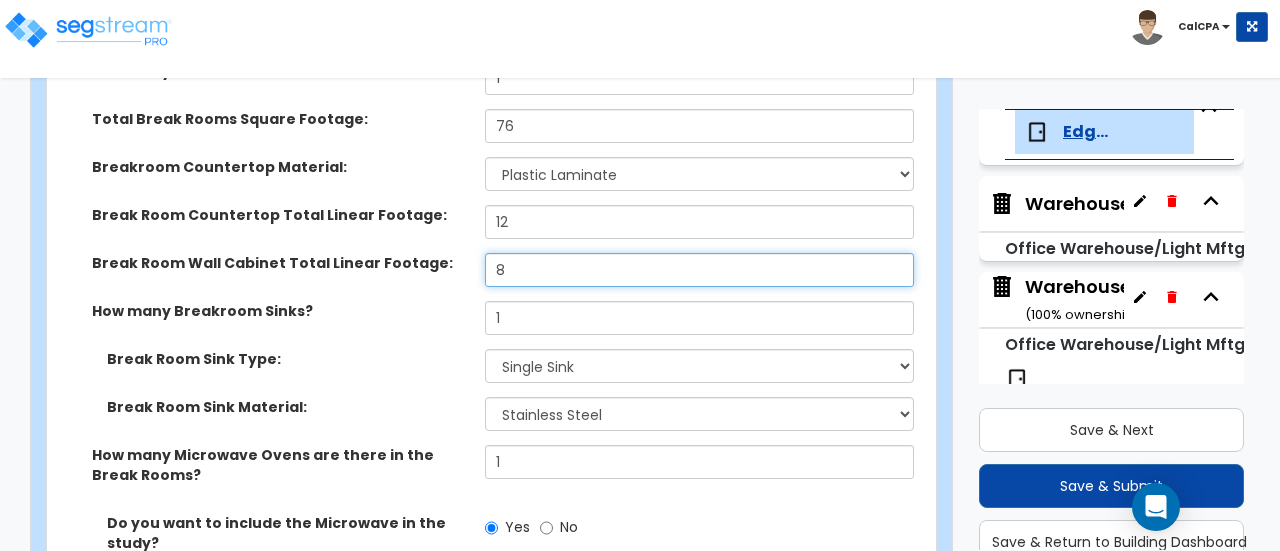 drag, startPoint x: 534, startPoint y: 249, endPoint x: 409, endPoint y: 229, distance: 126.58989 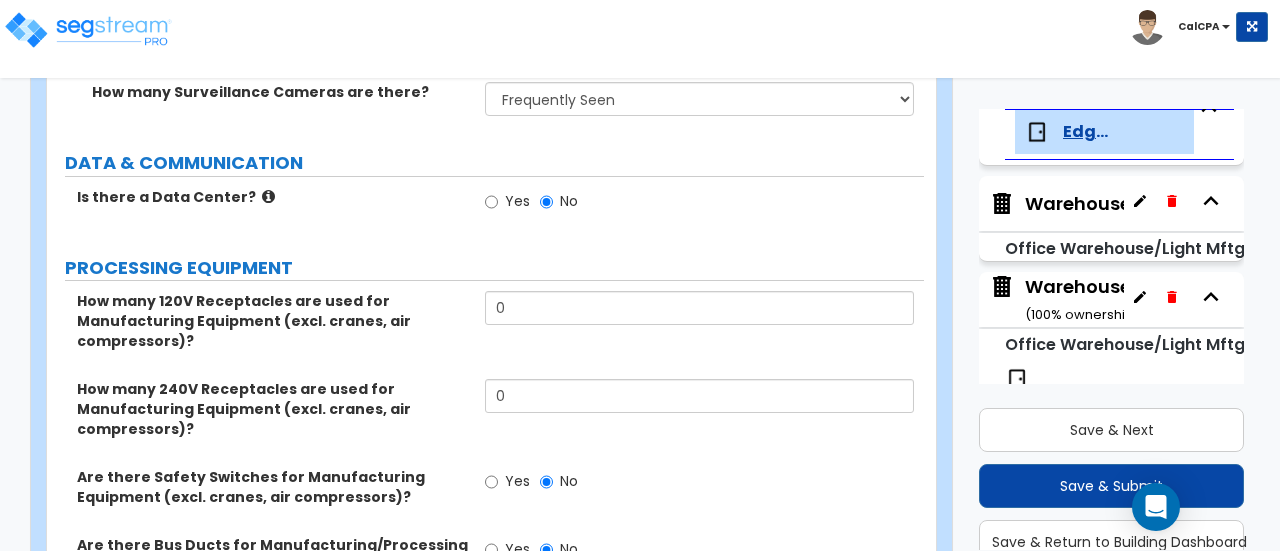scroll, scrollTop: 6300, scrollLeft: 0, axis: vertical 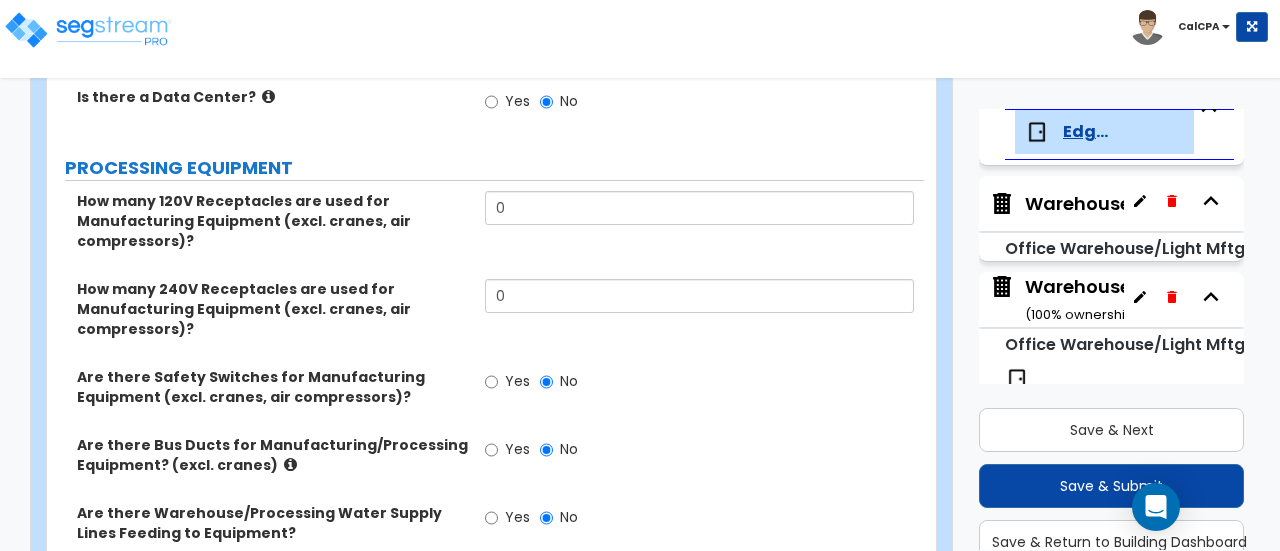 type on "15" 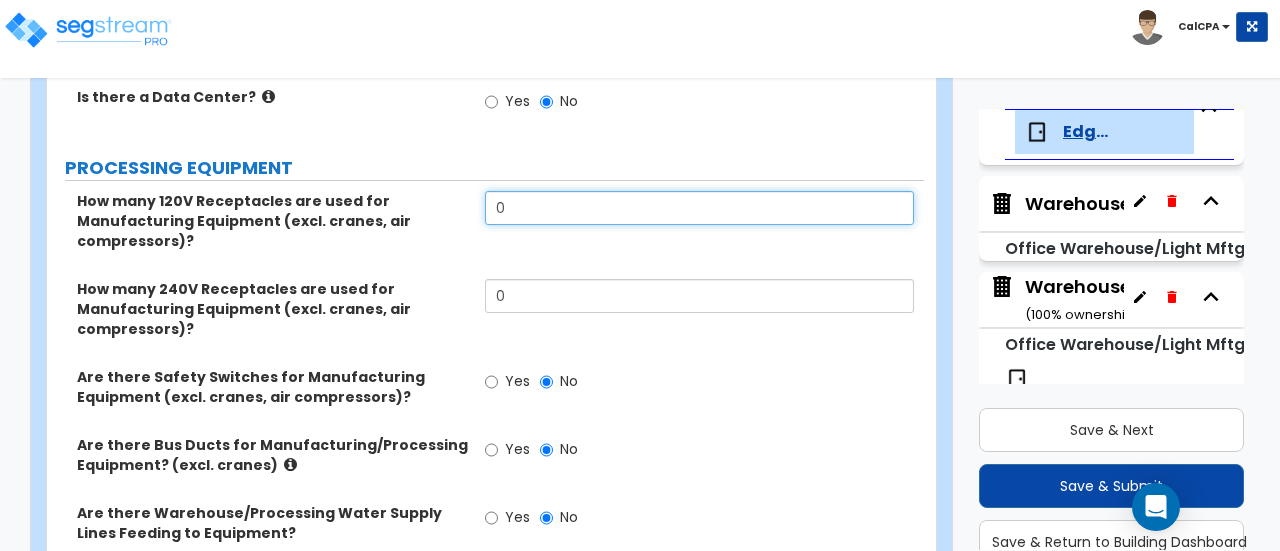 drag, startPoint x: 564, startPoint y: 144, endPoint x: 433, endPoint y: 143, distance: 131.00381 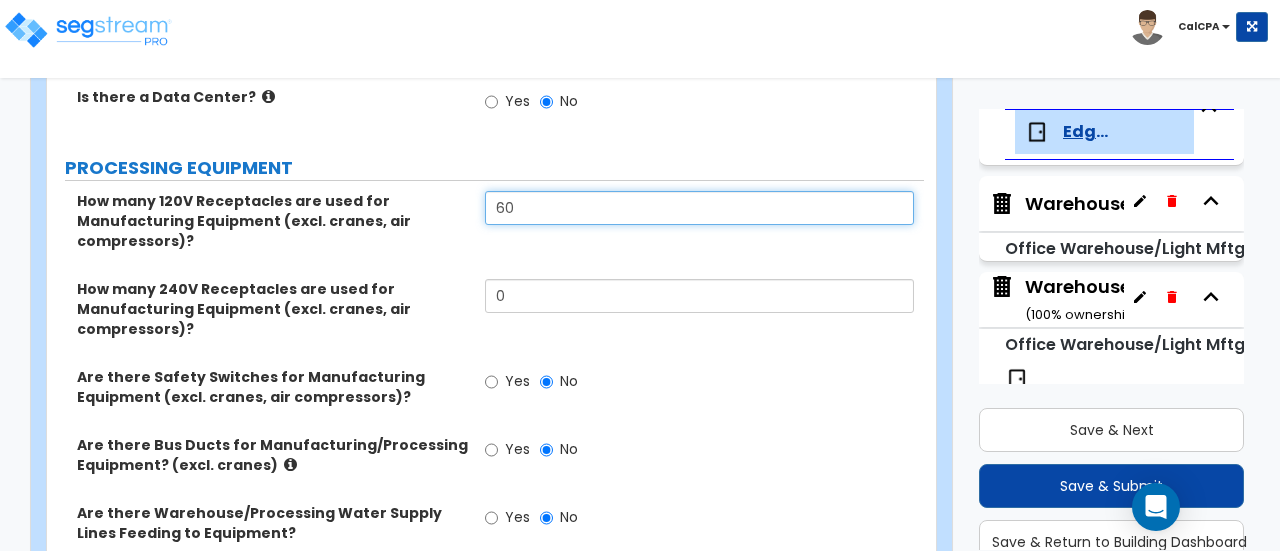 type on "60" 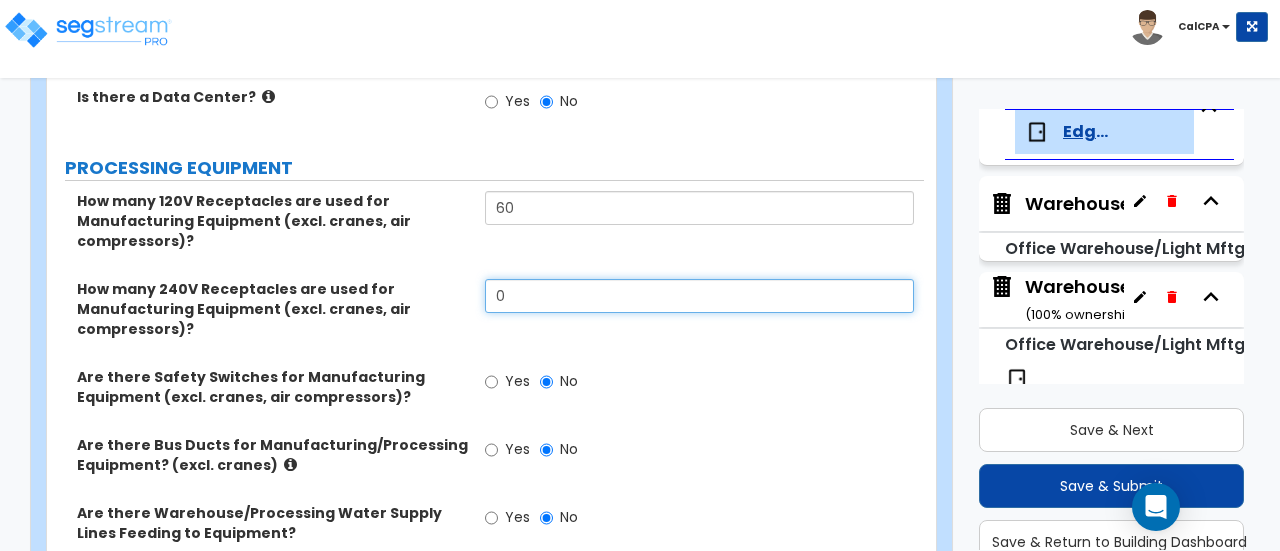 drag, startPoint x: 551, startPoint y: 233, endPoint x: 483, endPoint y: 219, distance: 69.426216 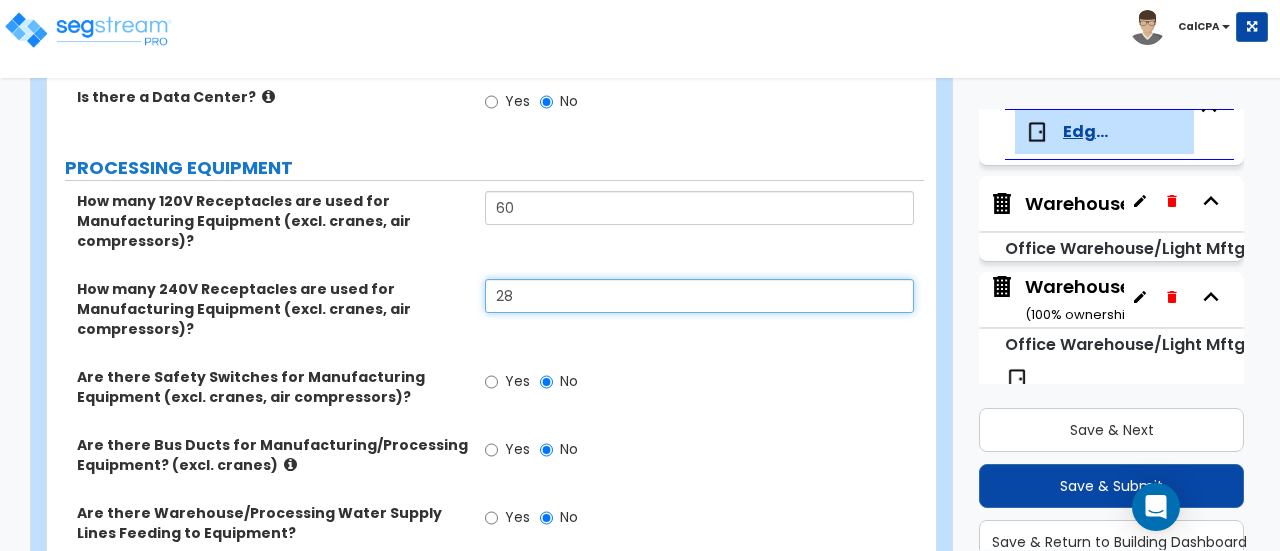 type on "28" 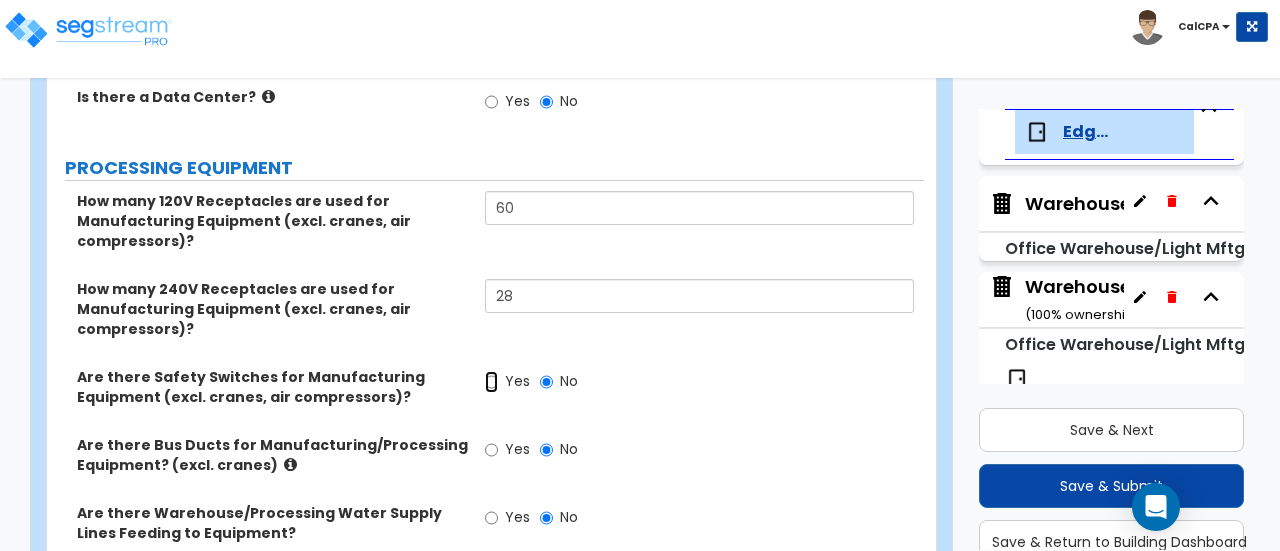 click on "Yes" at bounding box center [491, 382] 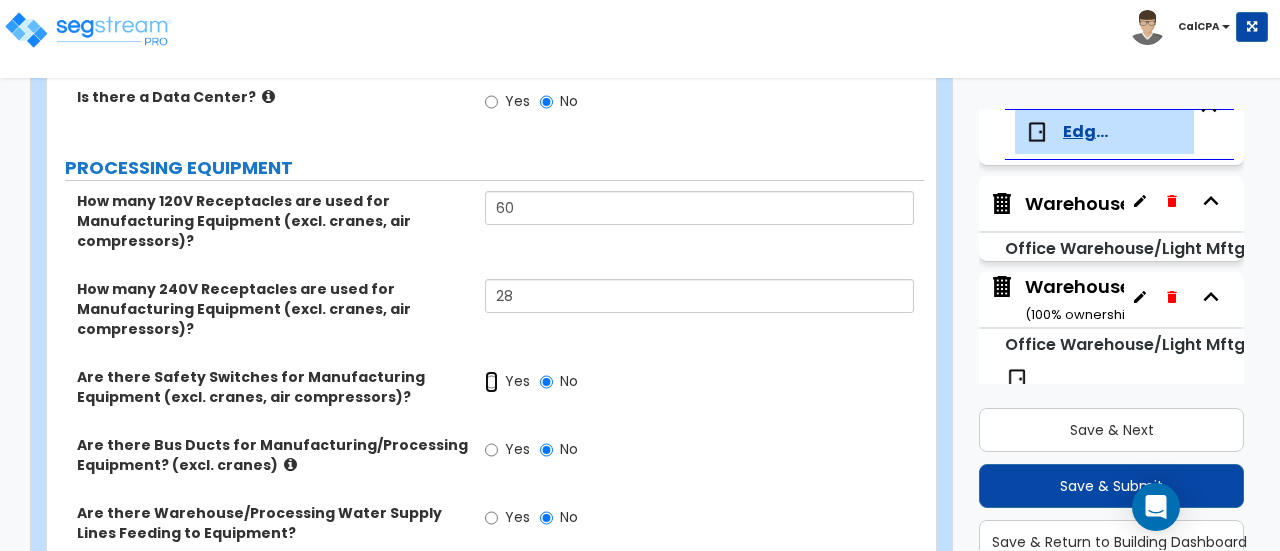 radio on "true" 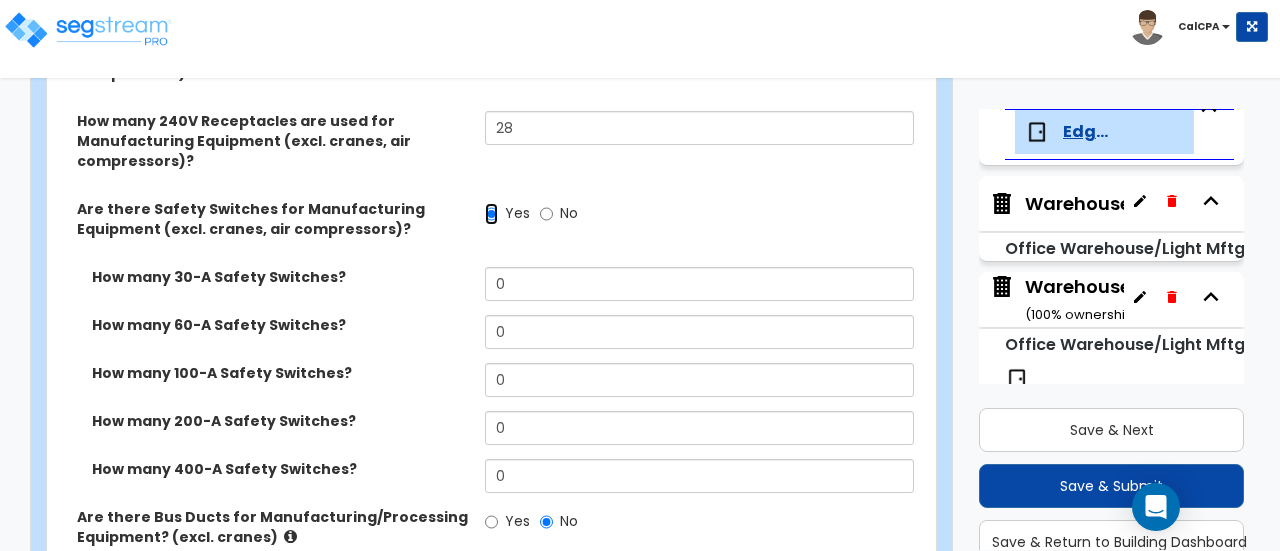 scroll, scrollTop: 6500, scrollLeft: 0, axis: vertical 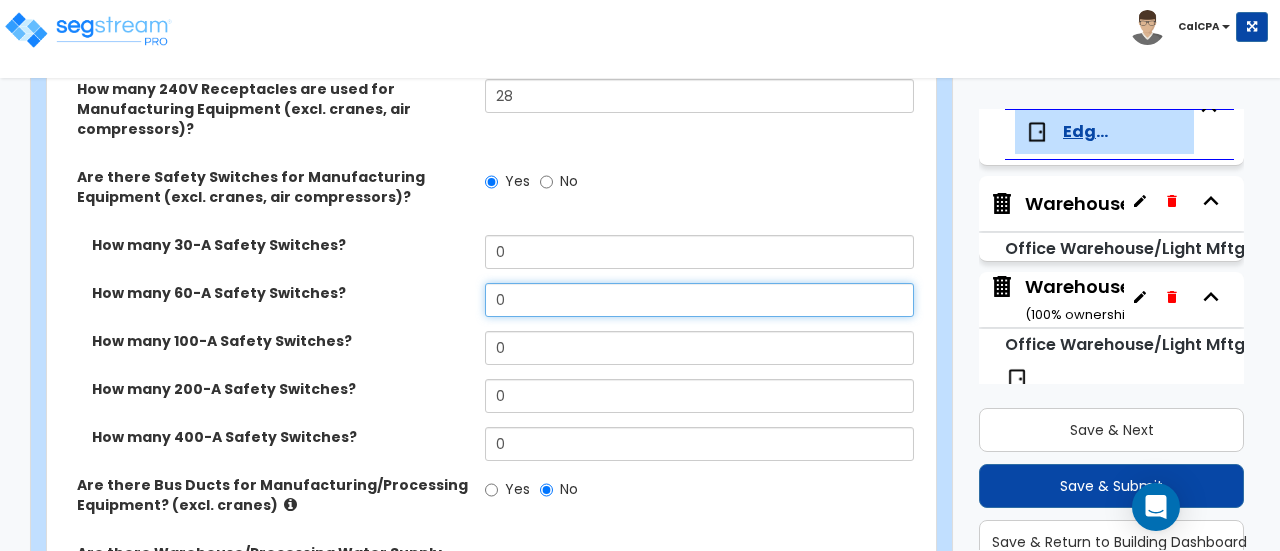 drag, startPoint x: 538, startPoint y: 236, endPoint x: 454, endPoint y: 227, distance: 84.48077 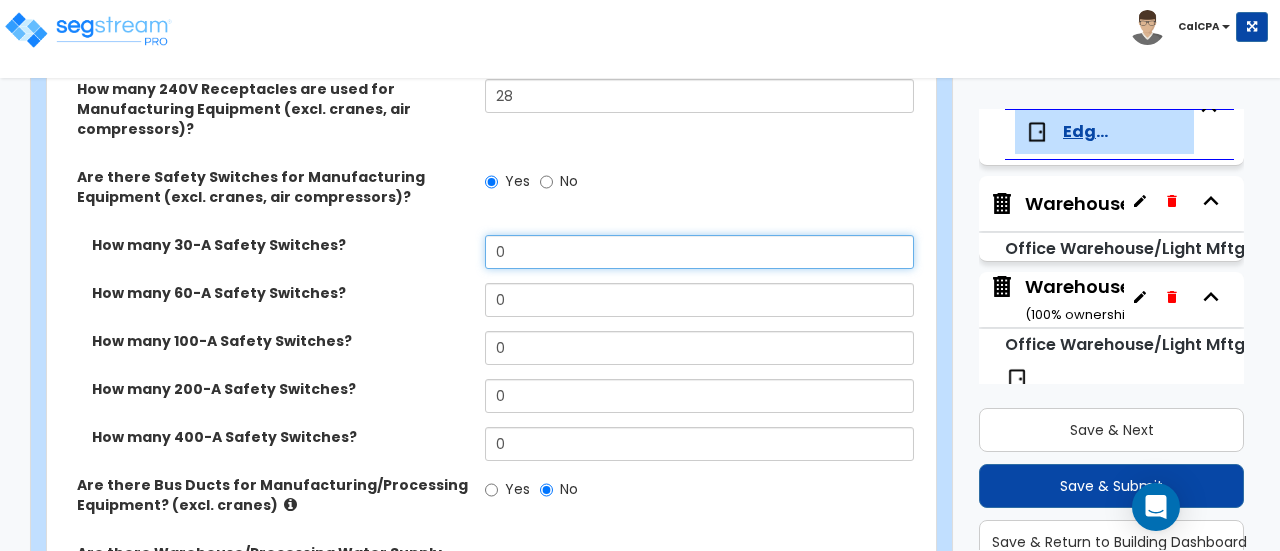 click on "0" at bounding box center (699, 252) 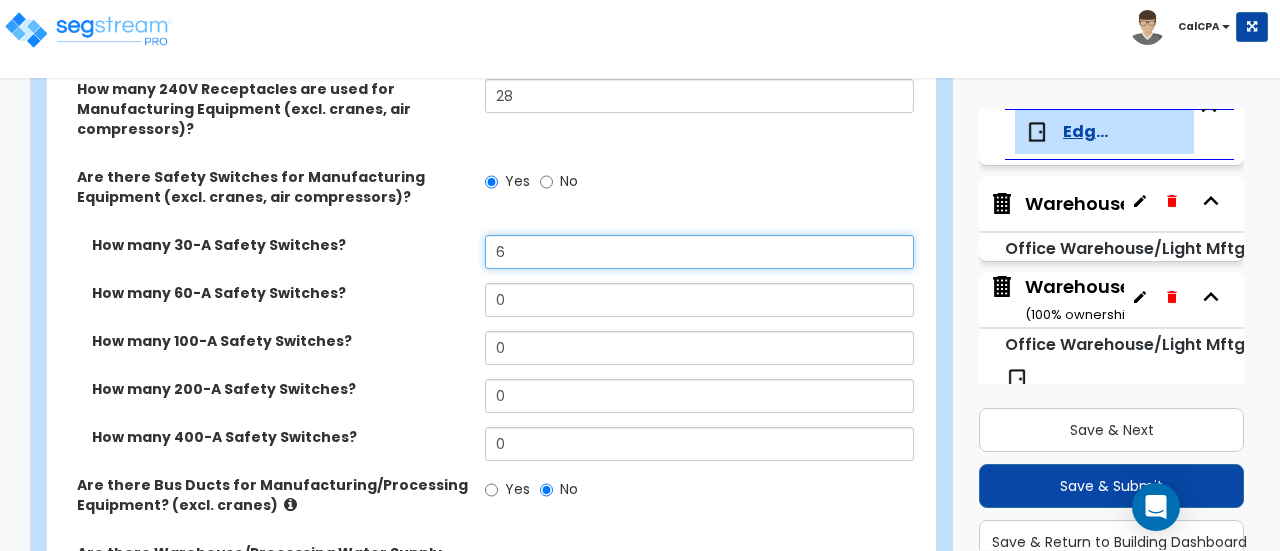 type on "6" 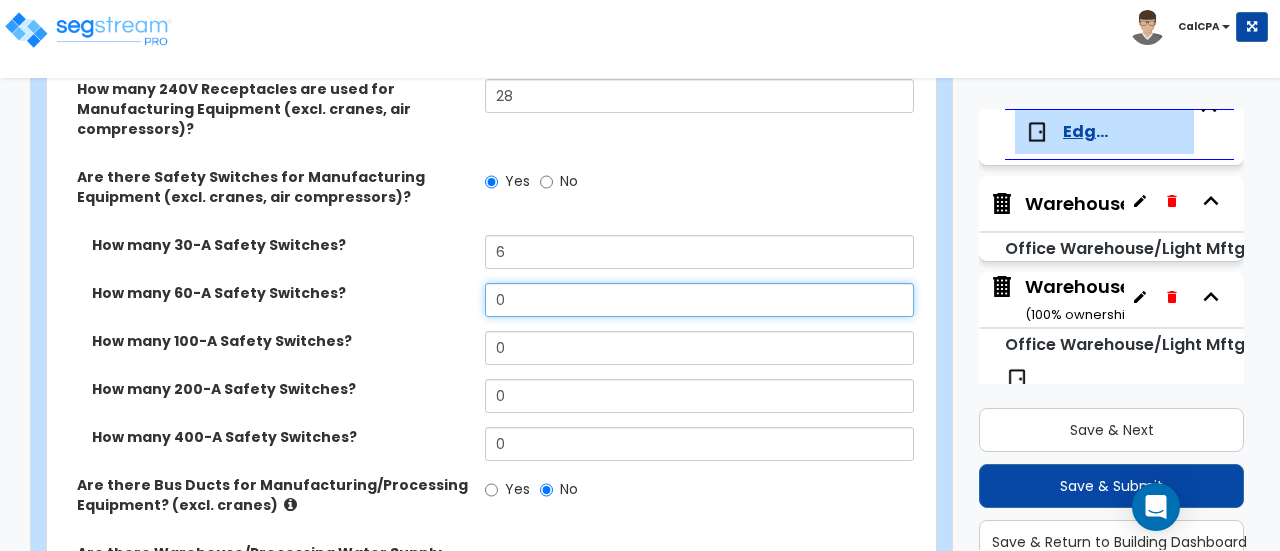 drag, startPoint x: 540, startPoint y: 233, endPoint x: 436, endPoint y: 236, distance: 104.04326 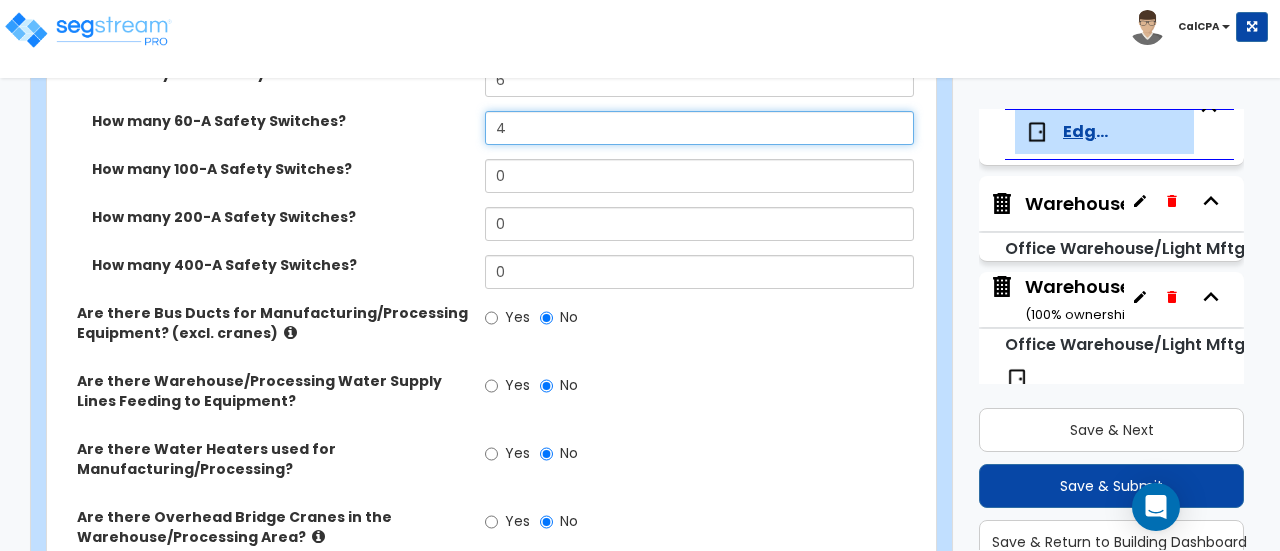 scroll, scrollTop: 6700, scrollLeft: 0, axis: vertical 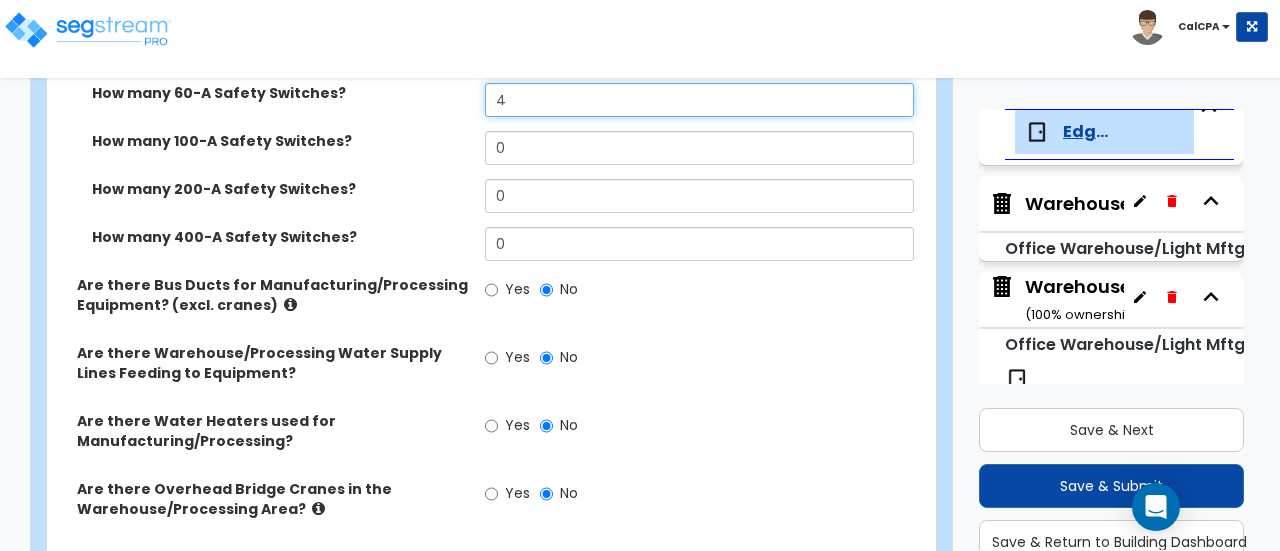 type on "4" 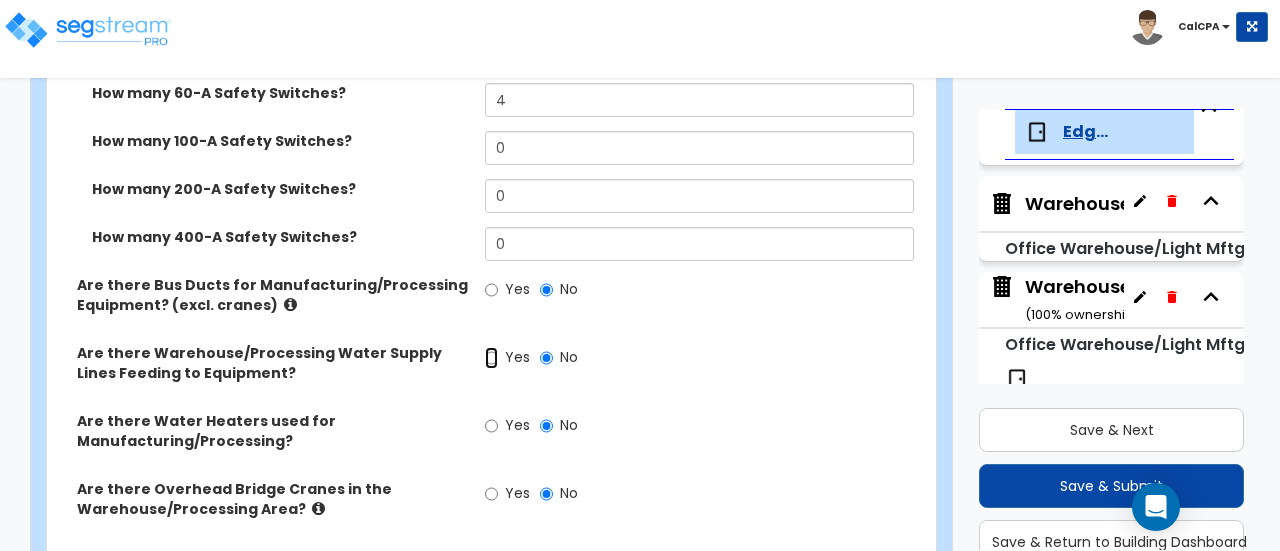 click on "Yes" at bounding box center [491, 358] 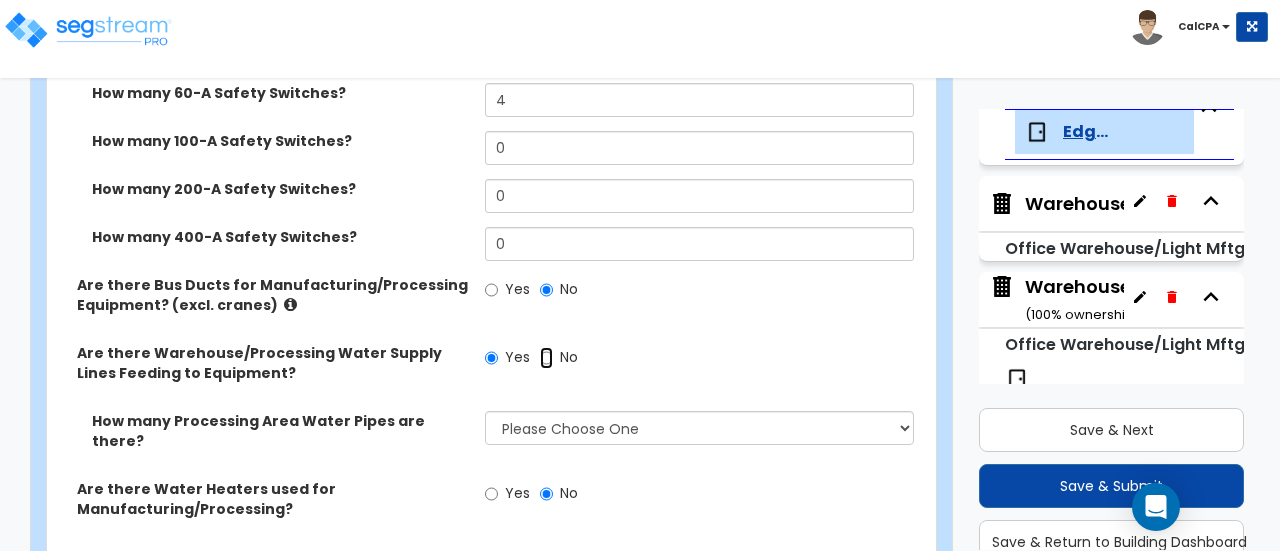 click on "No" at bounding box center (546, 358) 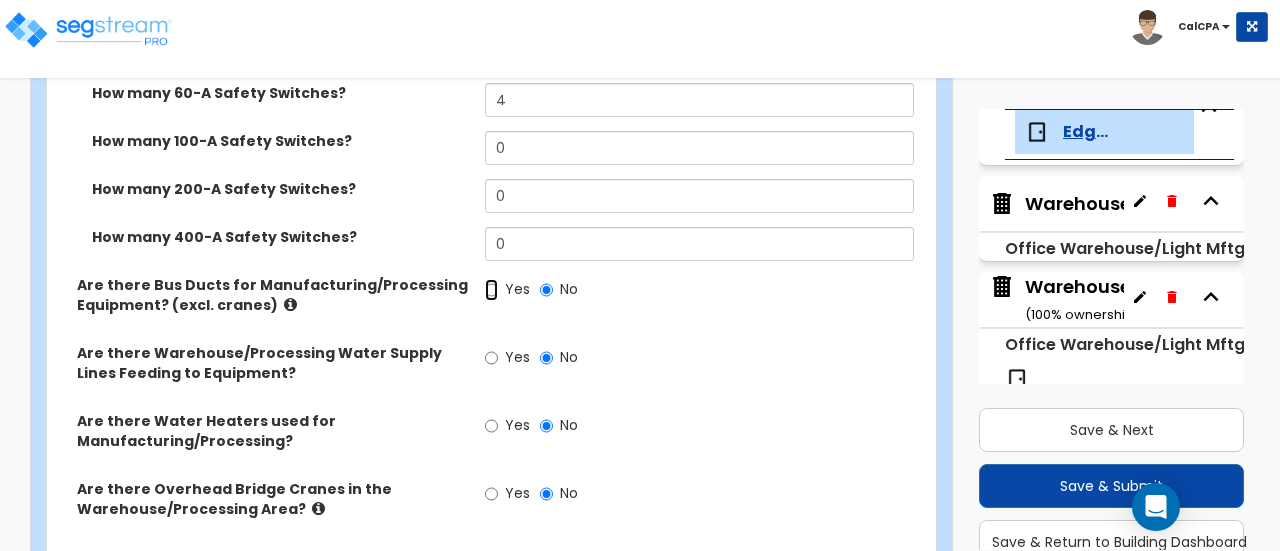 click on "Yes" at bounding box center [491, 290] 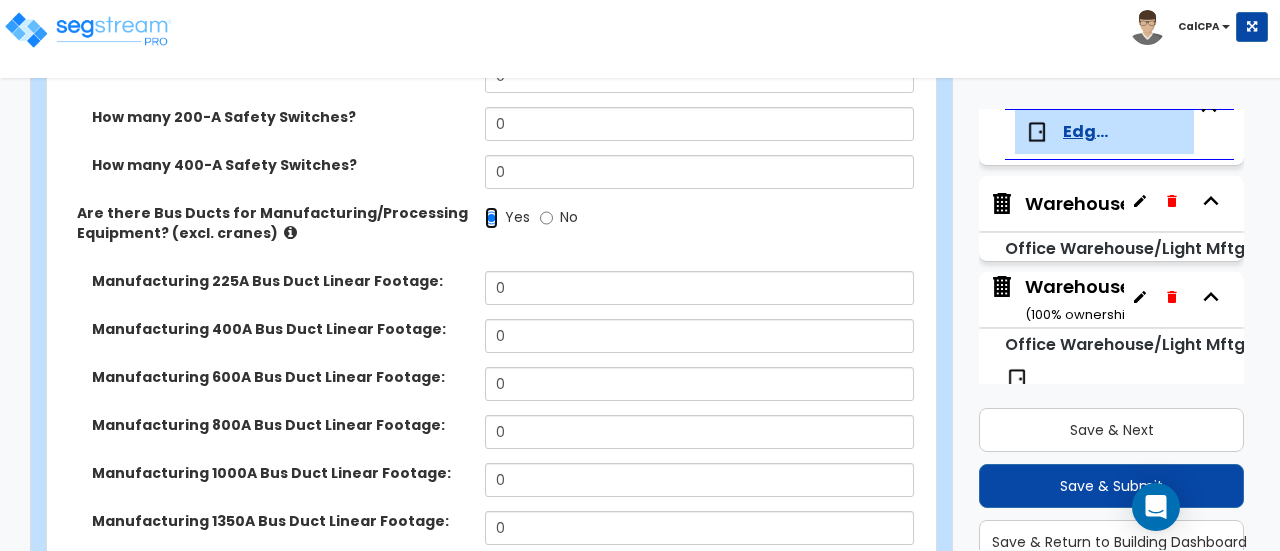 scroll, scrollTop: 6800, scrollLeft: 0, axis: vertical 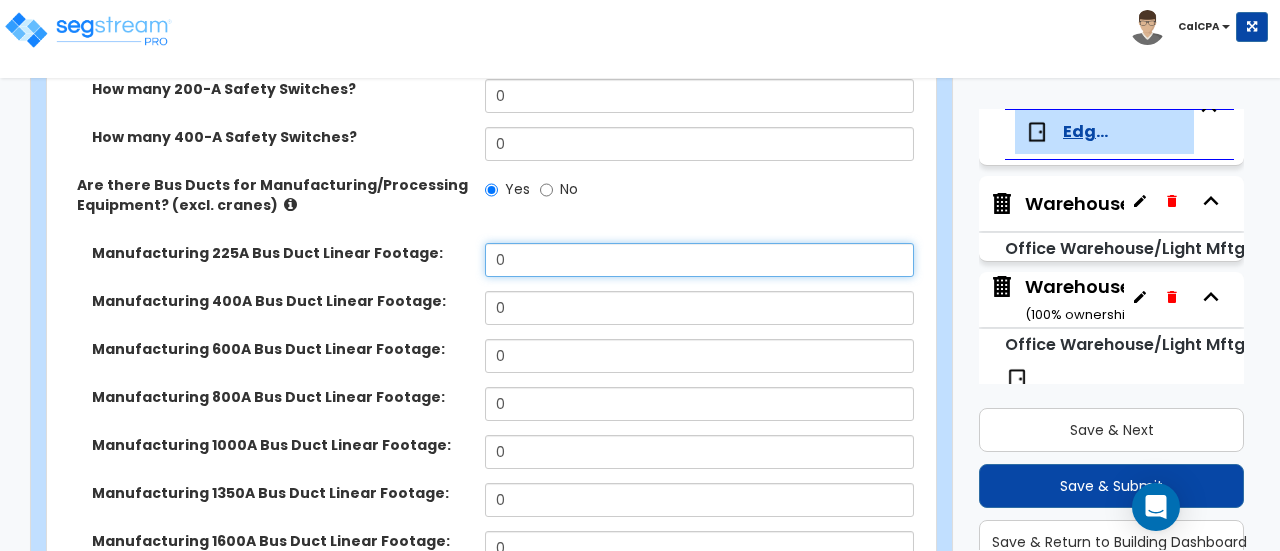 drag, startPoint x: 558, startPoint y: 192, endPoint x: 466, endPoint y: 185, distance: 92.26592 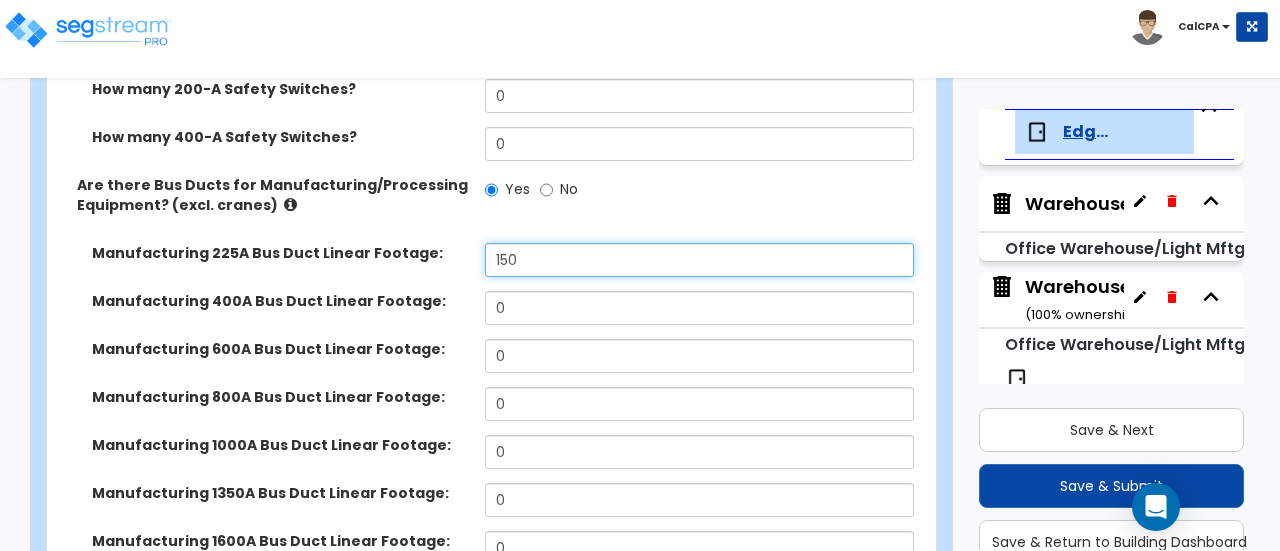 type on "150" 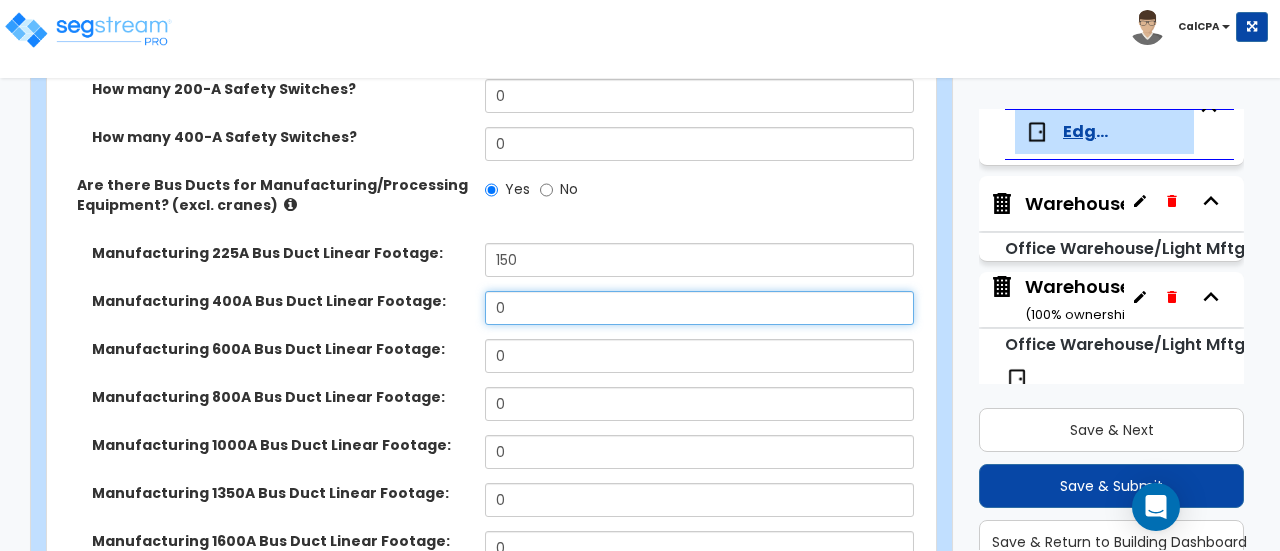 drag, startPoint x: 544, startPoint y: 241, endPoint x: 438, endPoint y: 233, distance: 106.30146 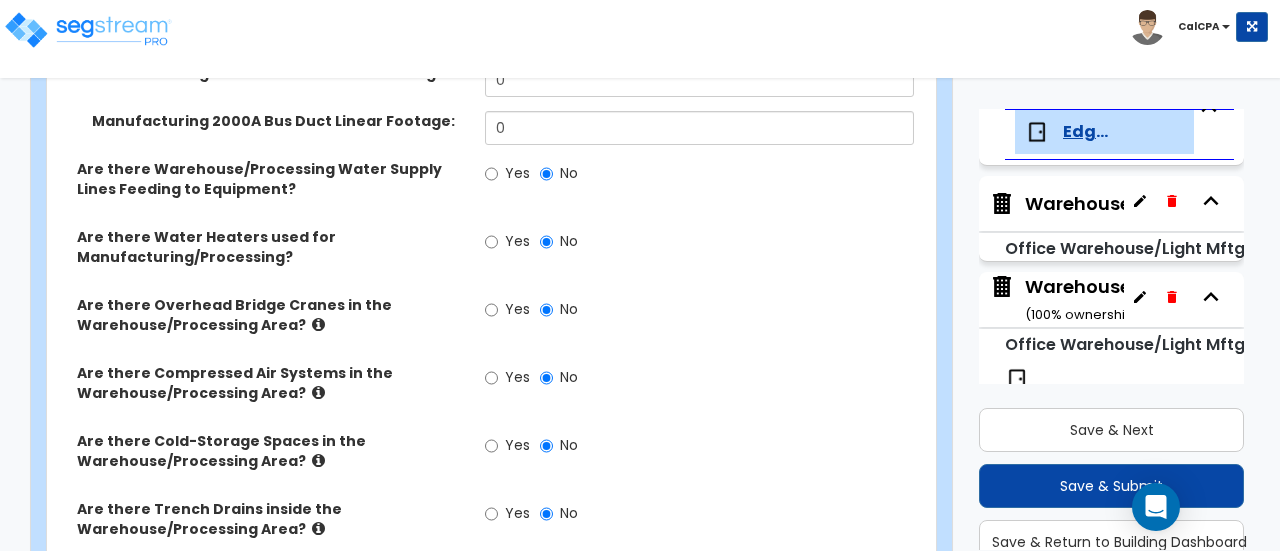 scroll, scrollTop: 7300, scrollLeft: 0, axis: vertical 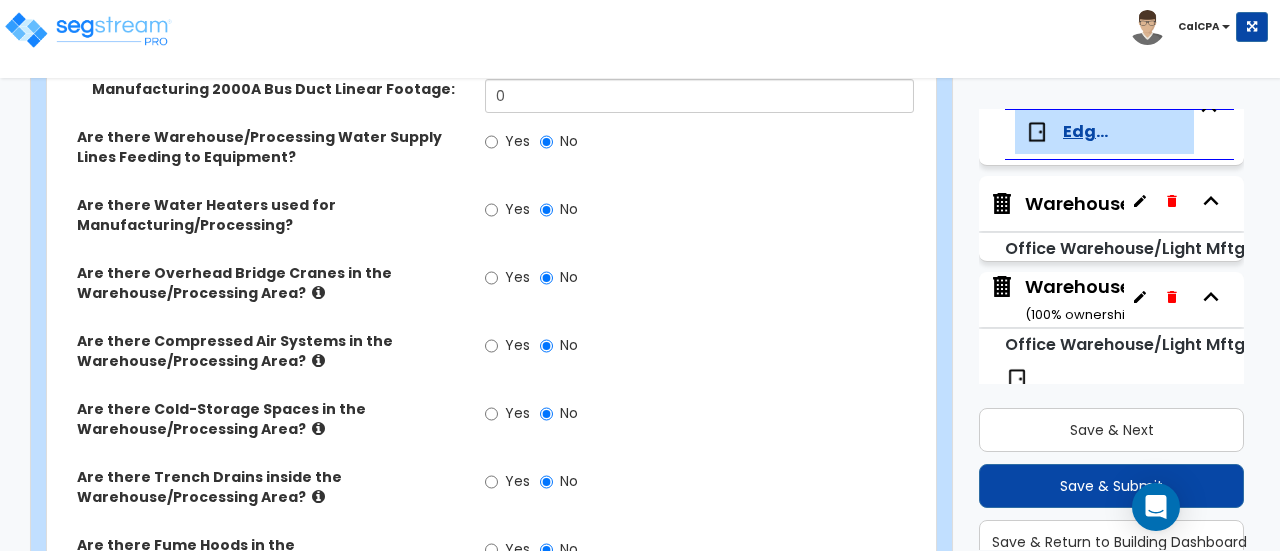 type on "50" 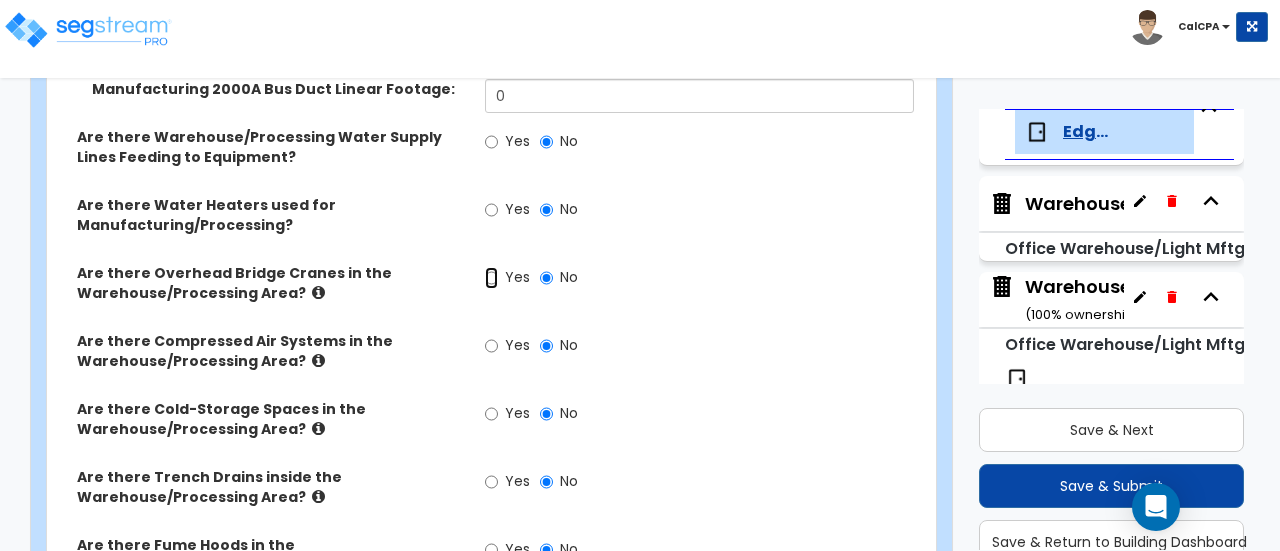 click on "Yes" at bounding box center (491, 278) 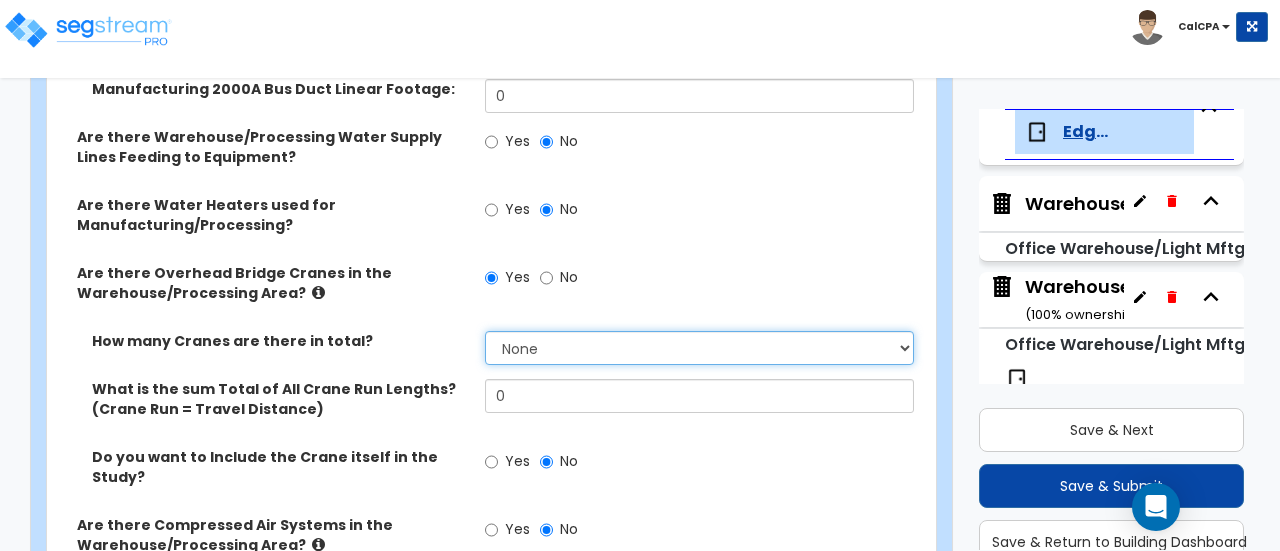 click on "None 1 2 3 4 5" at bounding box center [699, 348] 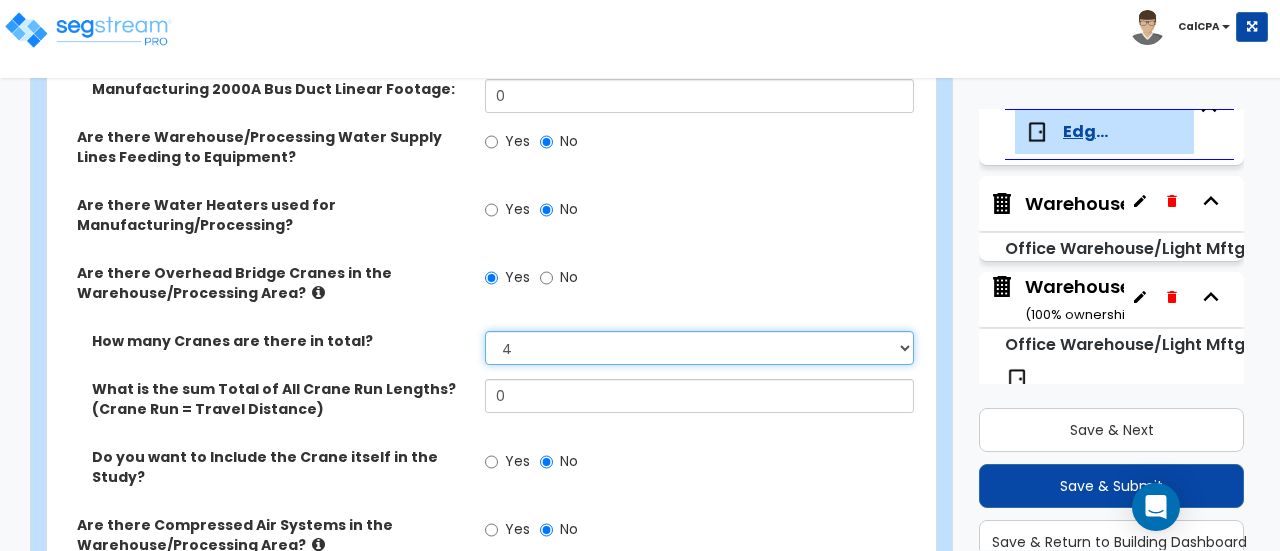 click on "None 1 2 3 4 5" at bounding box center [699, 348] 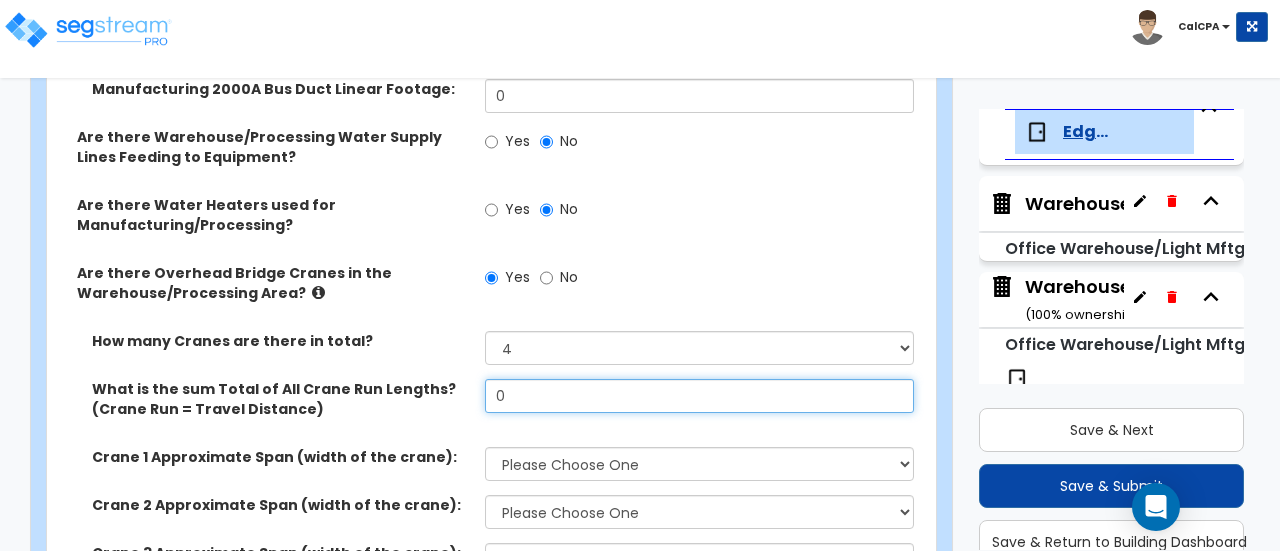 drag, startPoint x: 534, startPoint y: 328, endPoint x: 489, endPoint y: 326, distance: 45.044422 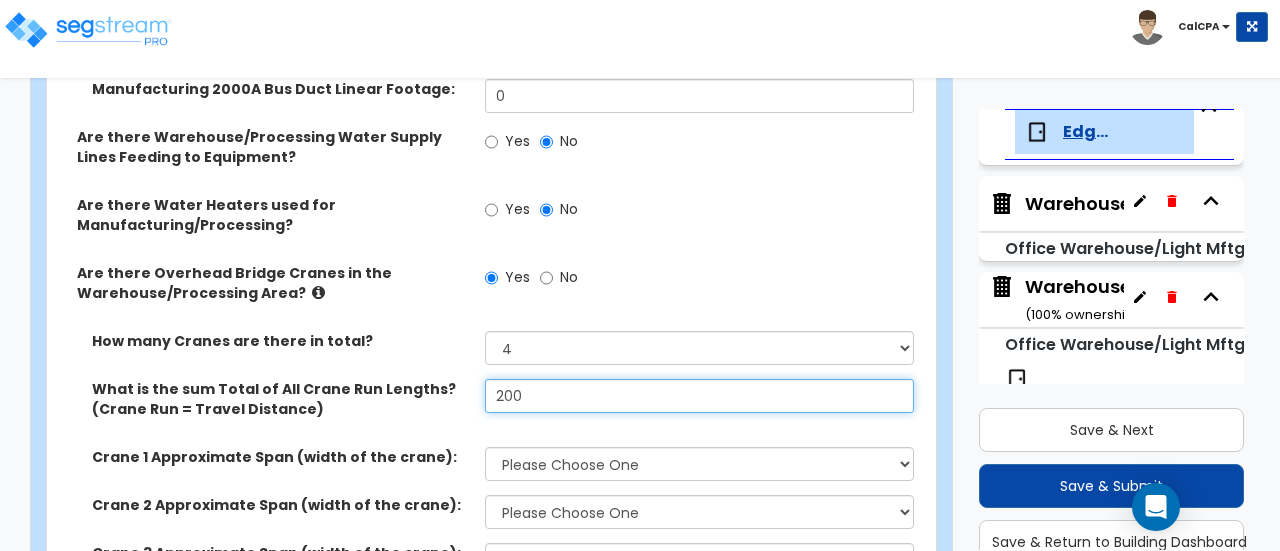 type on "200" 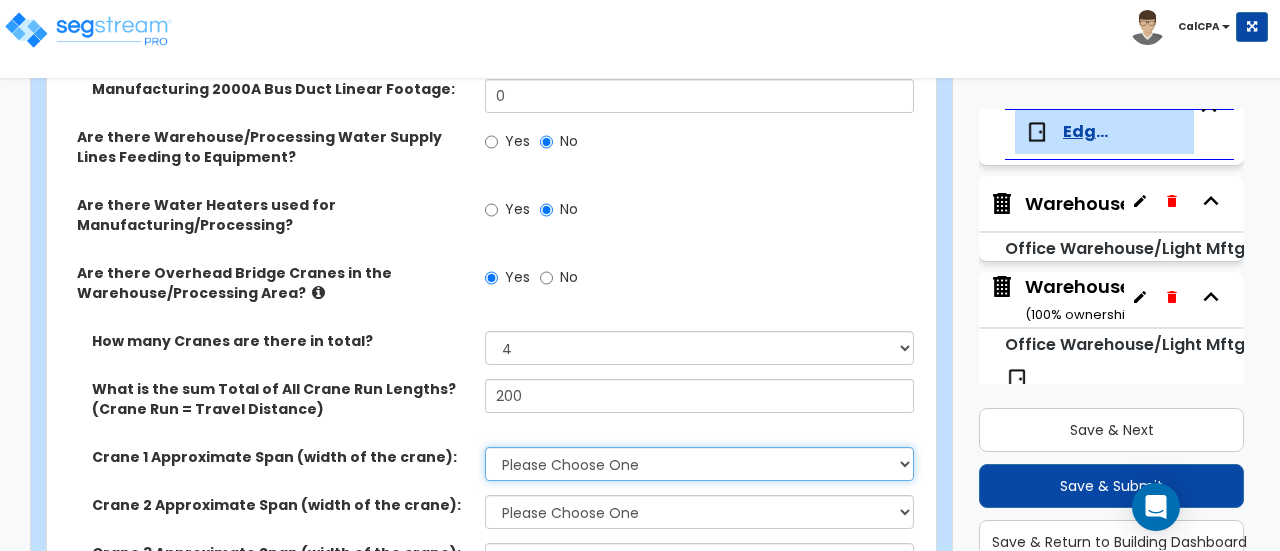 drag, startPoint x: 658, startPoint y: 395, endPoint x: 570, endPoint y: 388, distance: 88.27797 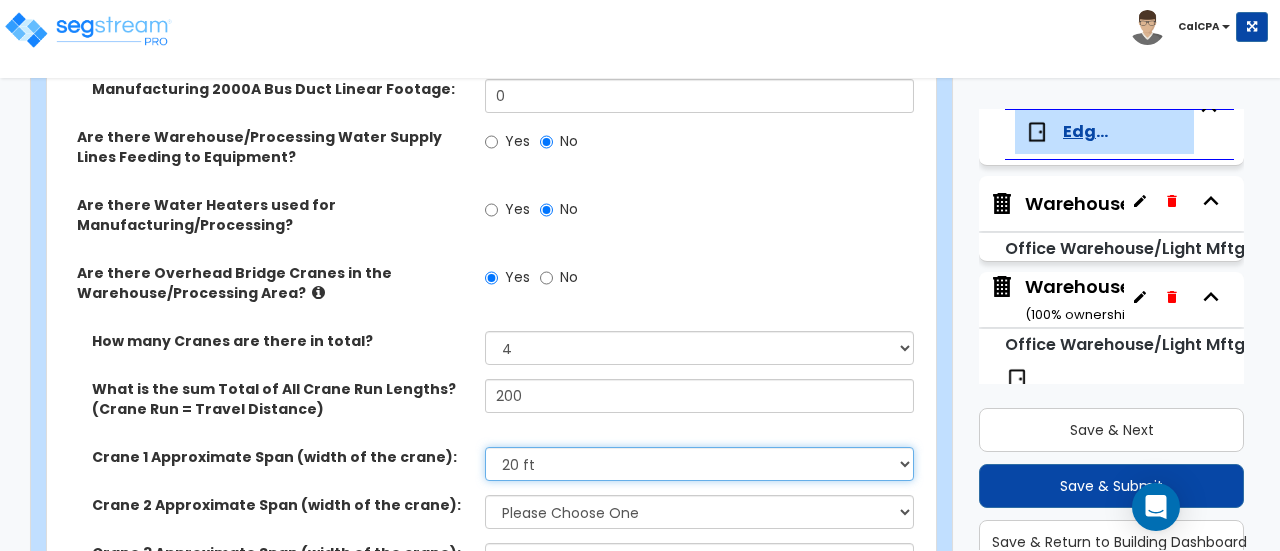 click on "Please Choose One 20 ft 30 ft 40 ft 50 ft" at bounding box center [699, 464] 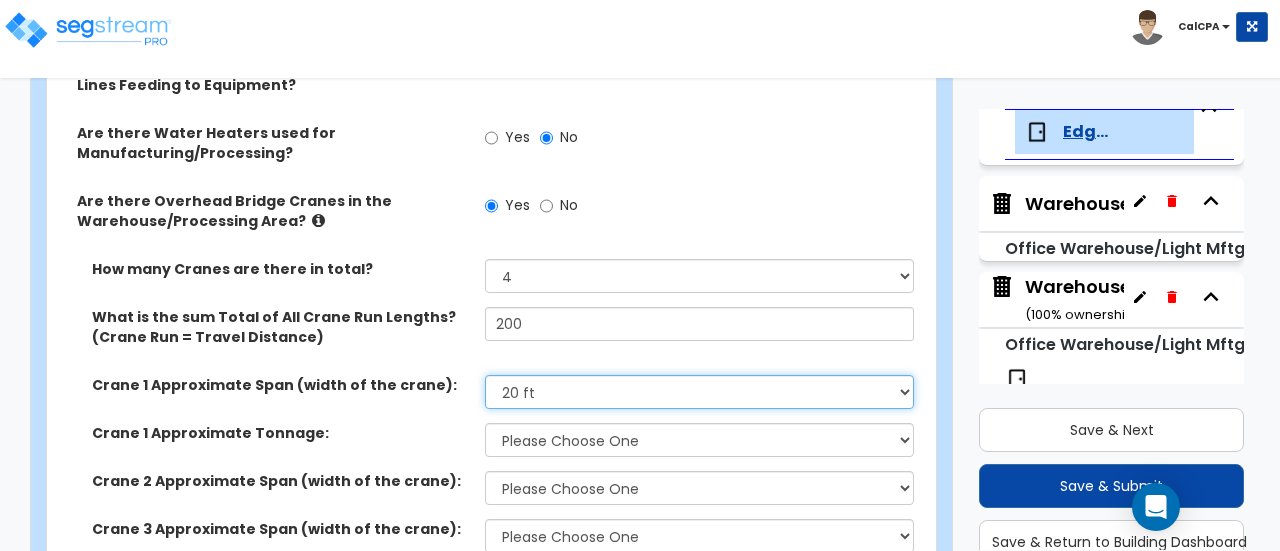 scroll, scrollTop: 7400, scrollLeft: 0, axis: vertical 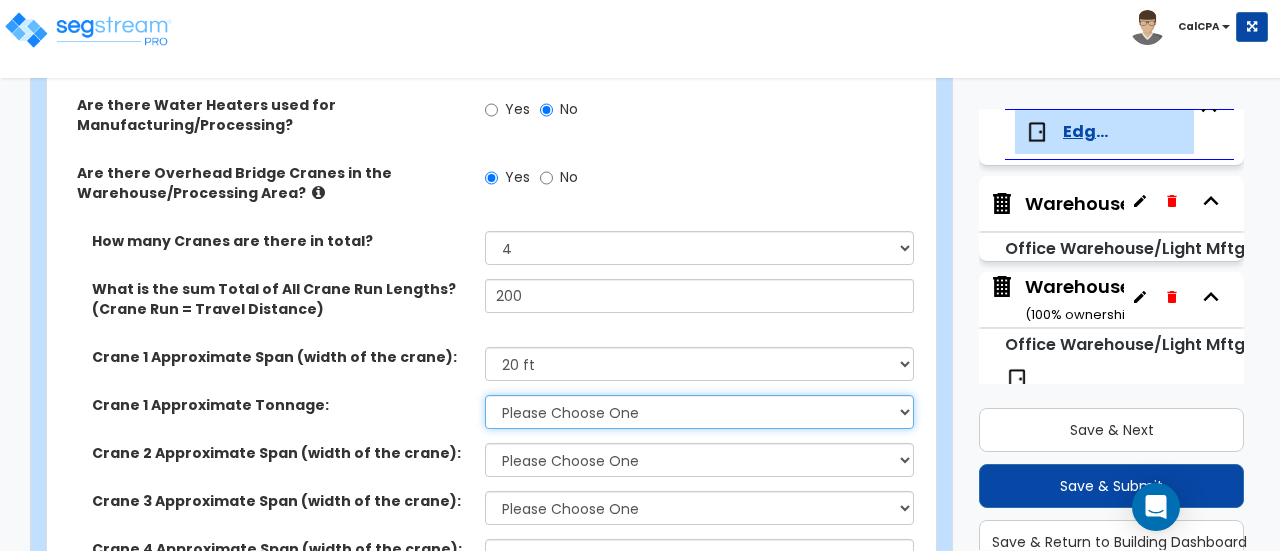 click on "Please Choose One 3 Ton 5 Ton 7.5 Ton 10 Ton 15 Ton" at bounding box center [699, 412] 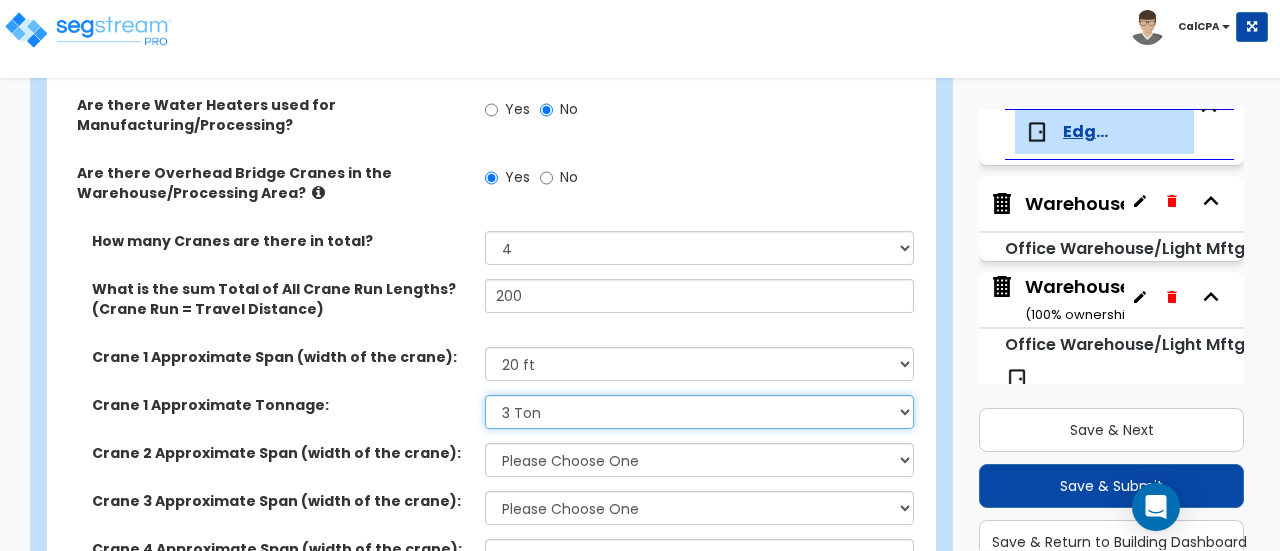 click on "Please Choose One 3 Ton 5 Ton 7.5 Ton 10 Ton 15 Ton" at bounding box center (699, 412) 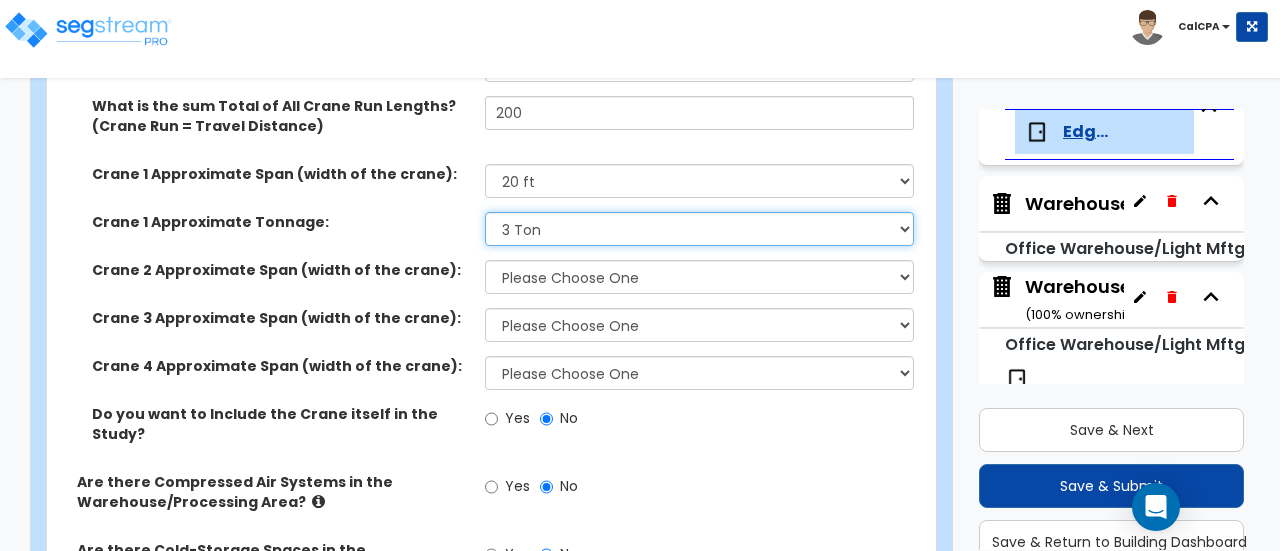 scroll, scrollTop: 7600, scrollLeft: 0, axis: vertical 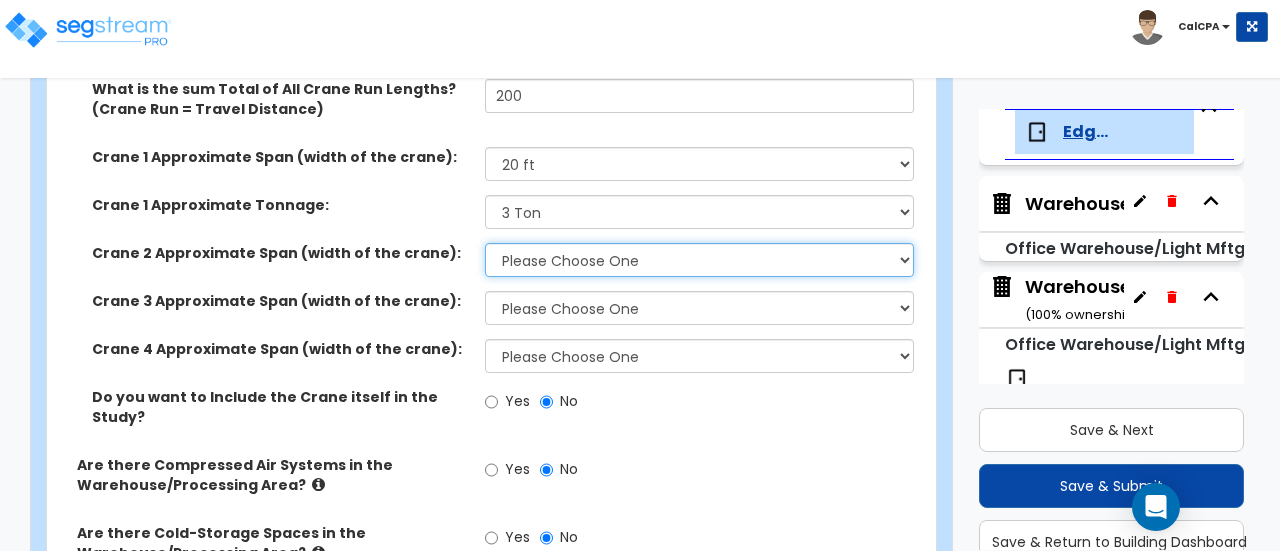 click on "Please Choose One 20 ft 30 ft 40 ft 50 ft" at bounding box center [699, 260] 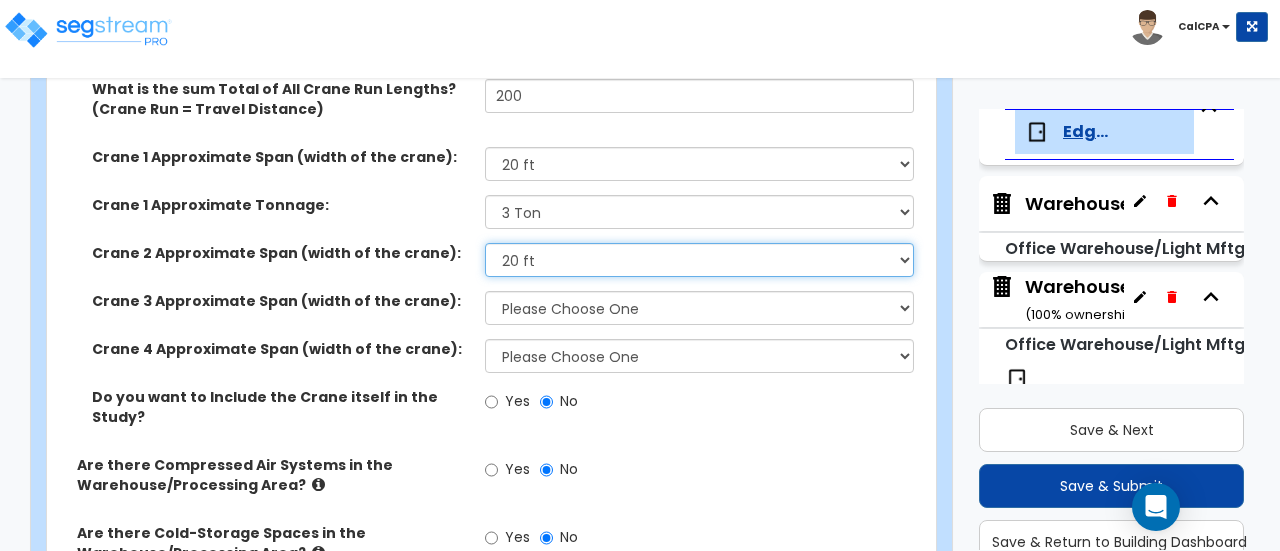 click on "Please Choose One 20 ft 30 ft 40 ft 50 ft" at bounding box center [699, 260] 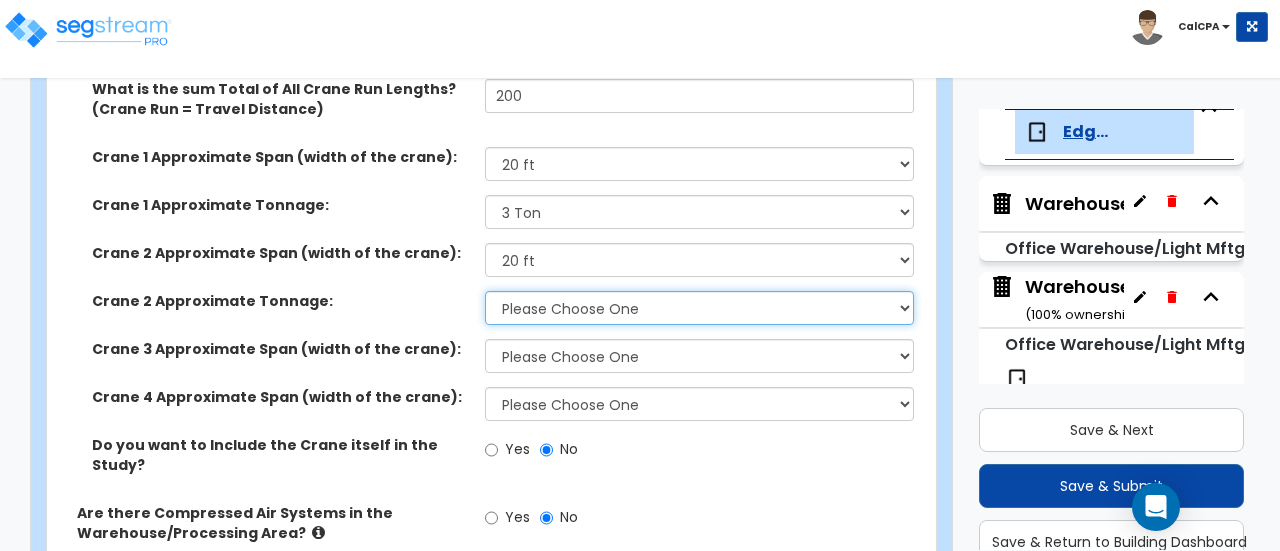 click on "Please Choose One 3 Ton 5 Ton 7.5 Ton 10 Ton 15 Ton" at bounding box center [699, 308] 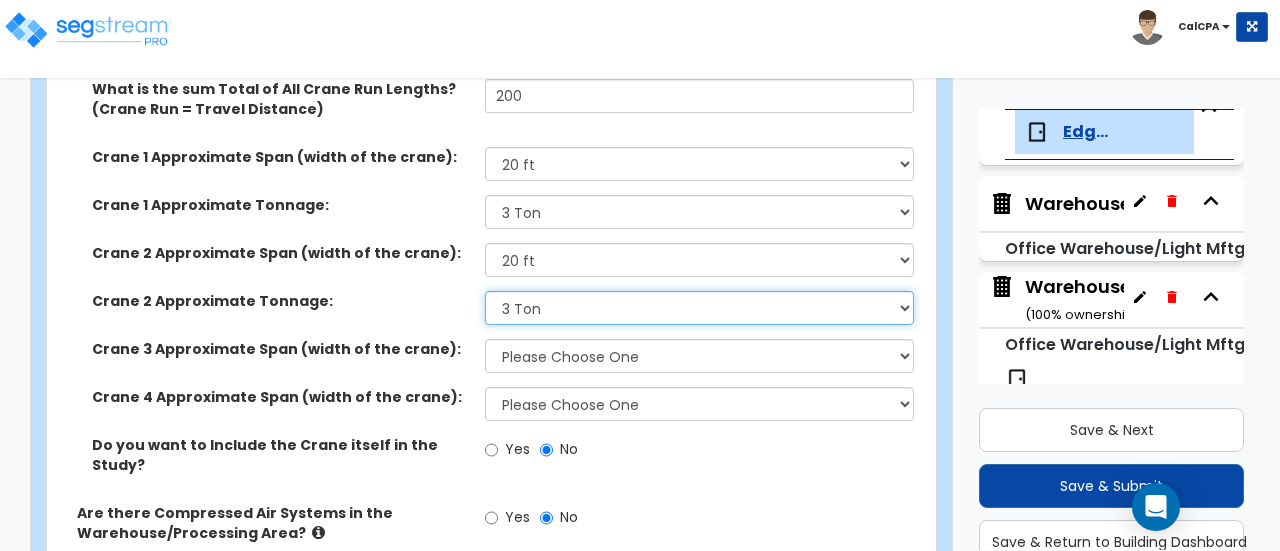 click on "Please Choose One 3 Ton 5 Ton 7.5 Ton 10 Ton 15 Ton" at bounding box center (699, 308) 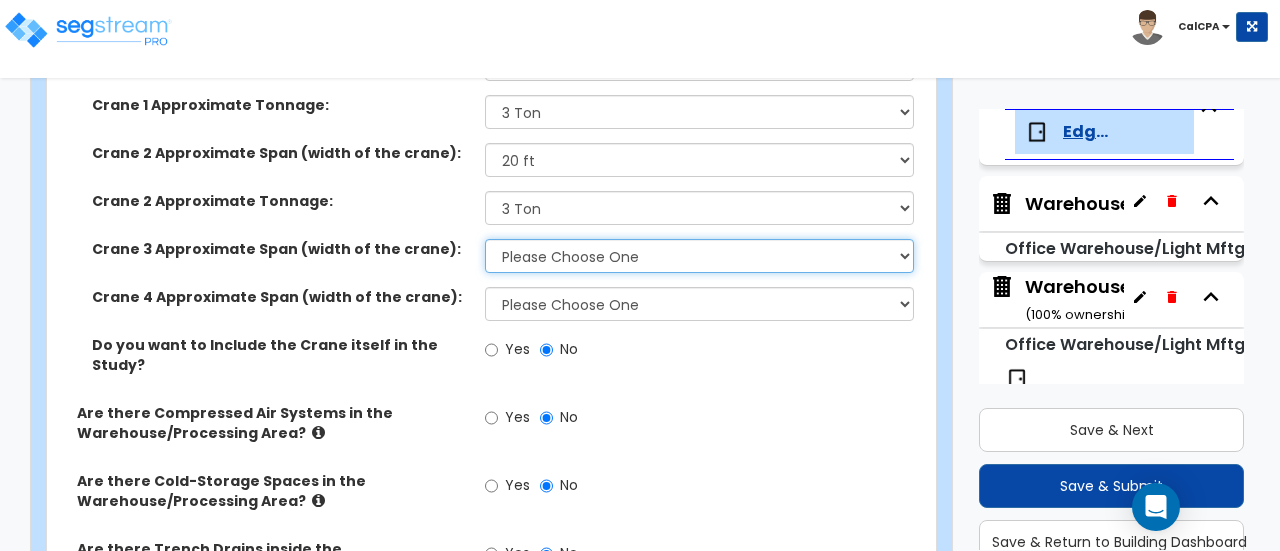 click on "Please Choose One 20 ft 30 ft 40 ft 50 ft" at bounding box center [699, 256] 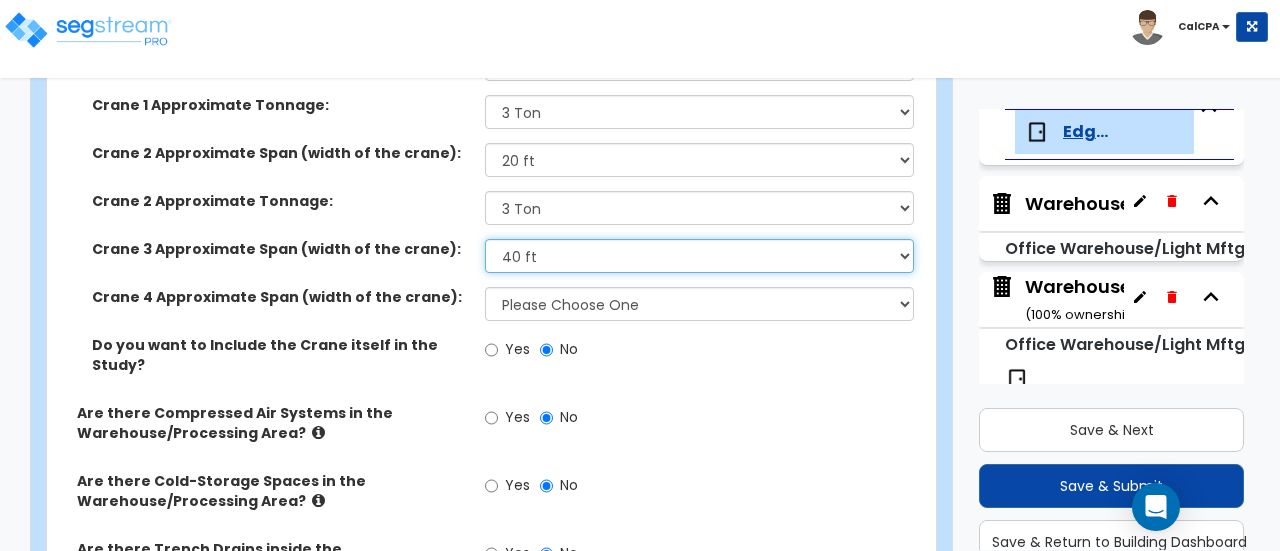 click on "Please Choose One 20 ft 30 ft 40 ft 50 ft" at bounding box center (699, 256) 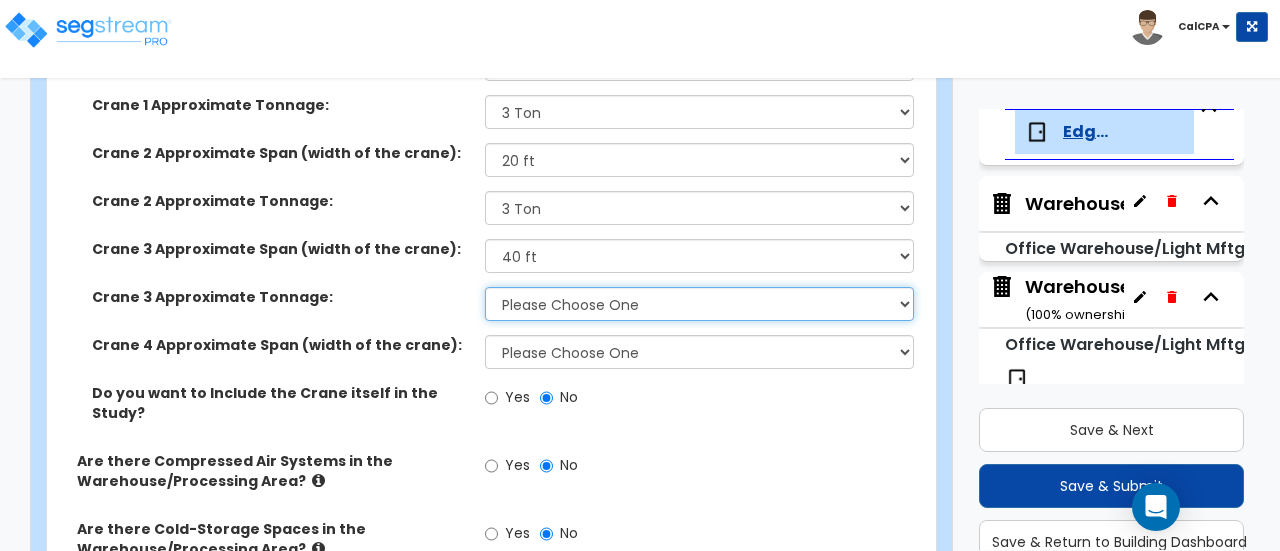 click on "Please Choose One 3 Ton 5 Ton 7.5 Ton 10 Ton 15 Ton 25 Ton" at bounding box center (699, 304) 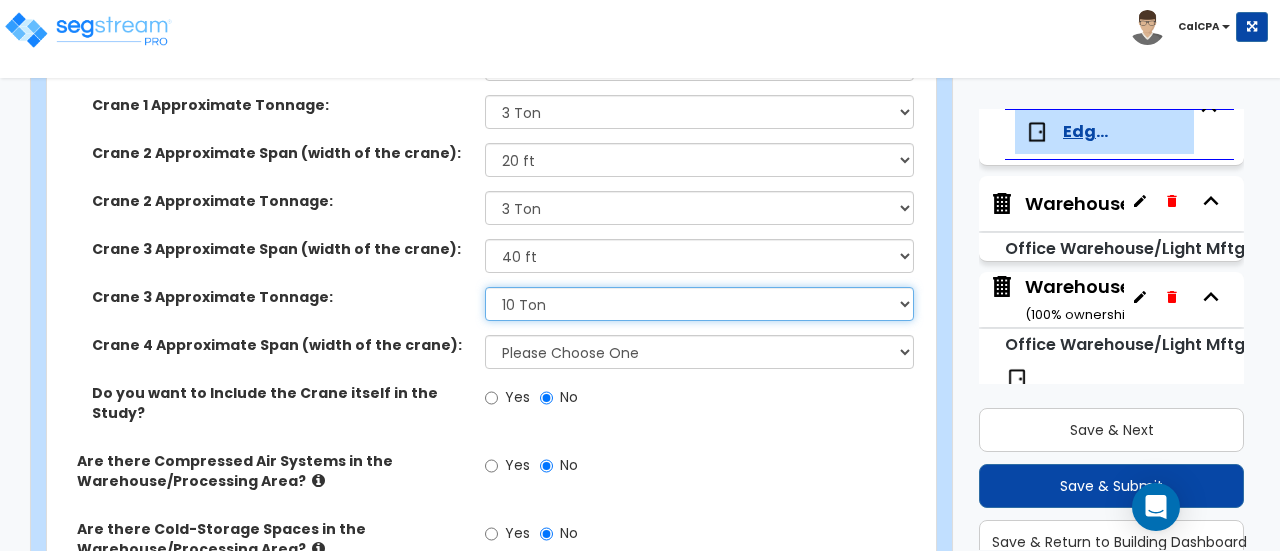 click on "Please Choose One 3 Ton 5 Ton 7.5 Ton 10 Ton 15 Ton 25 Ton" at bounding box center (699, 304) 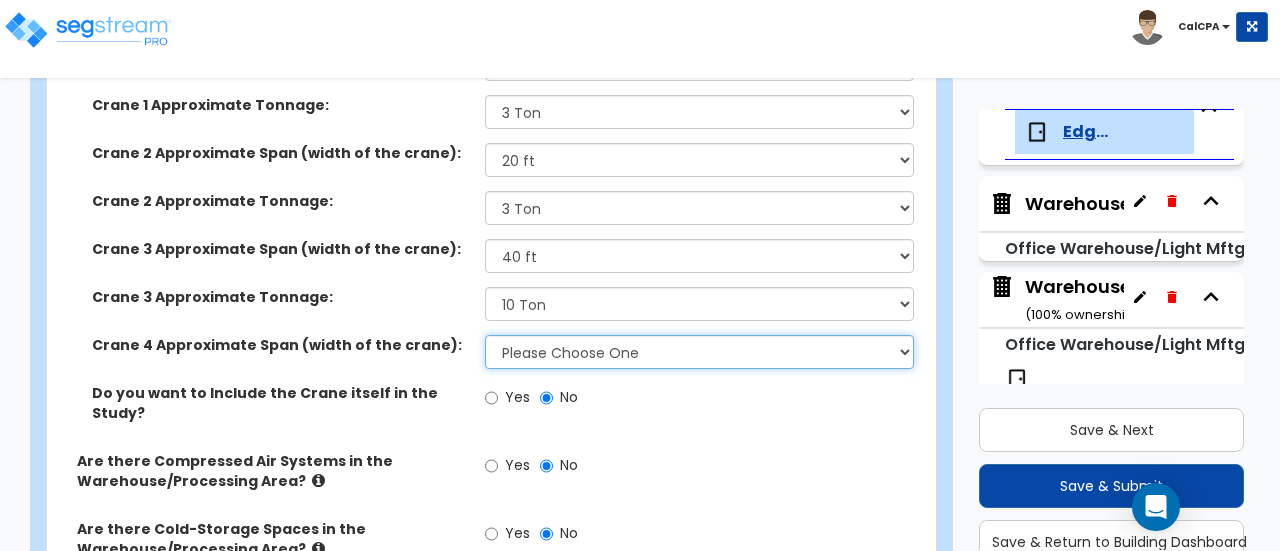 click on "Please Choose One 20 ft 30 ft 40 ft 50 ft" at bounding box center [699, 352] 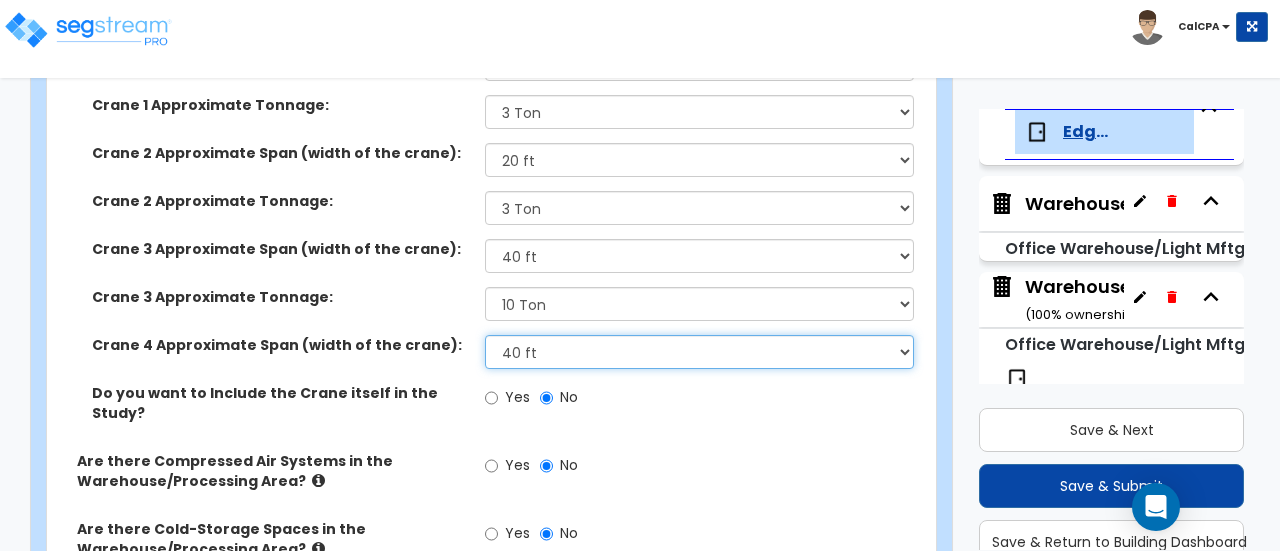 click on "Please Choose One 20 ft 30 ft 40 ft 50 ft" at bounding box center [699, 352] 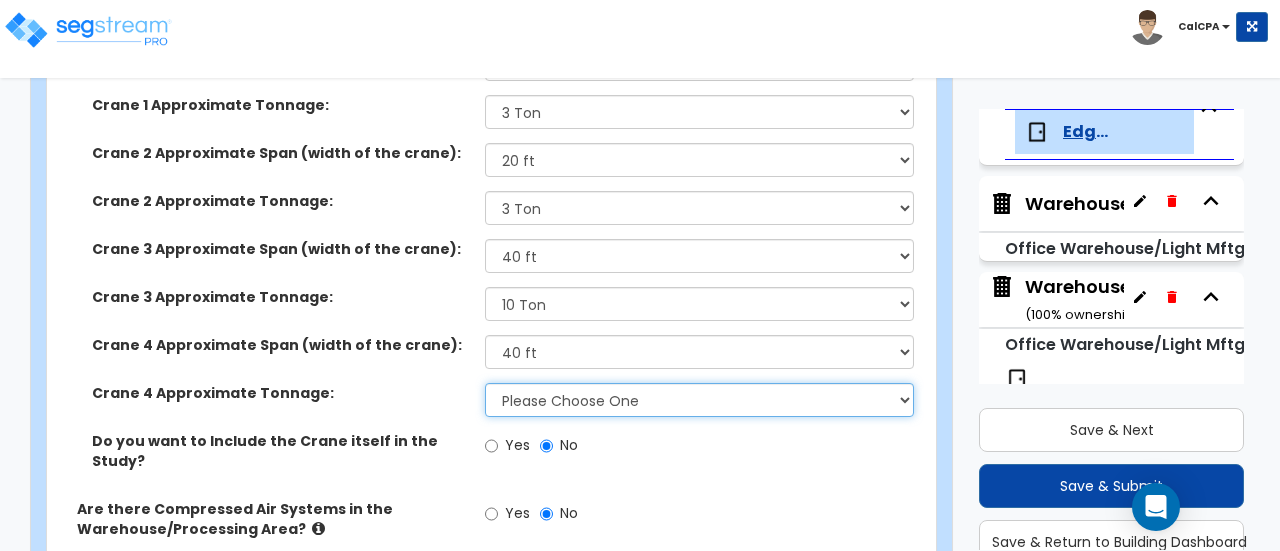 click on "Please Choose One 3 Ton 5 Ton 7.5 Ton 10 Ton 15 Ton 25 Ton" at bounding box center [699, 400] 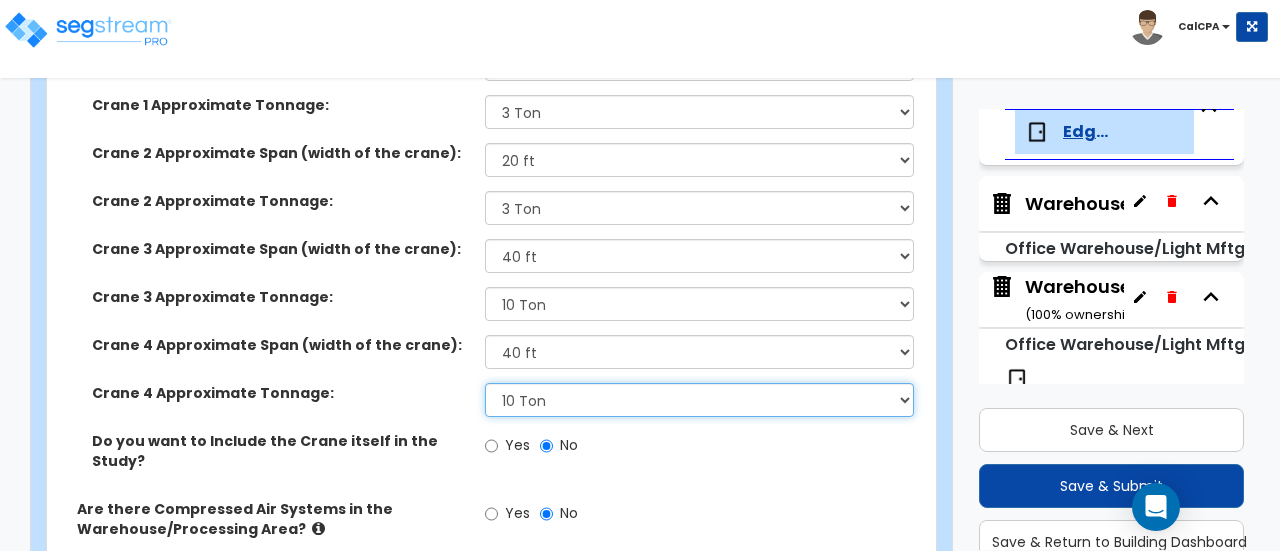 click on "Please Choose One 3 Ton 5 Ton 7.5 Ton 10 Ton 15 Ton 25 Ton" at bounding box center (699, 400) 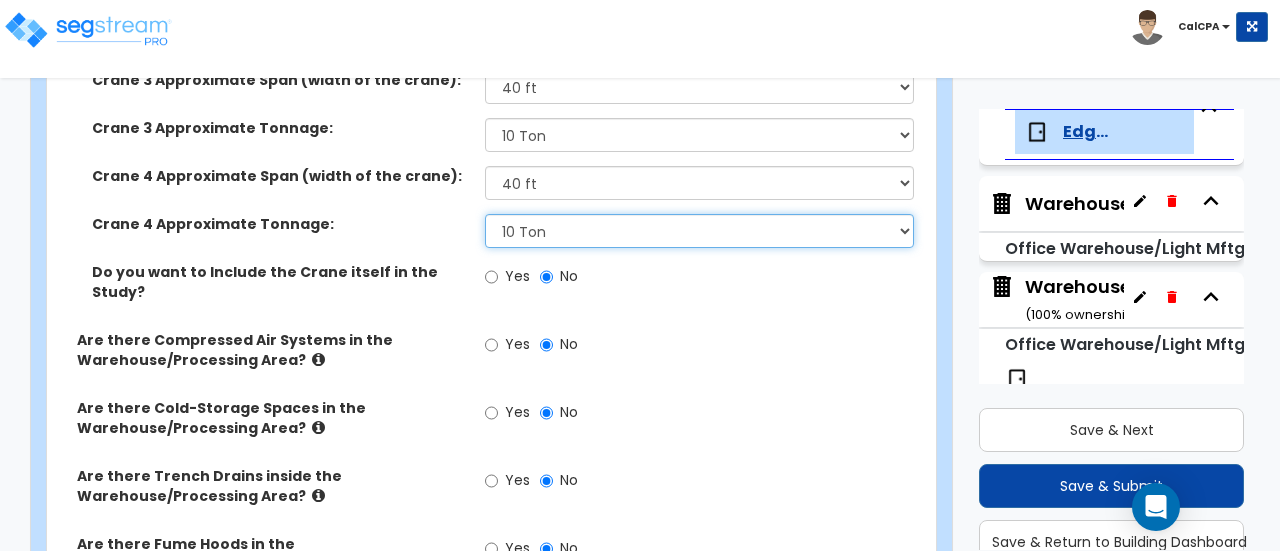 scroll, scrollTop: 7900, scrollLeft: 0, axis: vertical 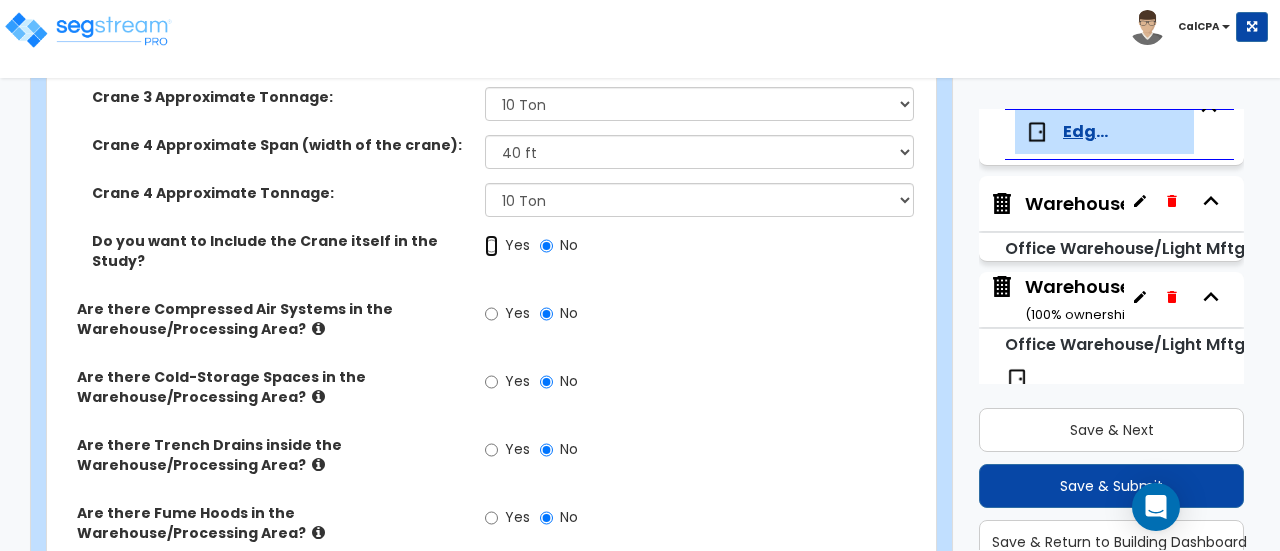click on "Yes" at bounding box center (491, 246) 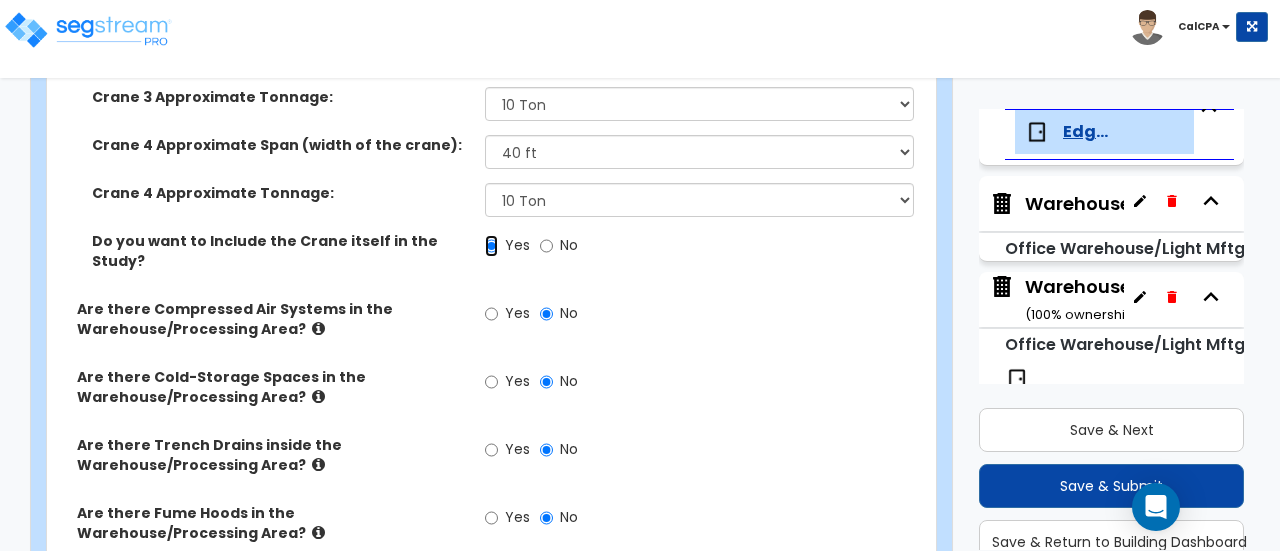 scroll, scrollTop: 8000, scrollLeft: 0, axis: vertical 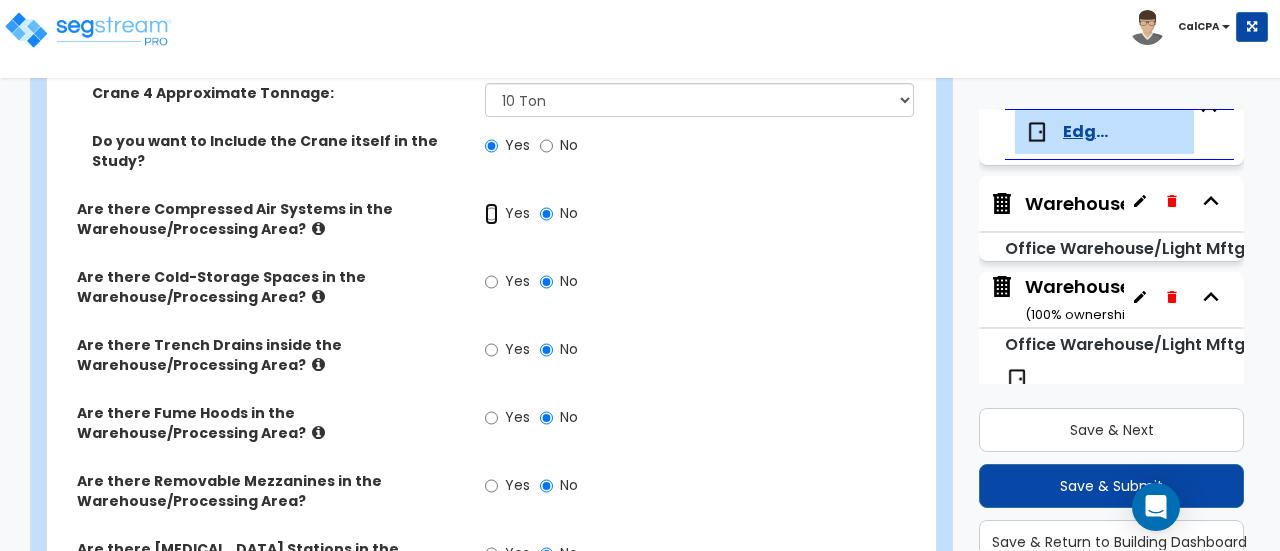 click on "Yes" at bounding box center [491, 214] 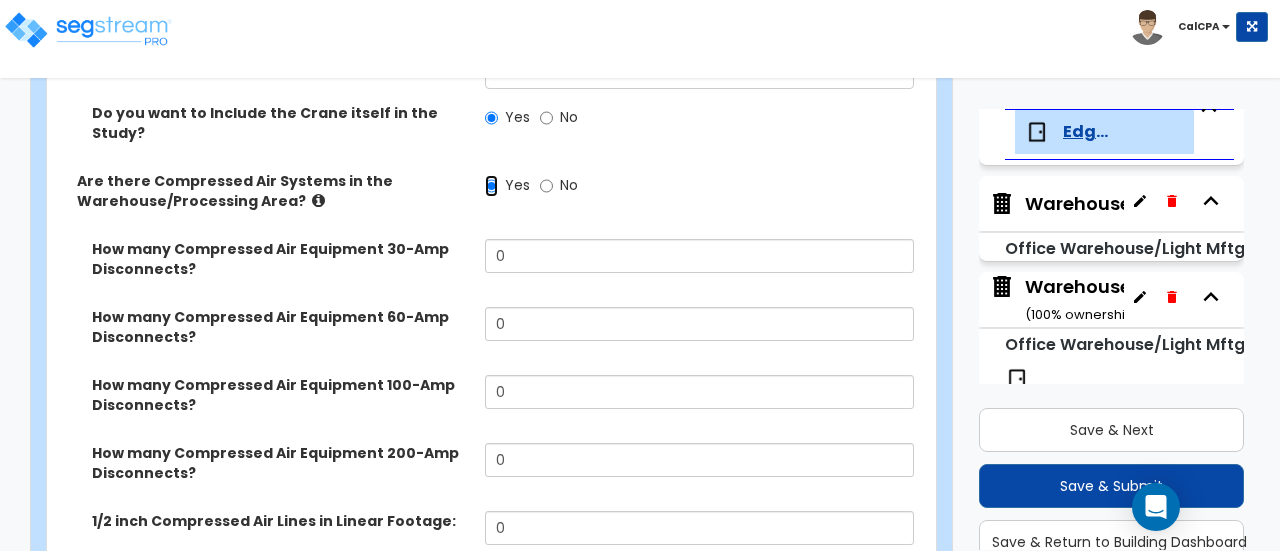 scroll, scrollTop: 8000, scrollLeft: 0, axis: vertical 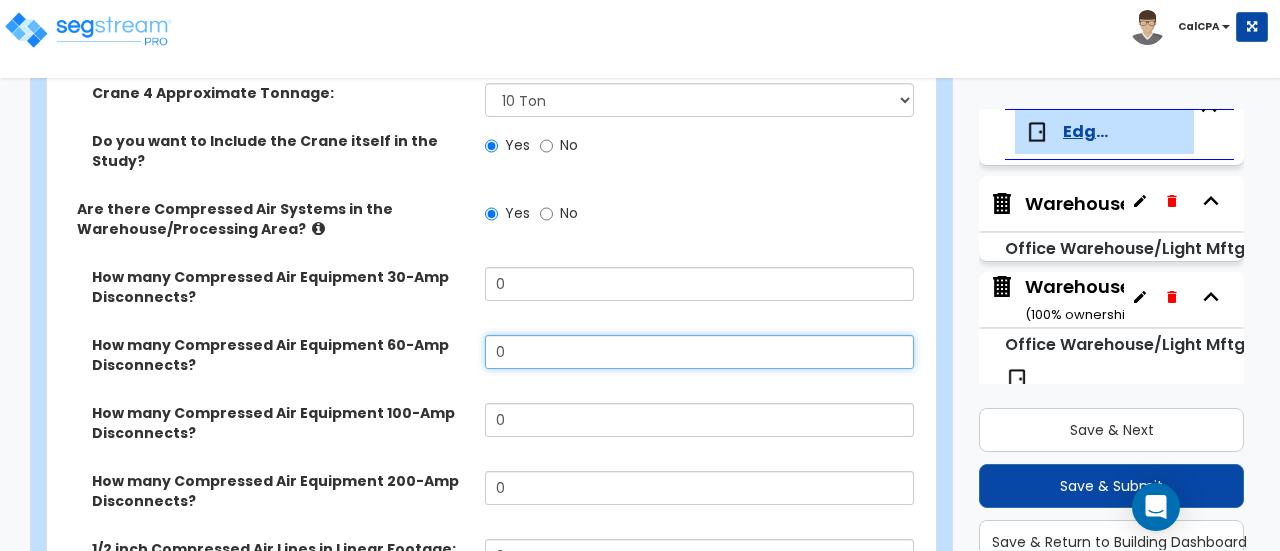 click on "0" at bounding box center [699, 352] 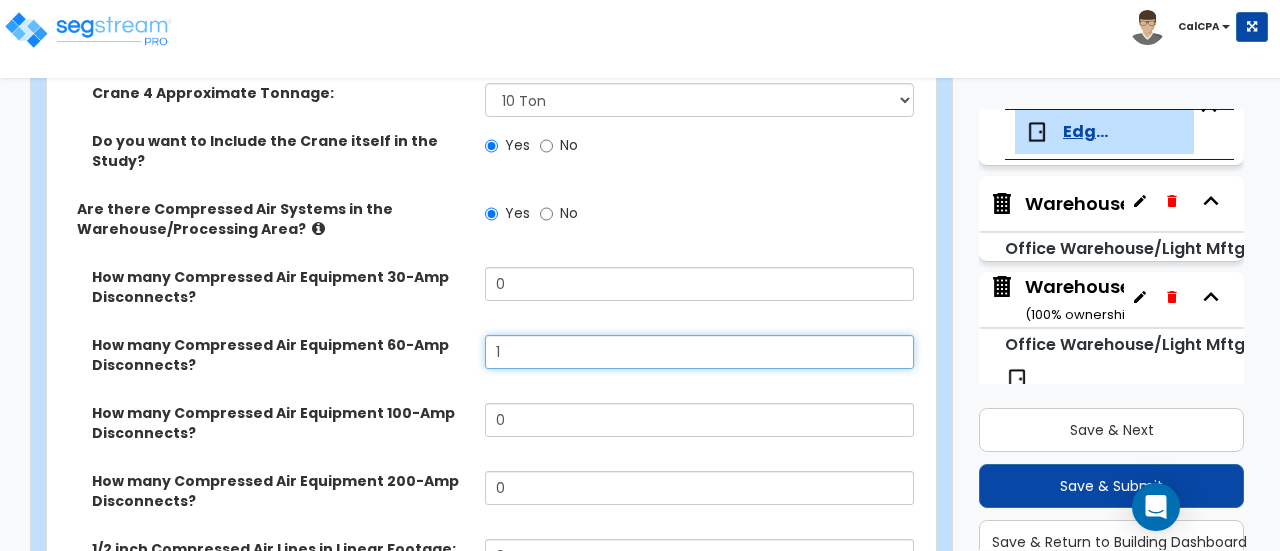 type on "1" 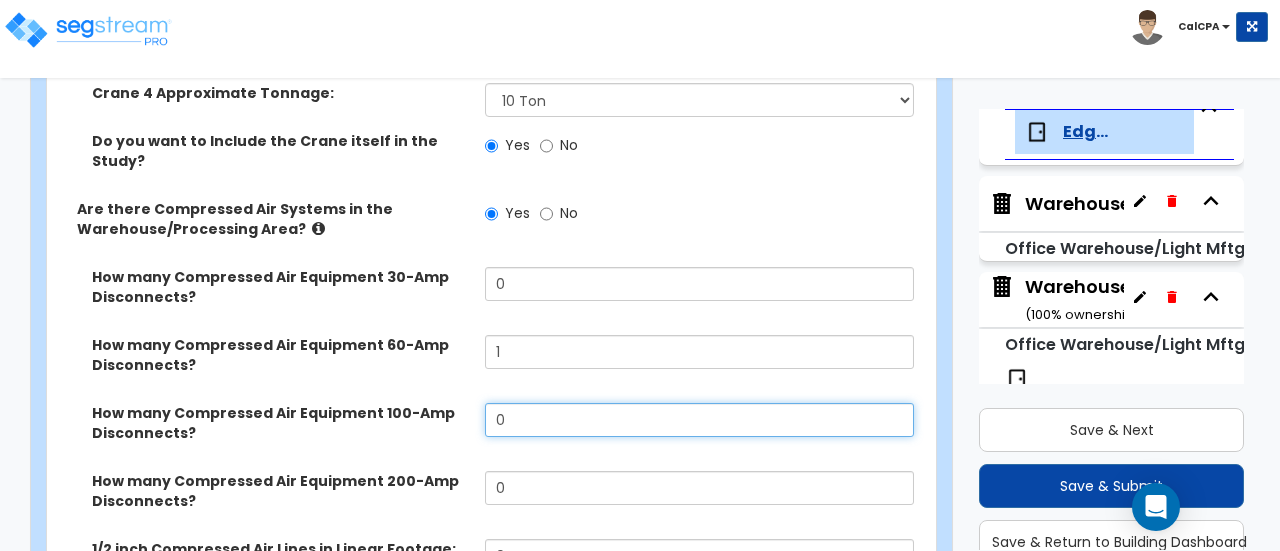 click on "0" at bounding box center [699, 420] 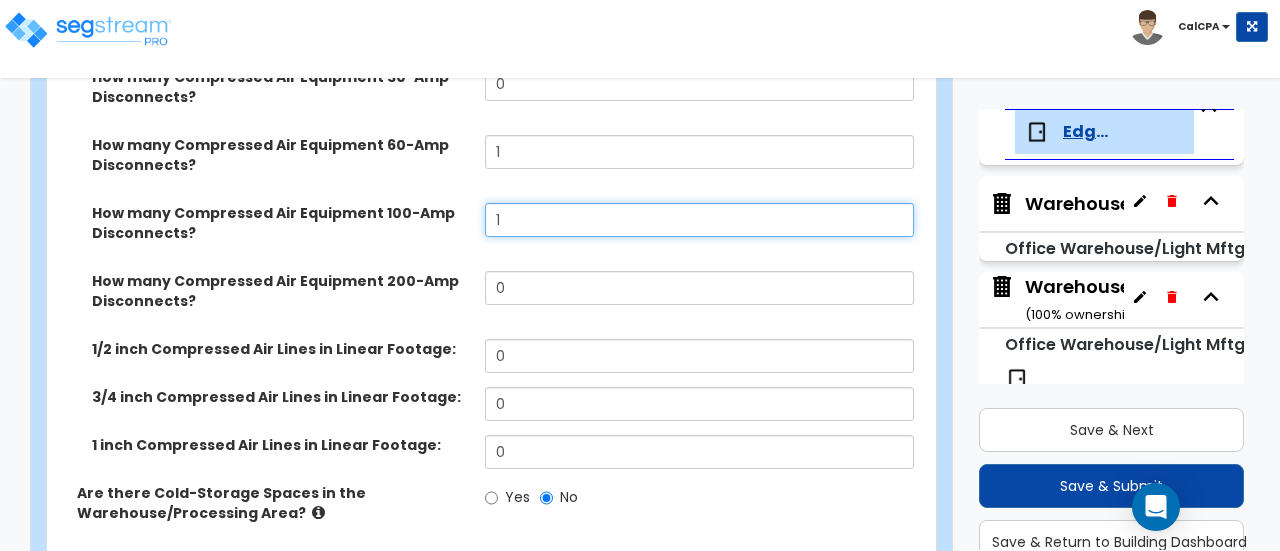 scroll, scrollTop: 8300, scrollLeft: 0, axis: vertical 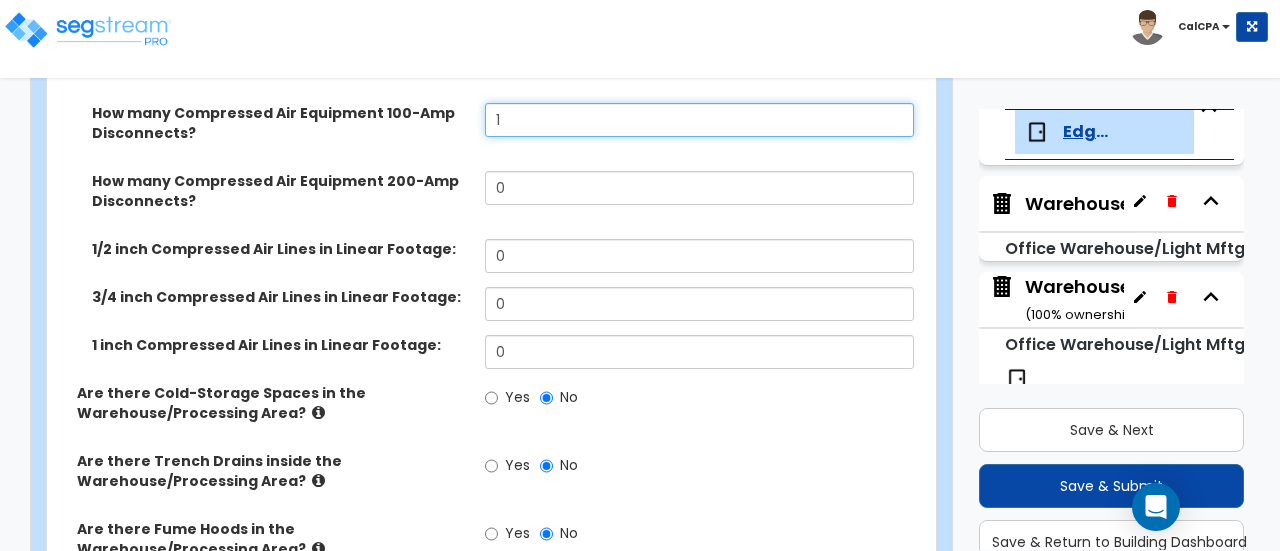 type on "1" 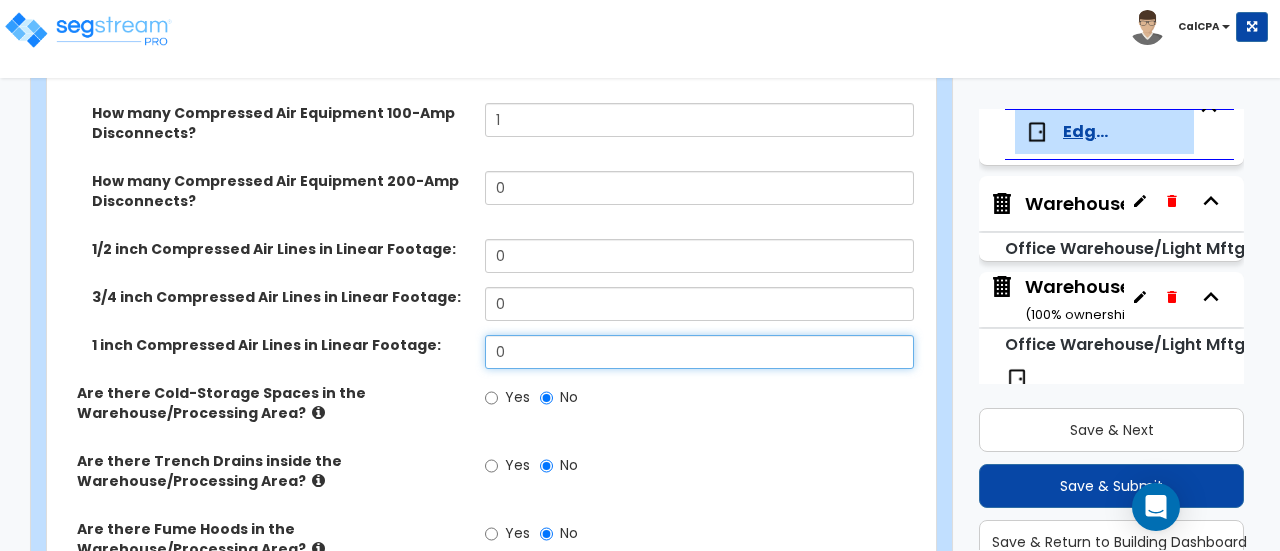 drag, startPoint x: 566, startPoint y: 270, endPoint x: 396, endPoint y: 249, distance: 171.29214 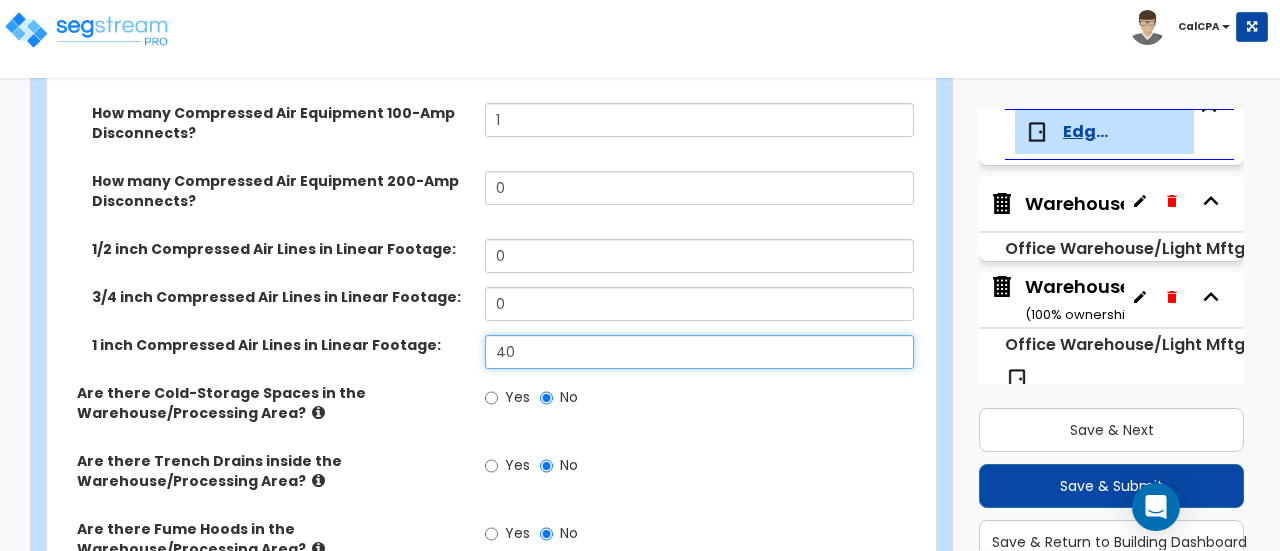 type on "4" 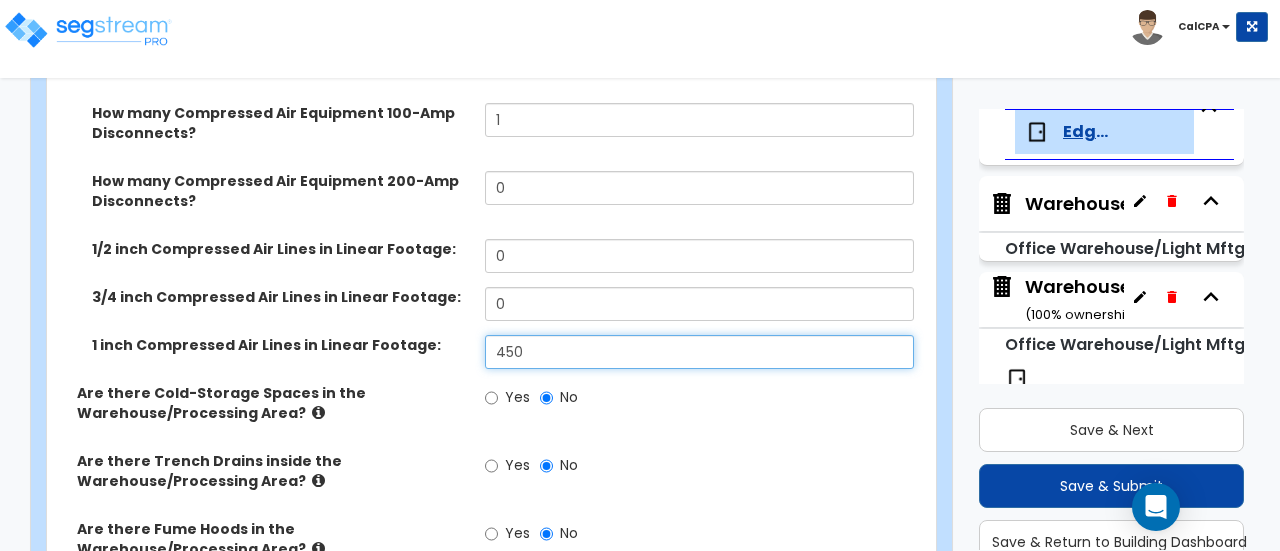 type on "450" 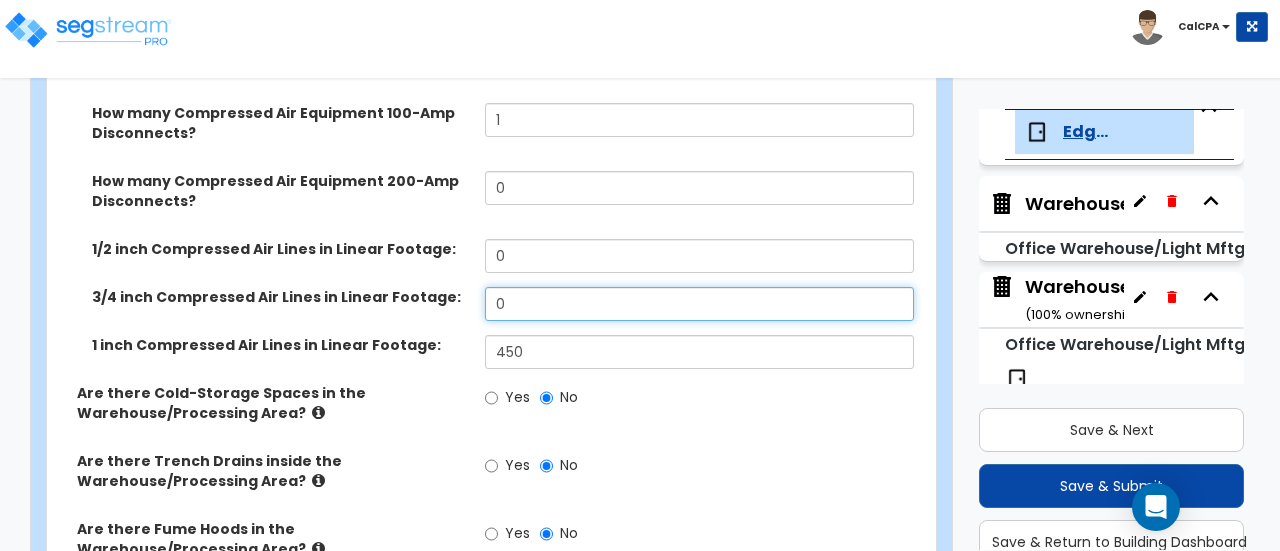 drag, startPoint x: 568, startPoint y: 216, endPoint x: 511, endPoint y: 221, distance: 57.21888 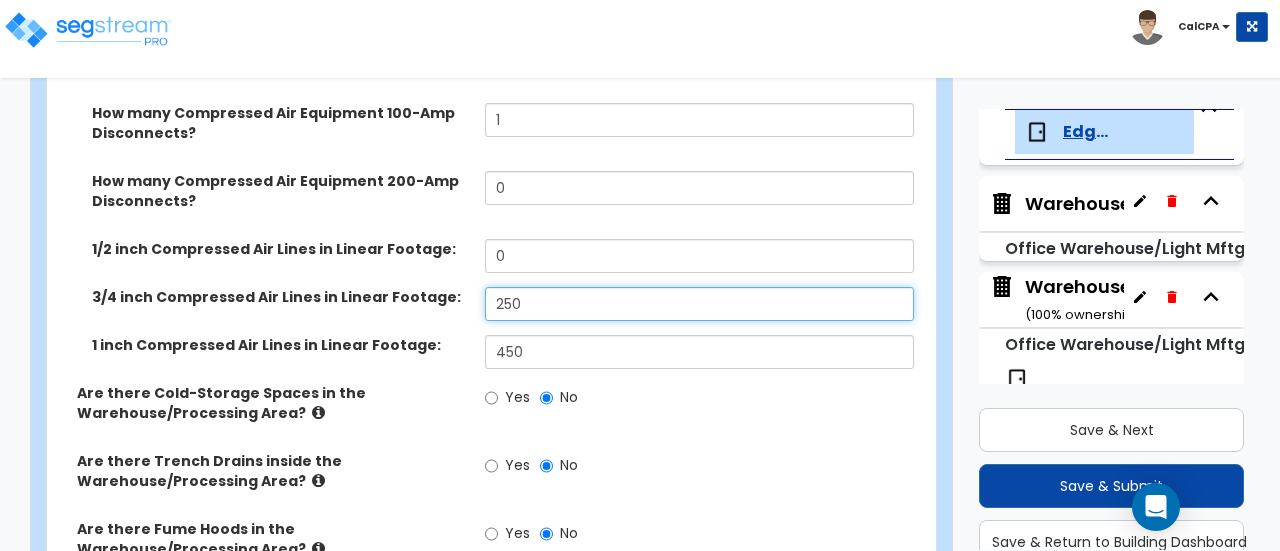 type on "250" 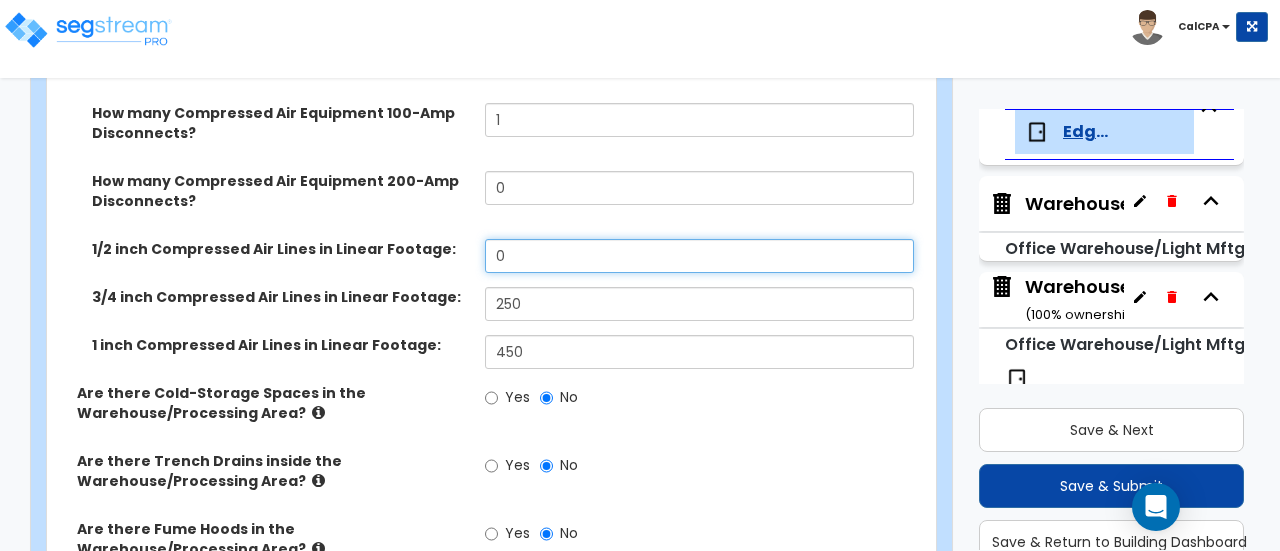 click on "0" at bounding box center (699, 256) 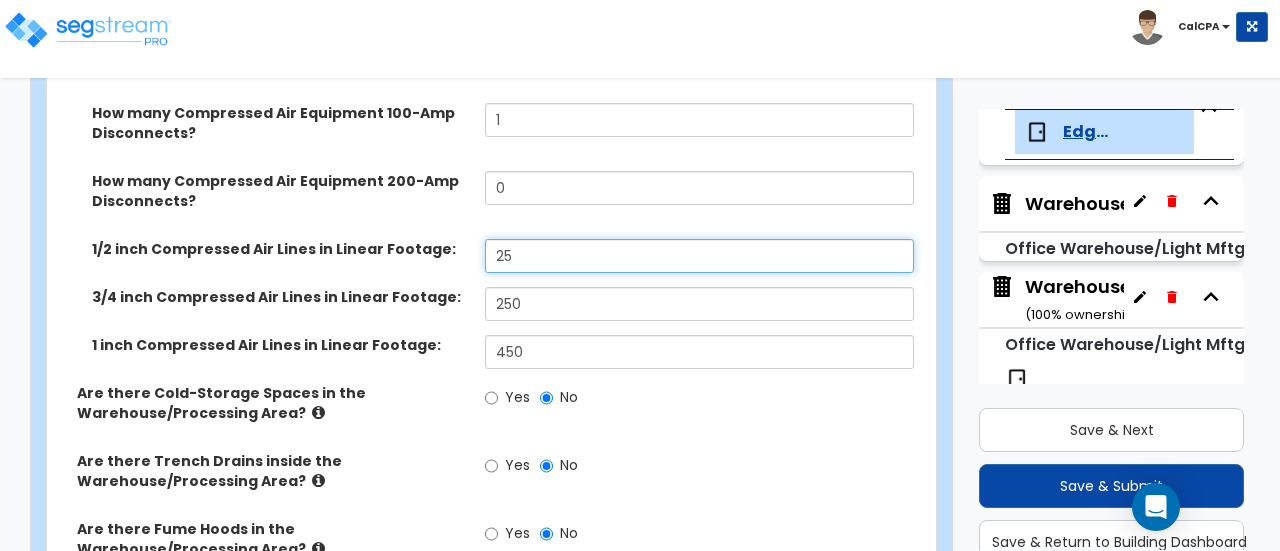 type on "2" 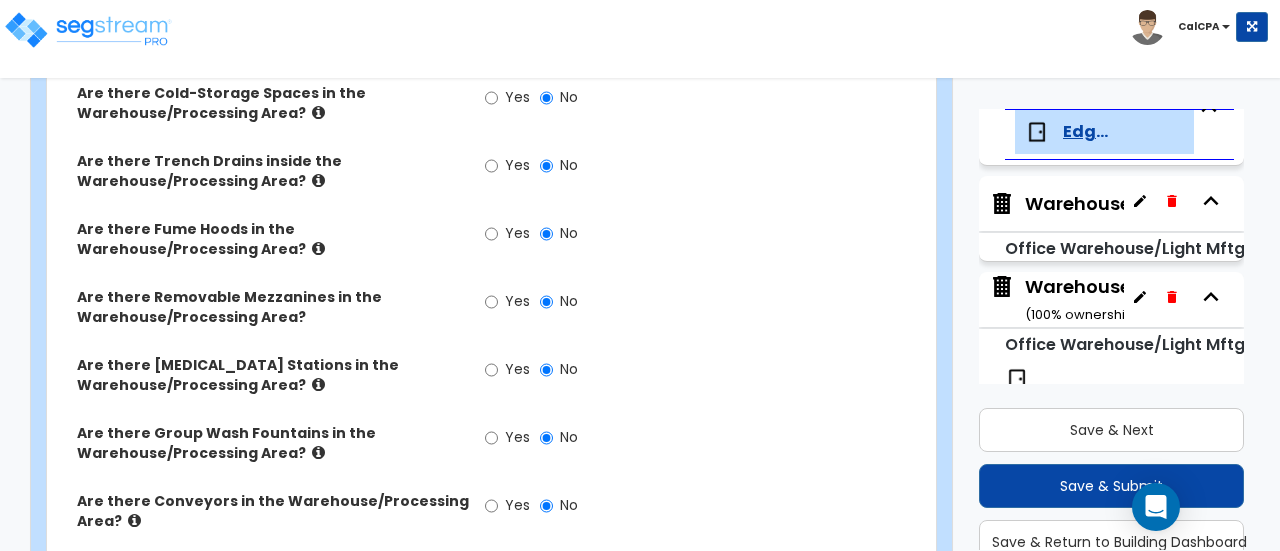 scroll, scrollTop: 8700, scrollLeft: 0, axis: vertical 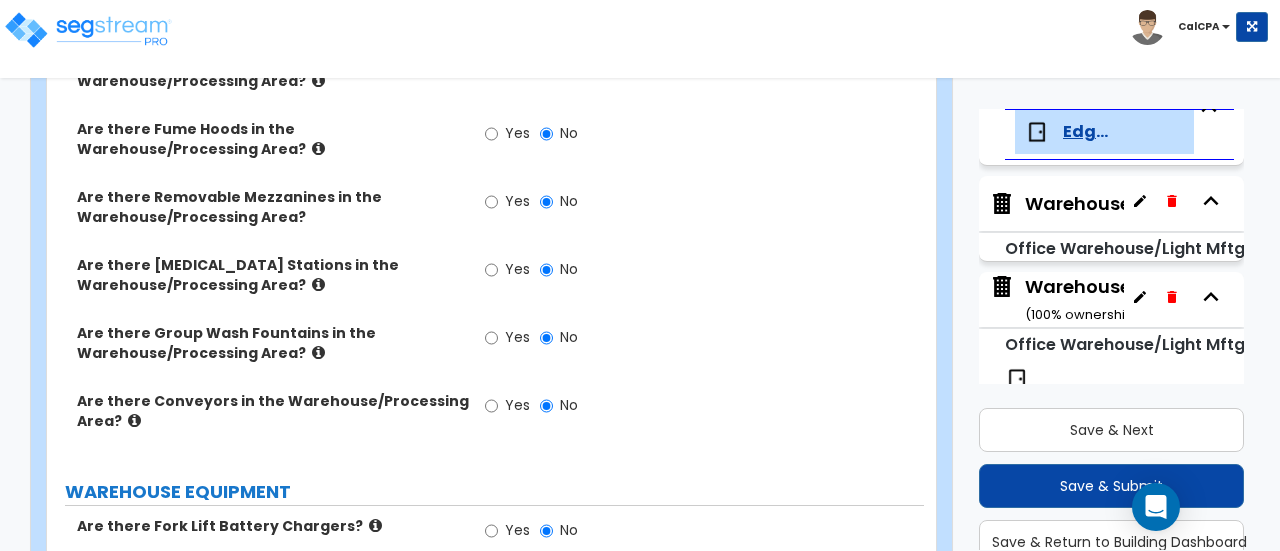 type on "150" 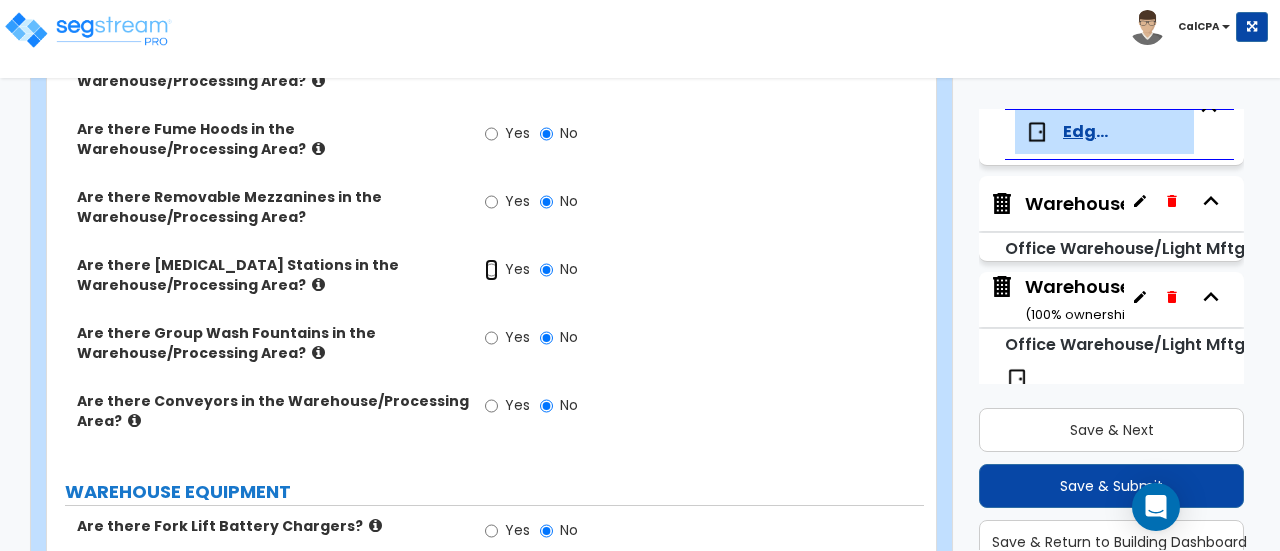 click on "Yes" at bounding box center [491, 270] 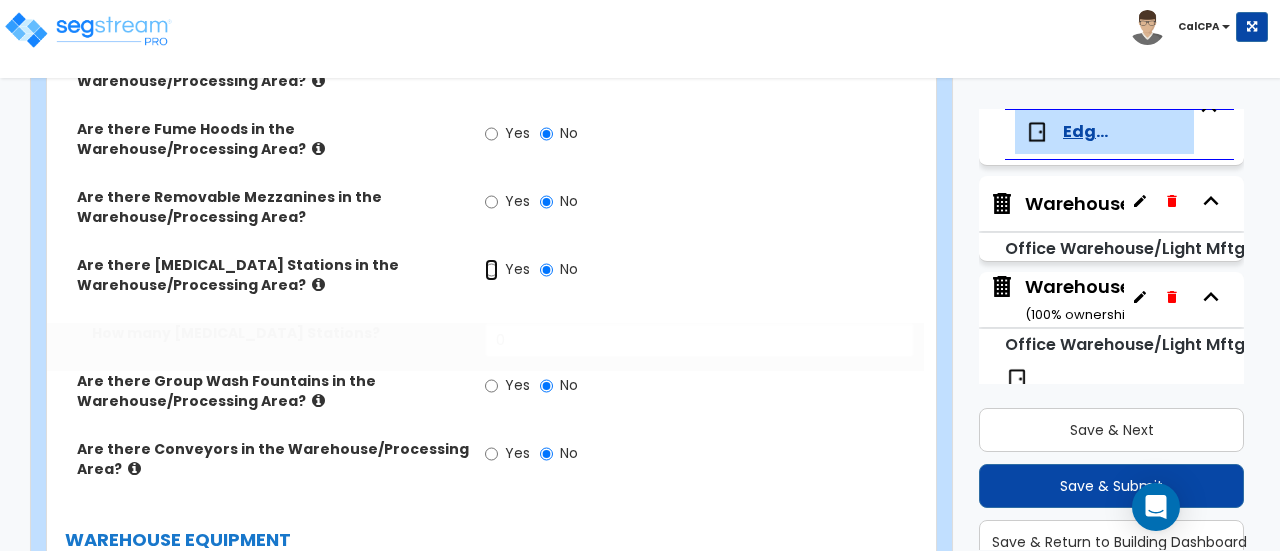radio on "true" 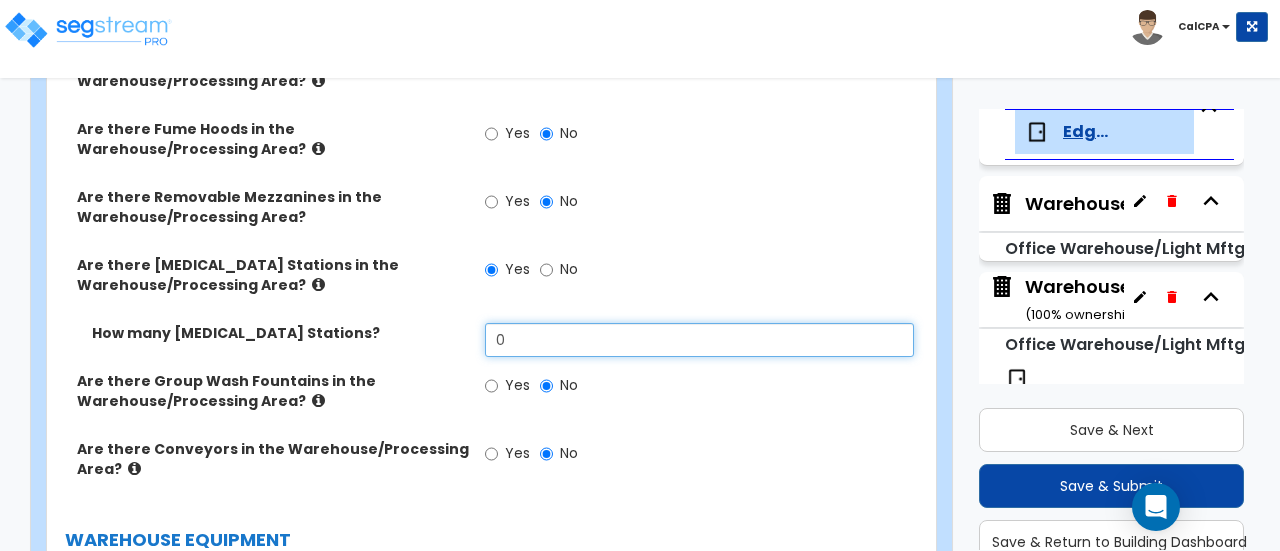 drag, startPoint x: 517, startPoint y: 251, endPoint x: 459, endPoint y: 248, distance: 58.077534 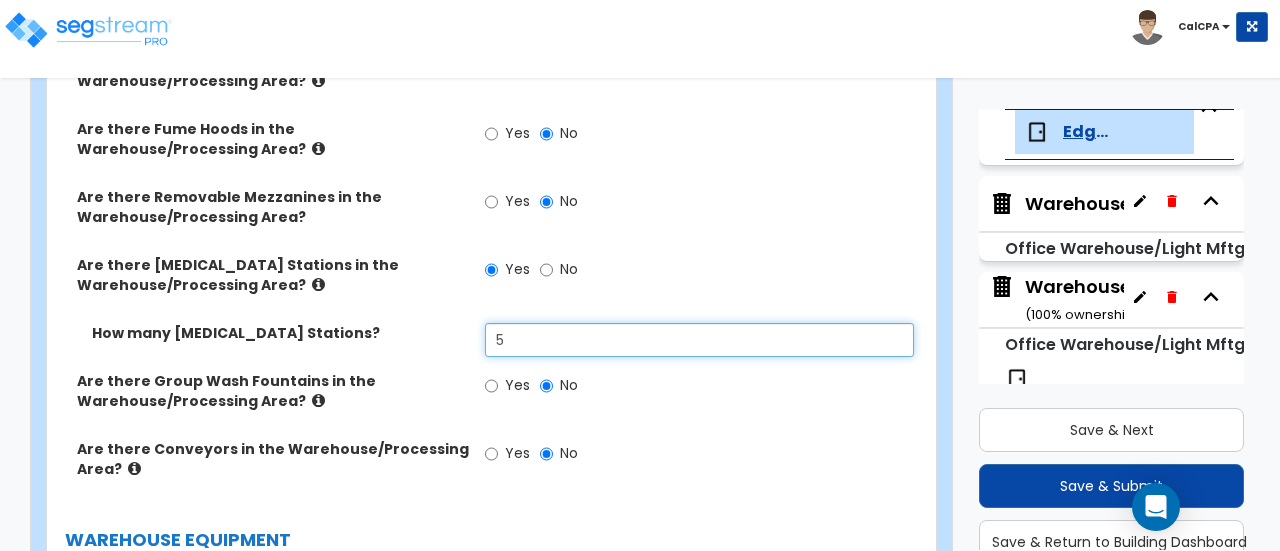 type on "5" 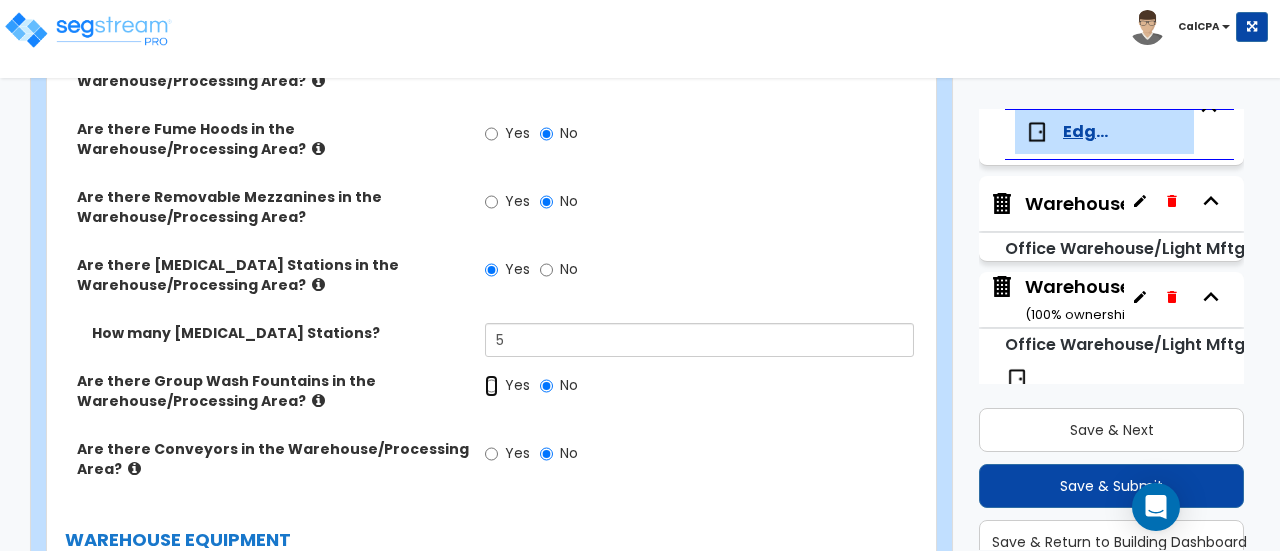 click on "Yes" at bounding box center [491, 386] 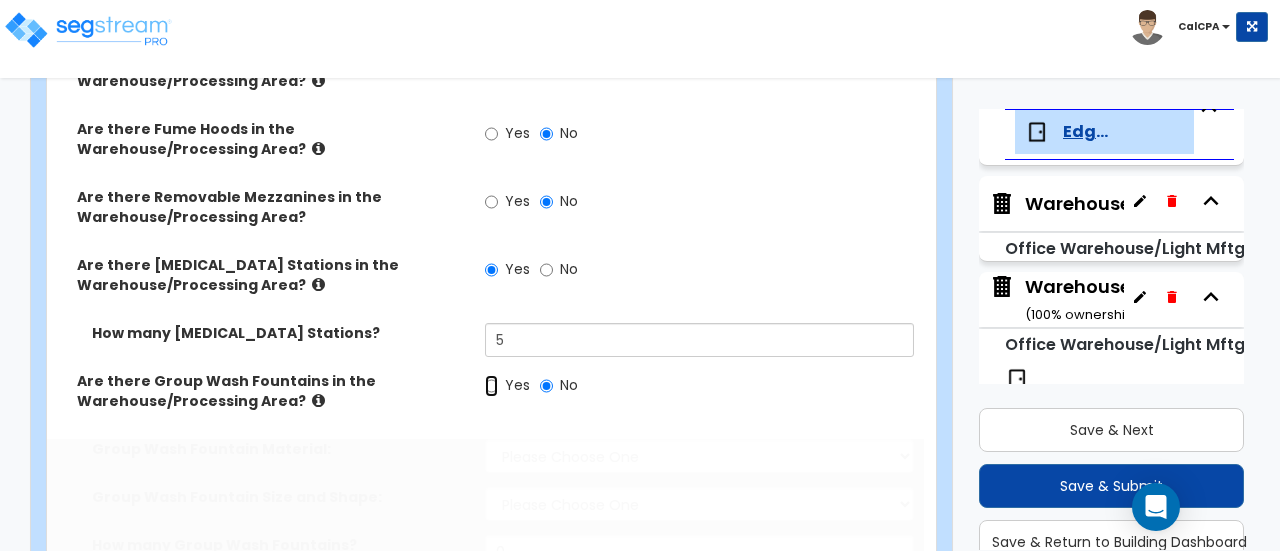 radio on "true" 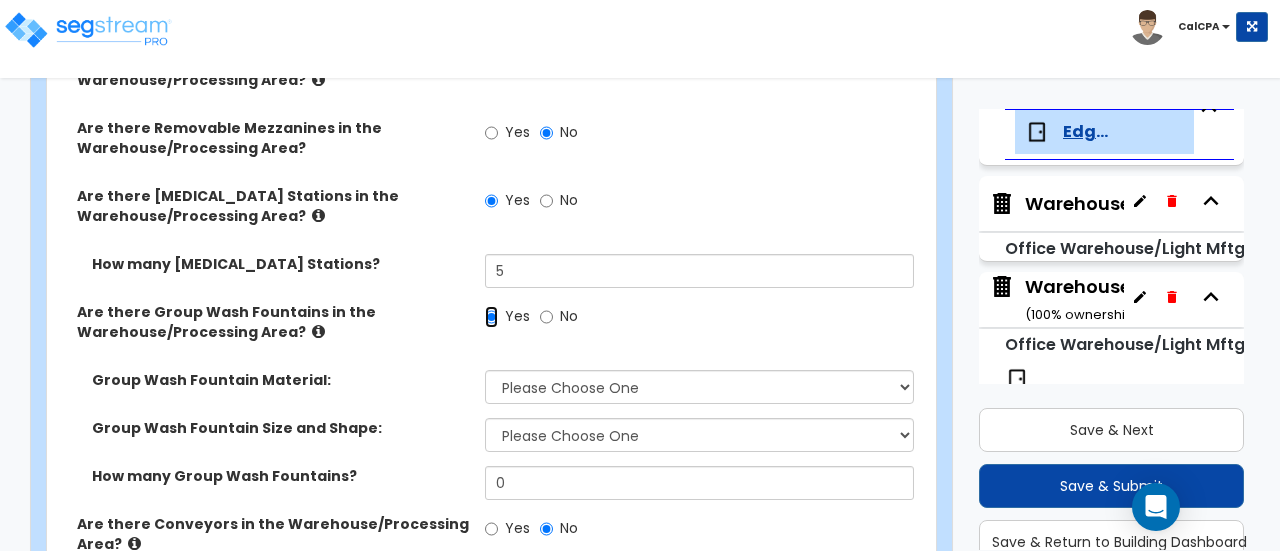 scroll, scrollTop: 8800, scrollLeft: 0, axis: vertical 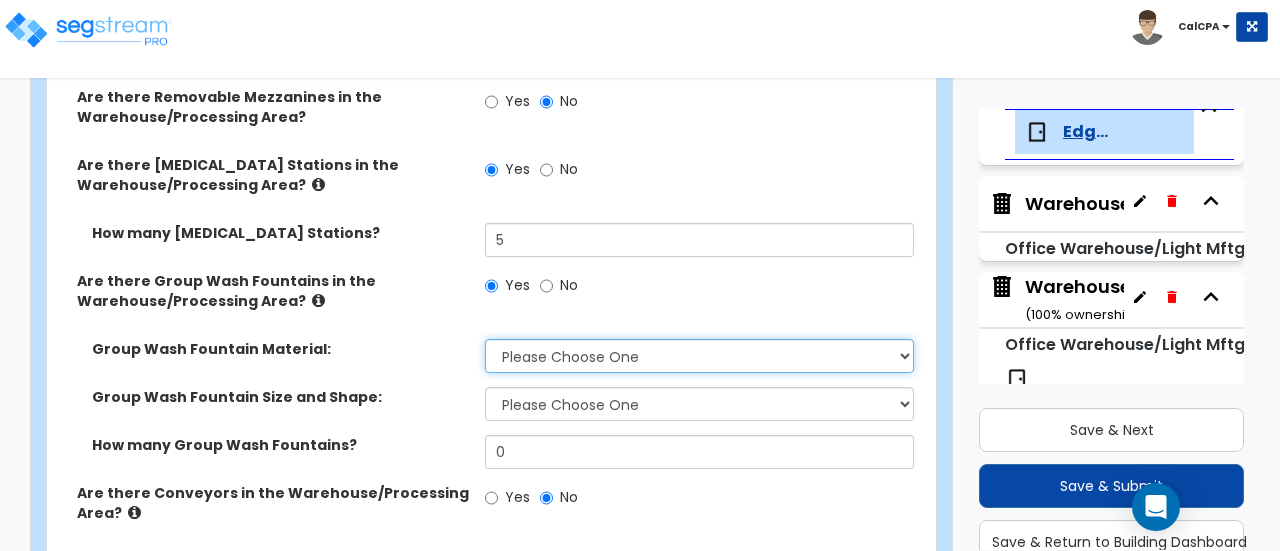 click on "Please Choose One Terrazo Stainless Steel Plastic" at bounding box center [699, 356] 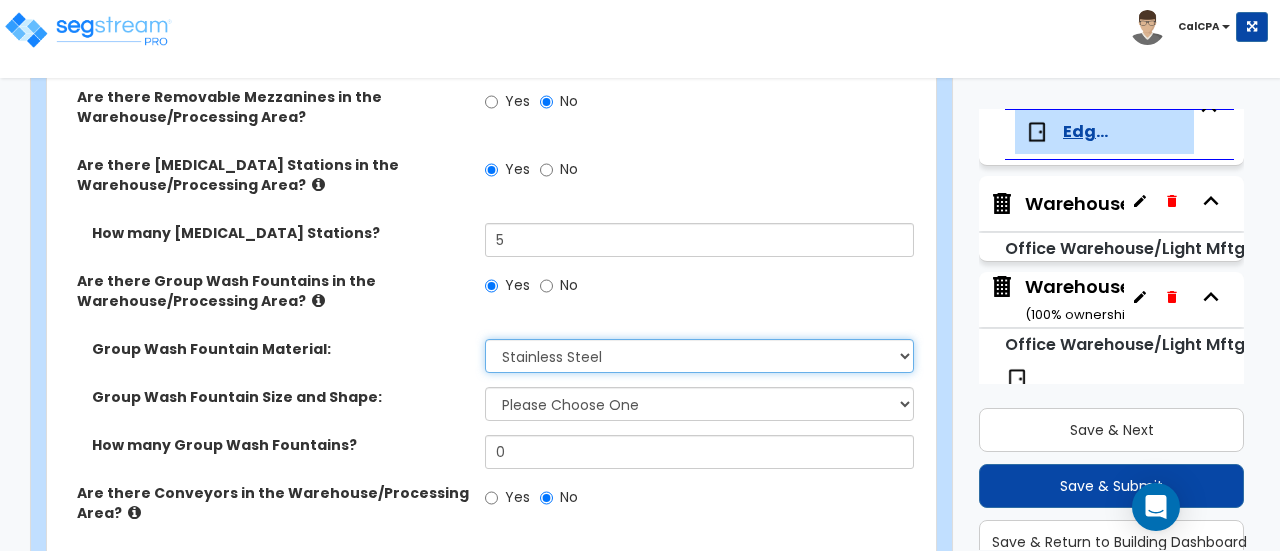 click on "Please Choose One Terrazo Stainless Steel Plastic" at bounding box center (699, 356) 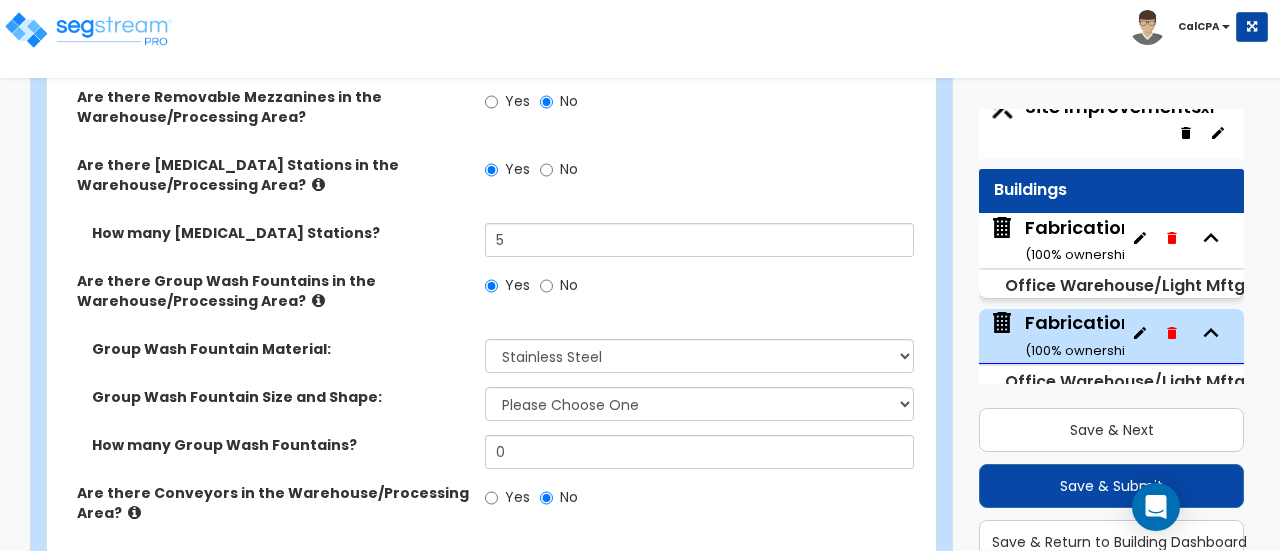 scroll, scrollTop: 0, scrollLeft: 0, axis: both 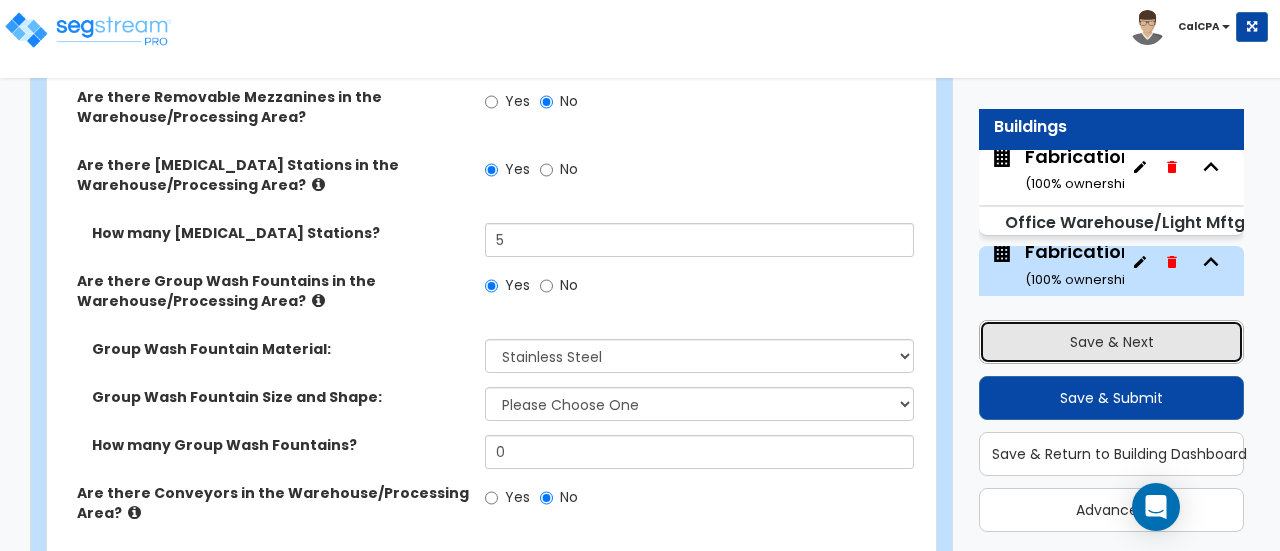 click on "Save & Next" at bounding box center [1111, 342] 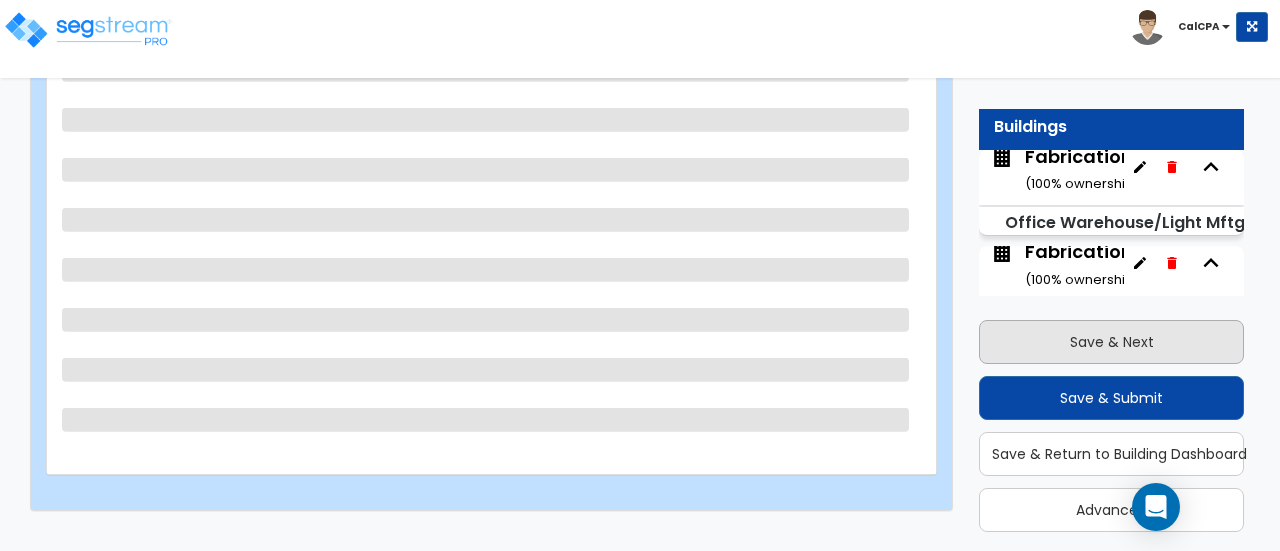 scroll, scrollTop: 359, scrollLeft: 0, axis: vertical 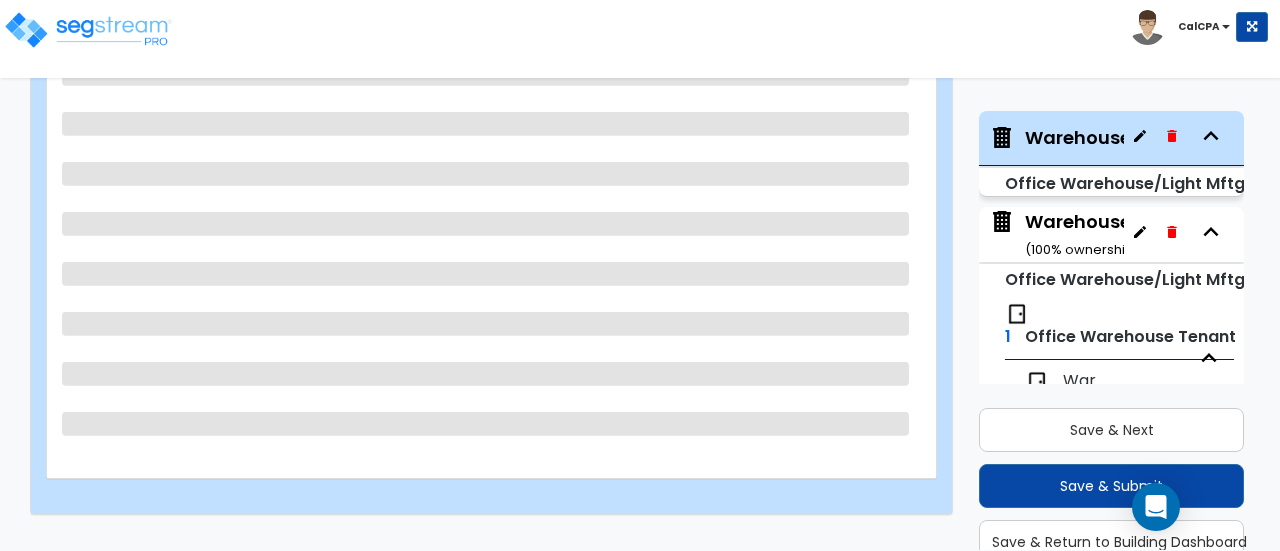 select on "1" 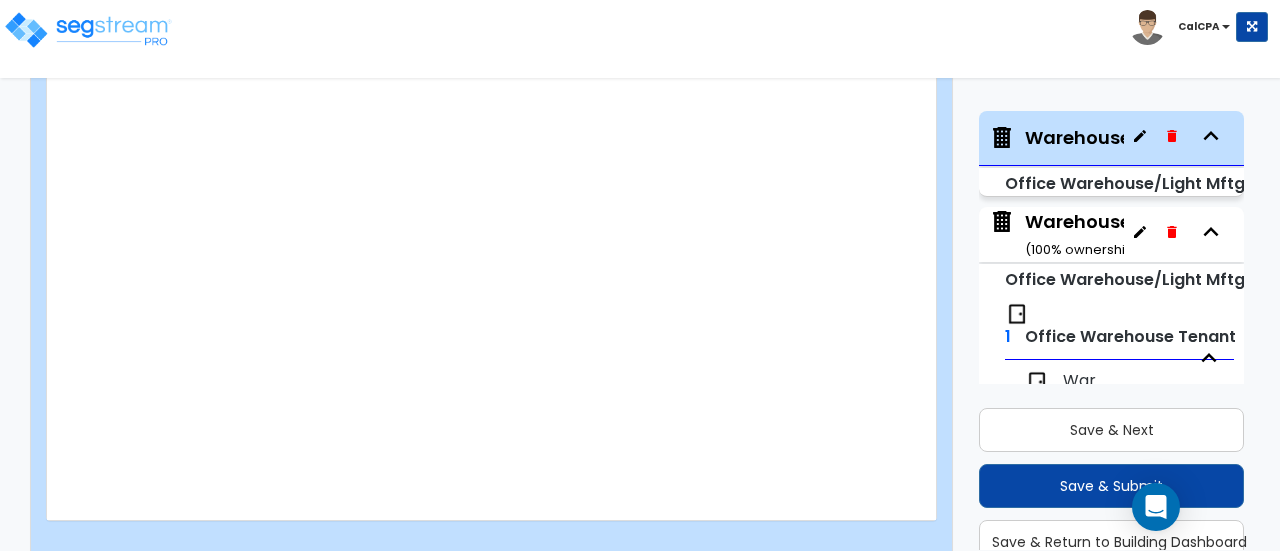 scroll, scrollTop: 2696, scrollLeft: 0, axis: vertical 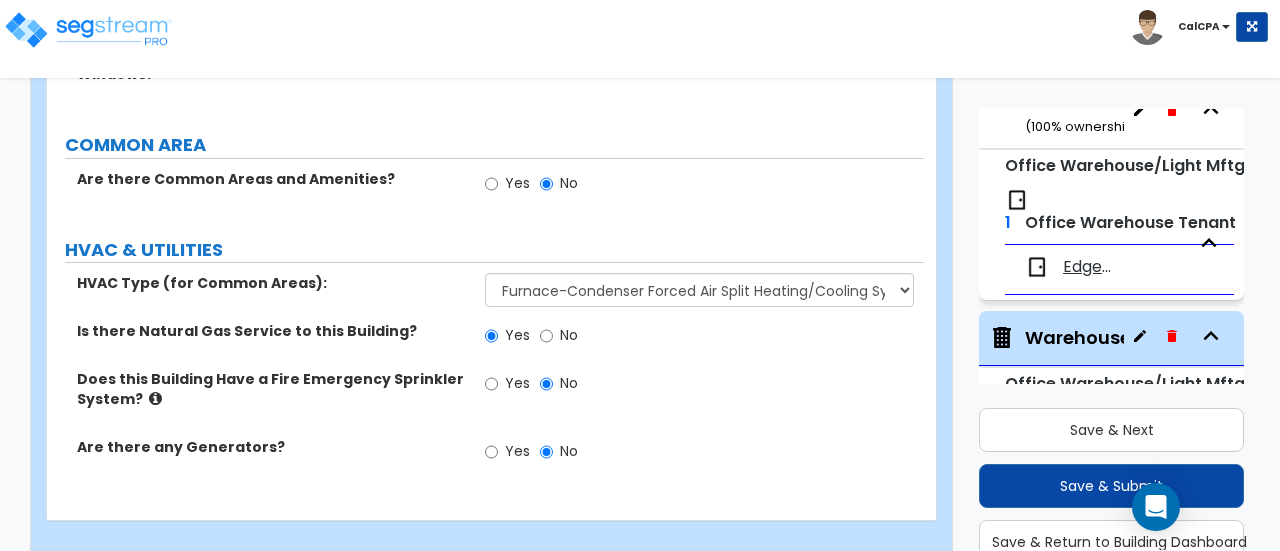 click on "Edgebulder tenant" at bounding box center [1087, 267] 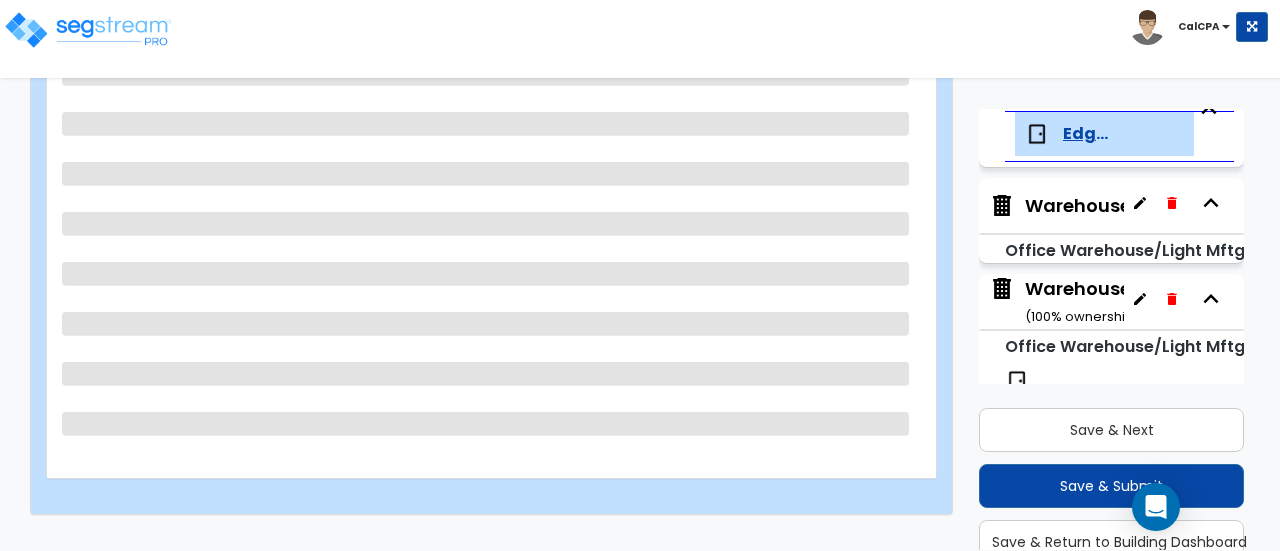 scroll, scrollTop: 376, scrollLeft: 0, axis: vertical 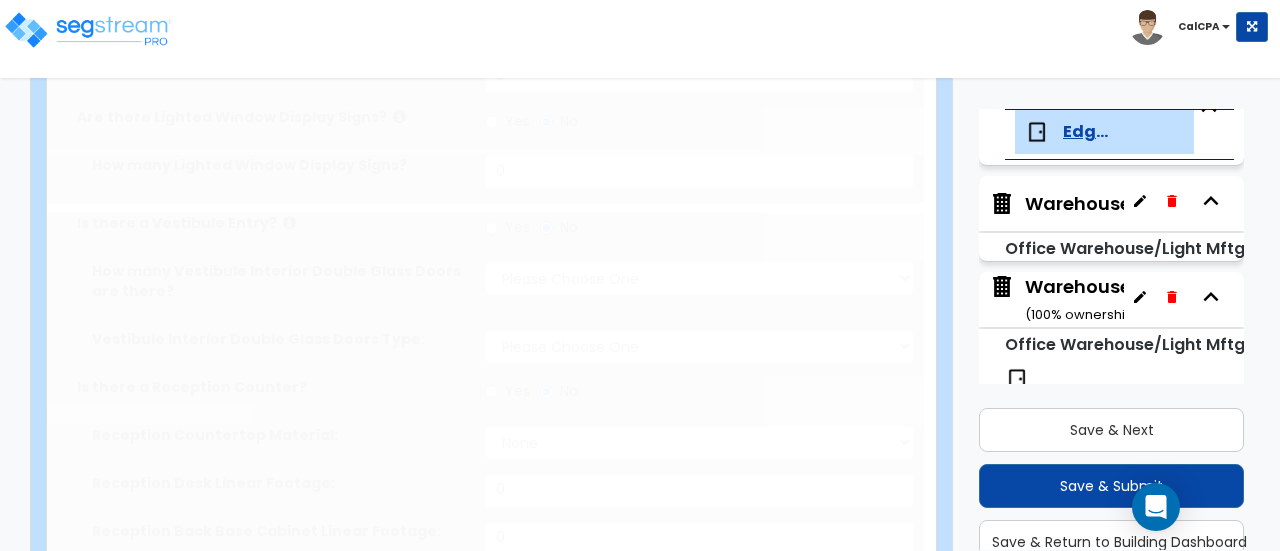 radio on "true" 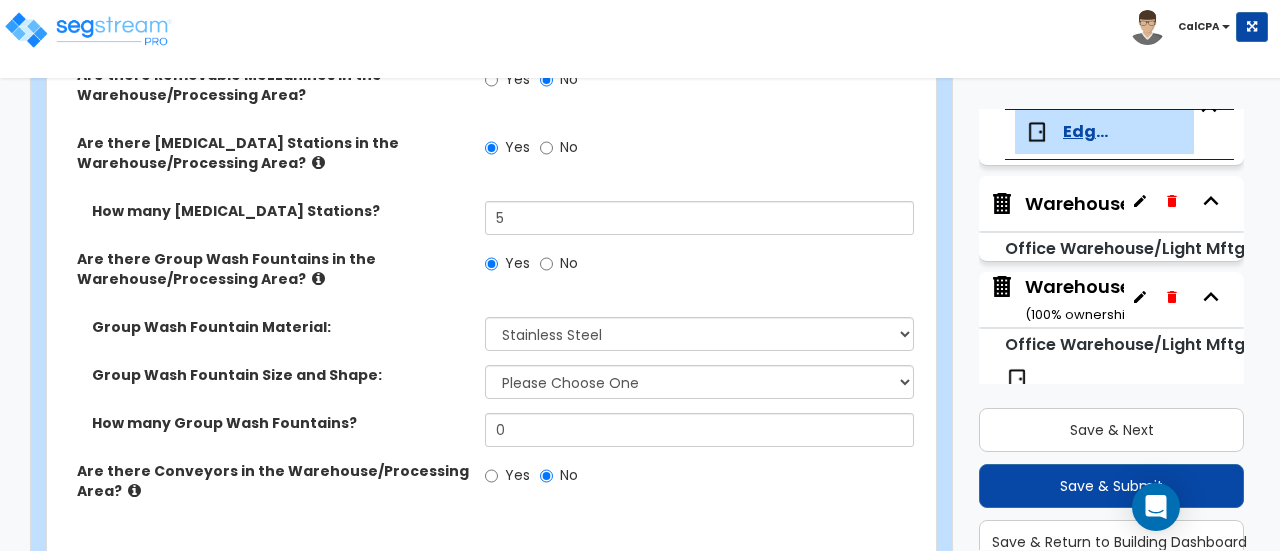 scroll, scrollTop: 8791, scrollLeft: 0, axis: vertical 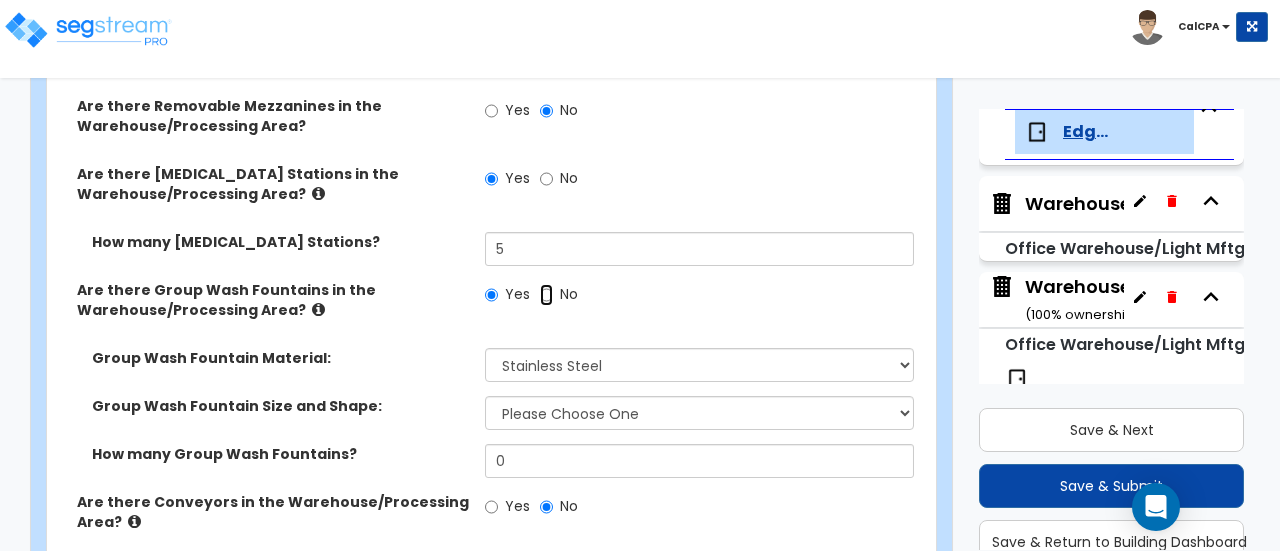 click on "No" at bounding box center (546, 295) 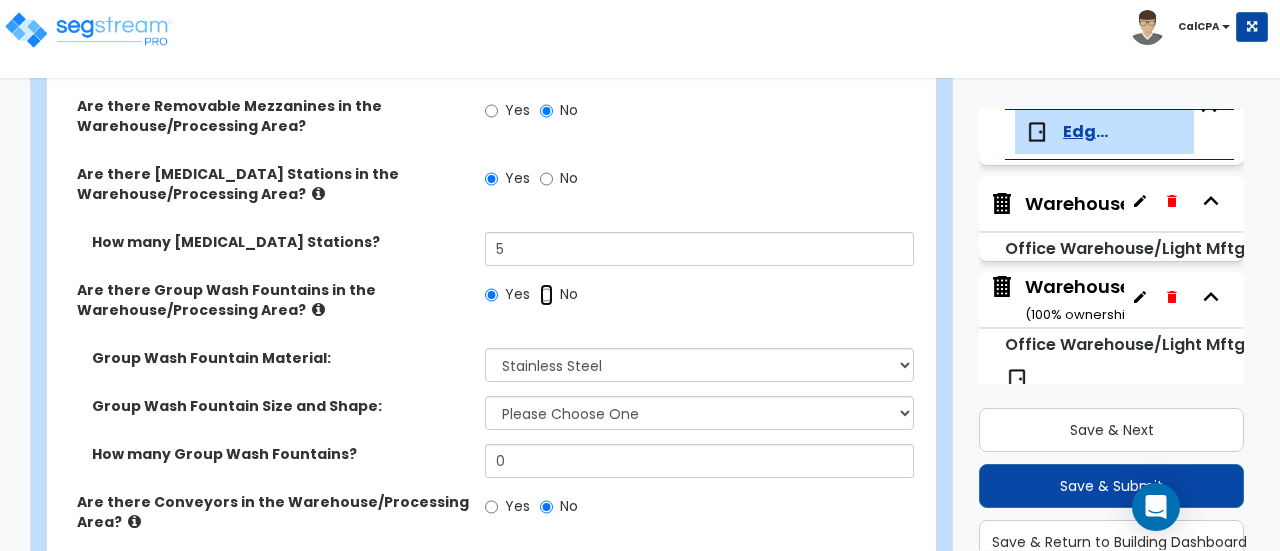 radio on "false" 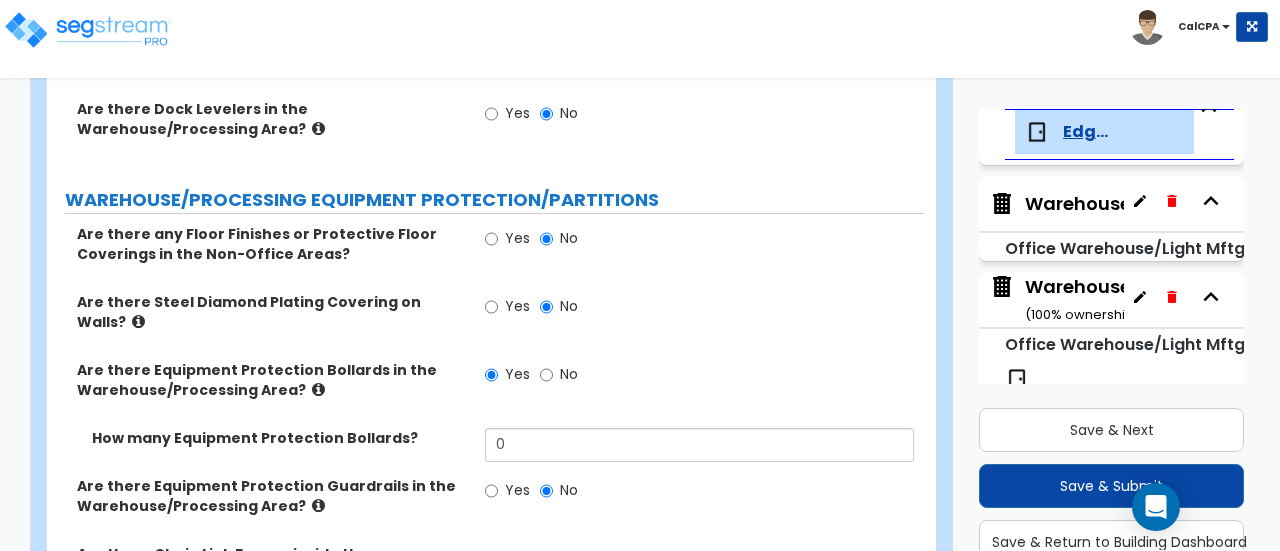 scroll, scrollTop: 9291, scrollLeft: 0, axis: vertical 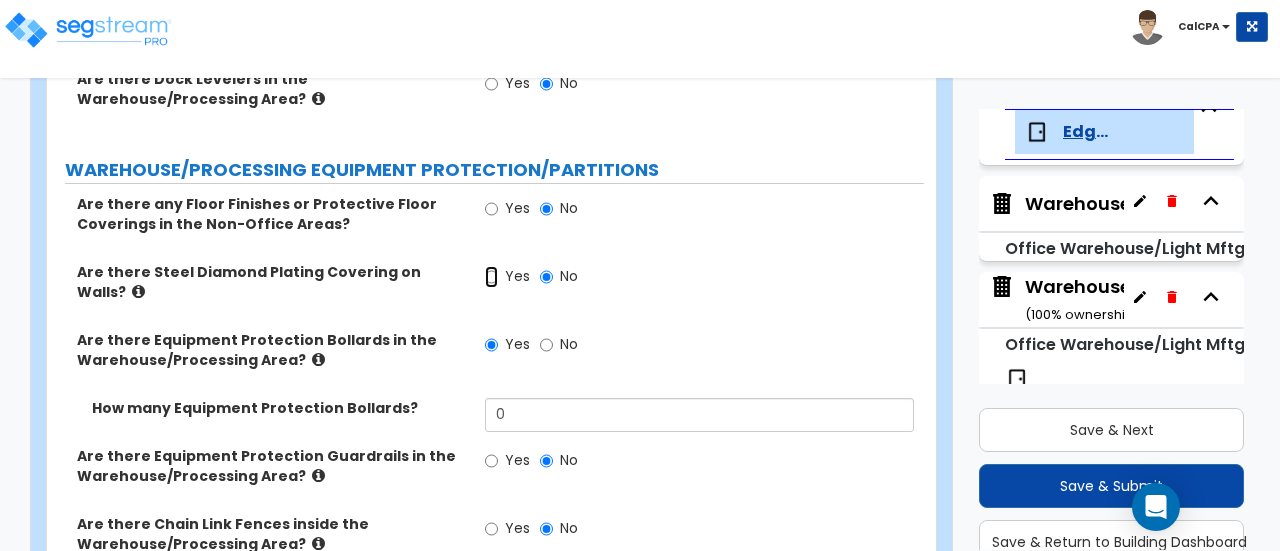 click on "Yes" at bounding box center (491, 277) 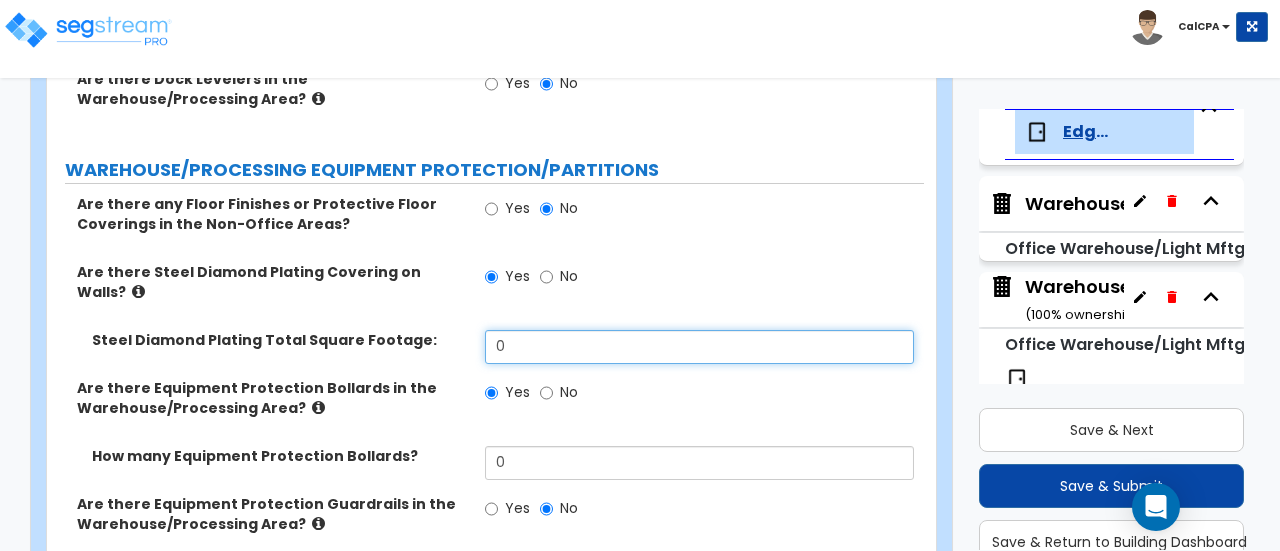 drag, startPoint x: 552, startPoint y: 241, endPoint x: 447, endPoint y: 245, distance: 105.076164 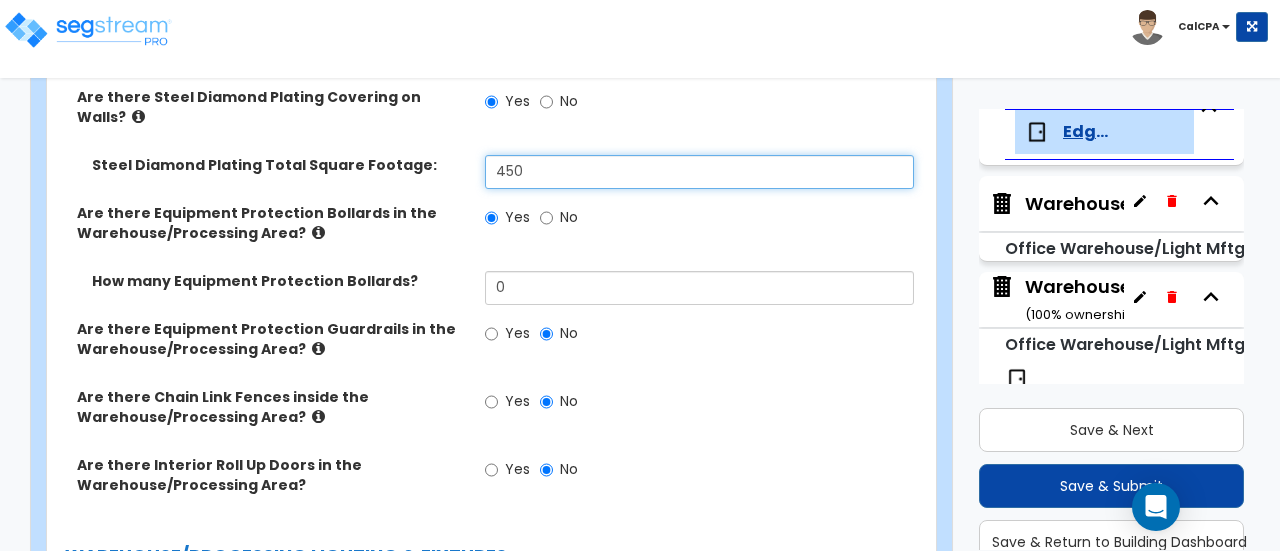 scroll, scrollTop: 9491, scrollLeft: 0, axis: vertical 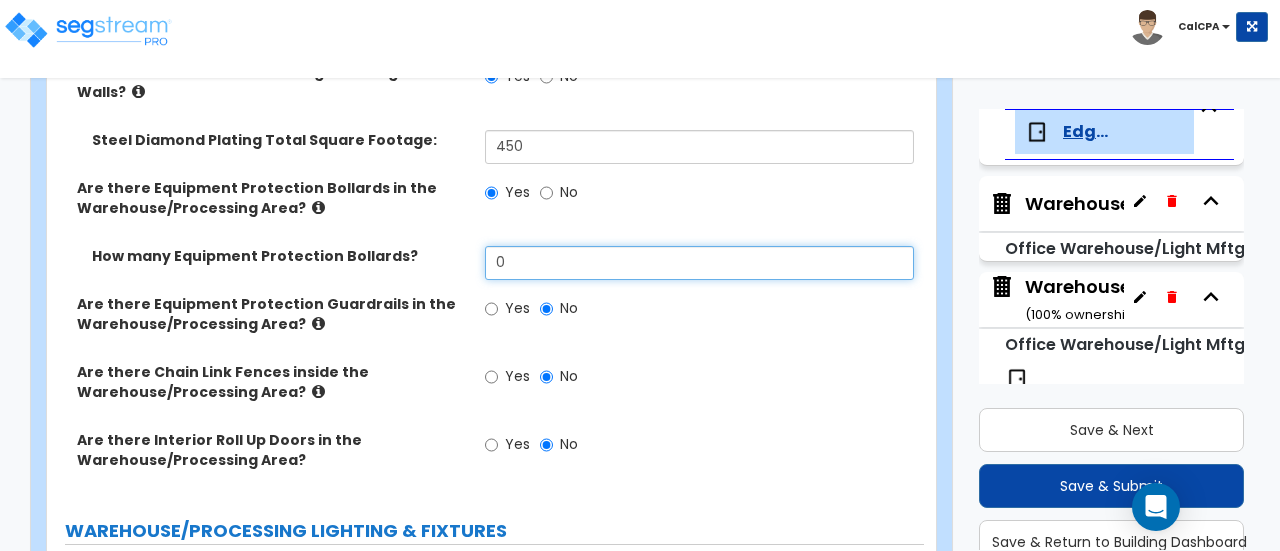 drag, startPoint x: 551, startPoint y: 155, endPoint x: 504, endPoint y: 158, distance: 47.095646 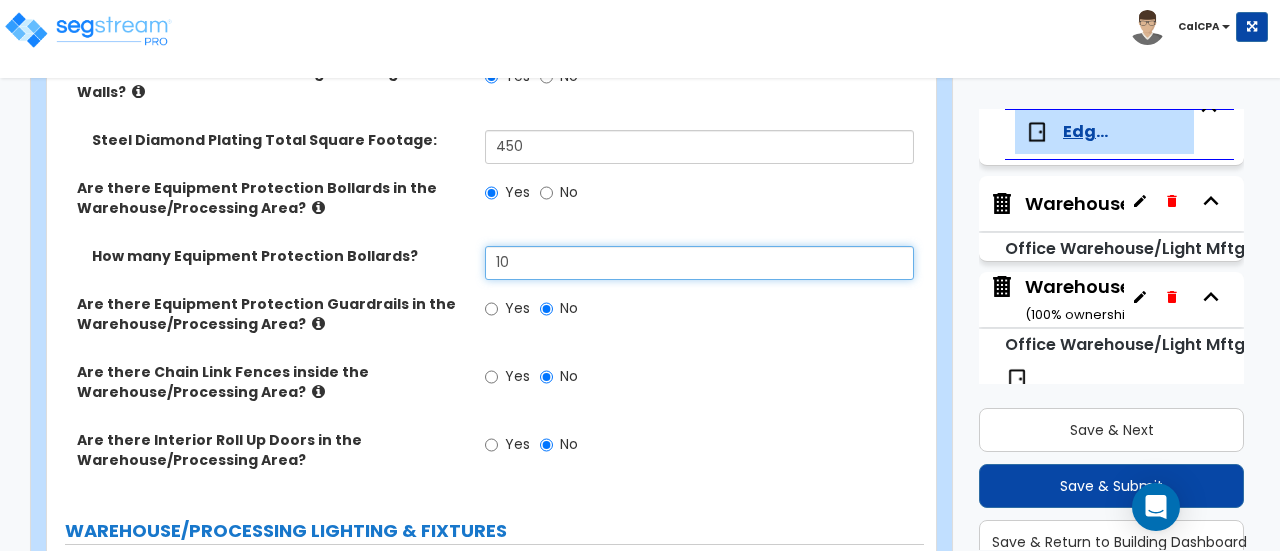 drag, startPoint x: 559, startPoint y: 159, endPoint x: 442, endPoint y: 155, distance: 117.06836 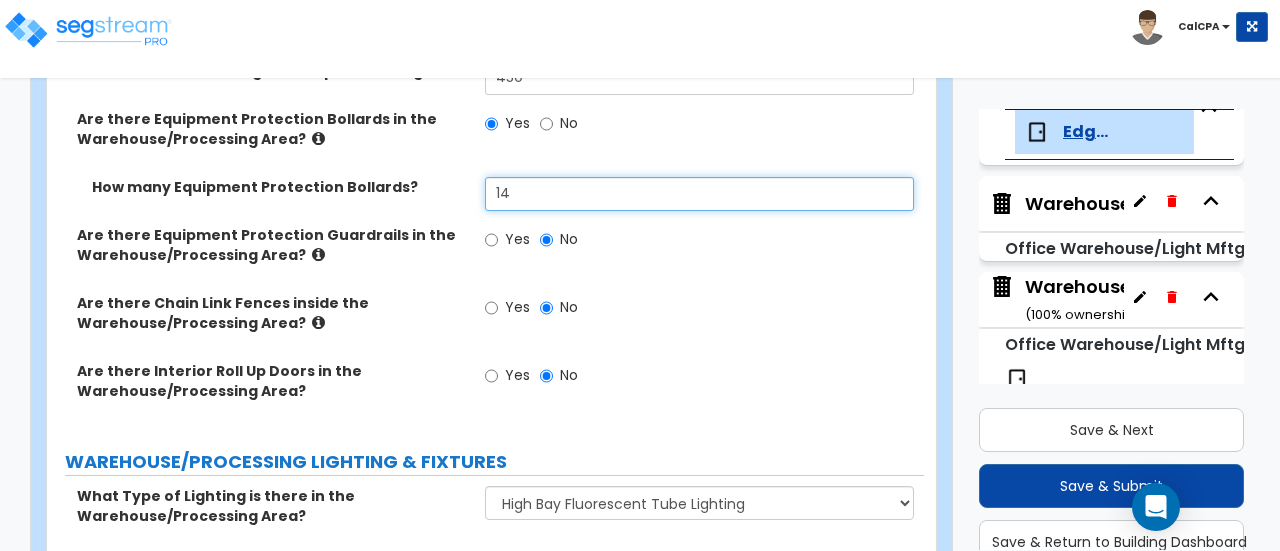 scroll, scrollTop: 9591, scrollLeft: 0, axis: vertical 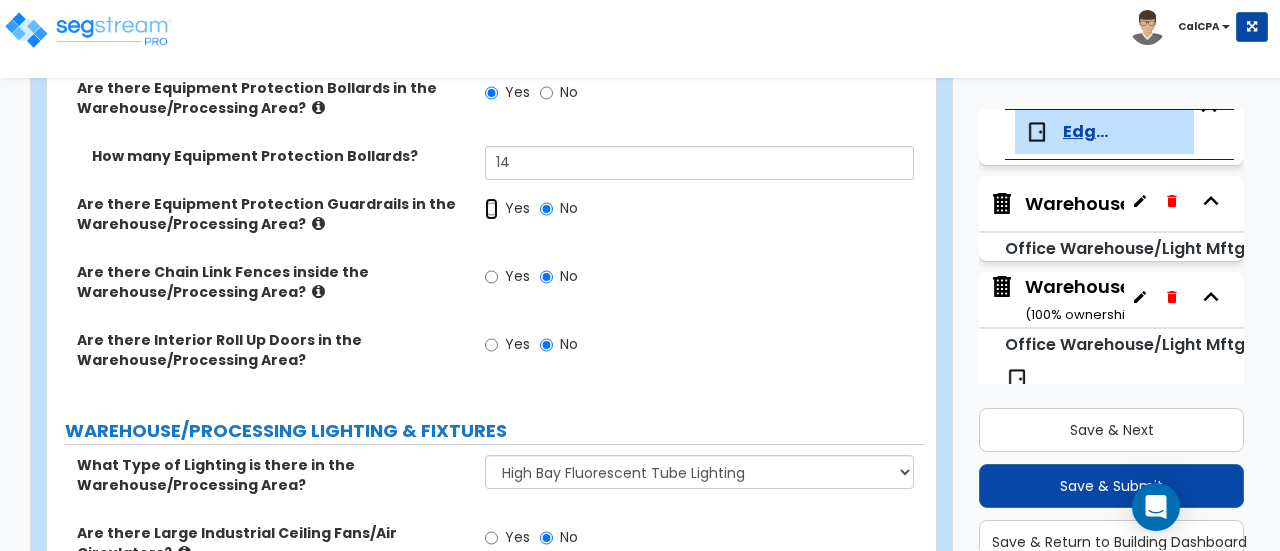 click on "Yes" at bounding box center [491, 209] 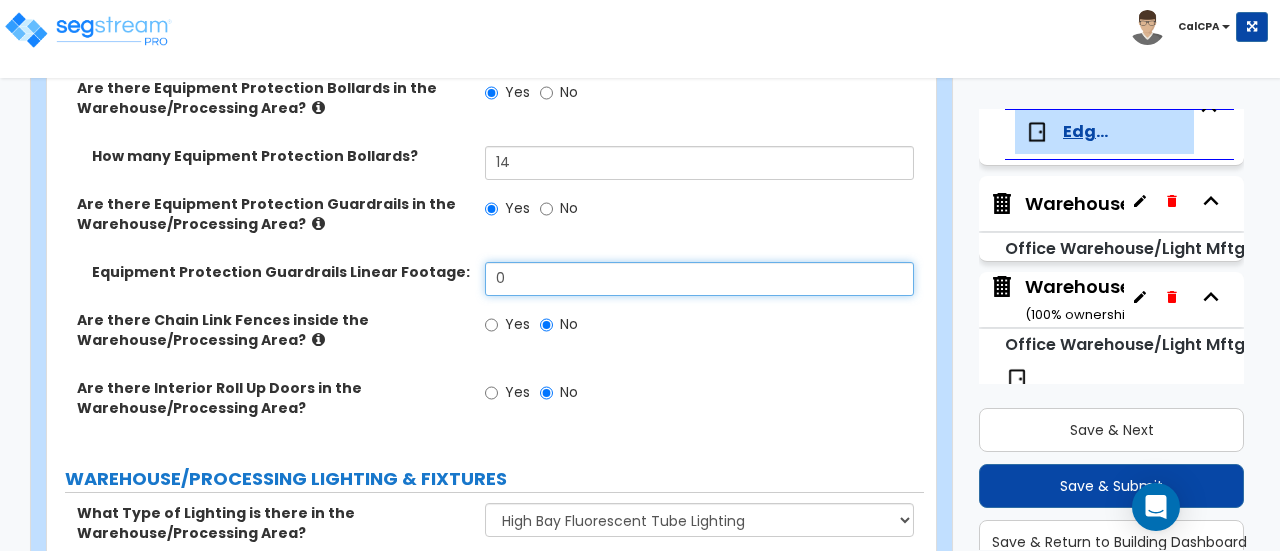 drag, startPoint x: 528, startPoint y: 172, endPoint x: 450, endPoint y: 169, distance: 78.05767 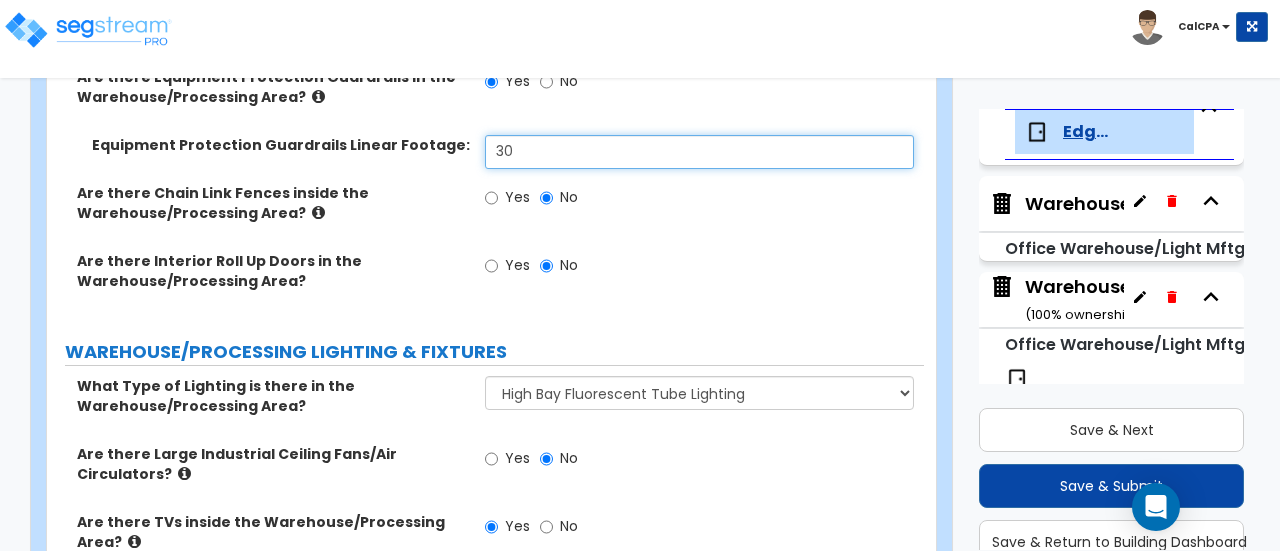 scroll, scrollTop: 9791, scrollLeft: 0, axis: vertical 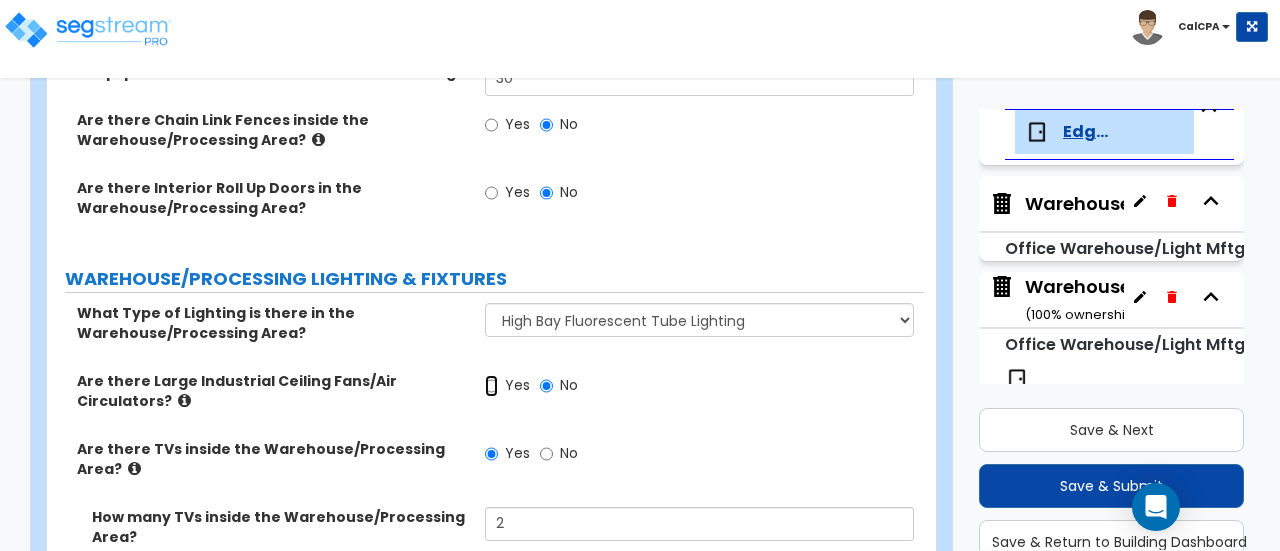 click on "Yes" at bounding box center (491, 386) 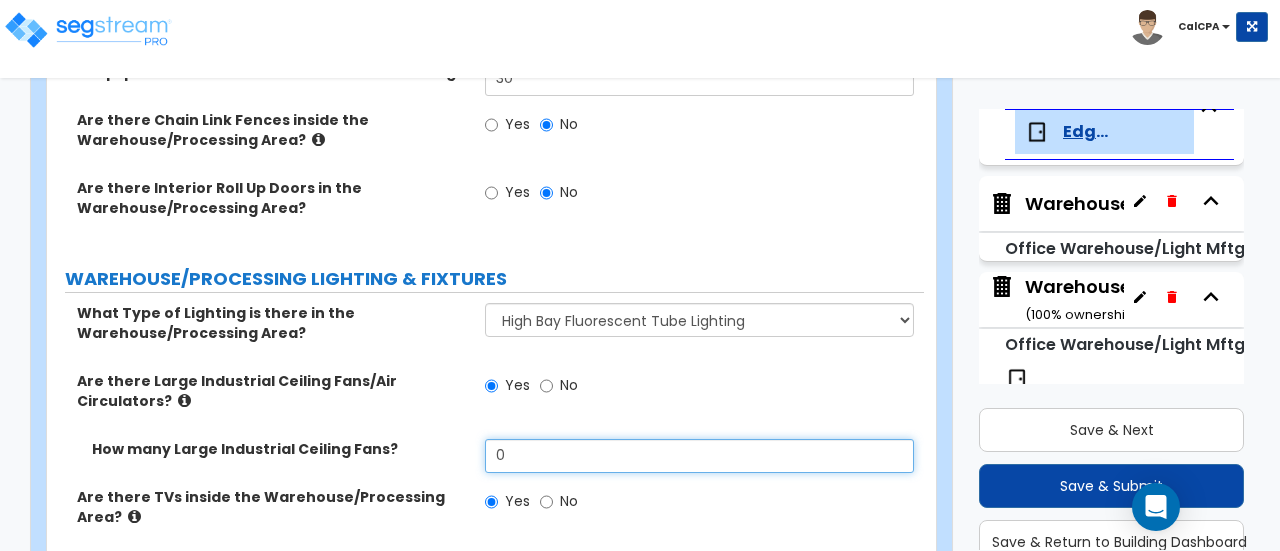 drag, startPoint x: 573, startPoint y: 351, endPoint x: 478, endPoint y: 341, distance: 95.524864 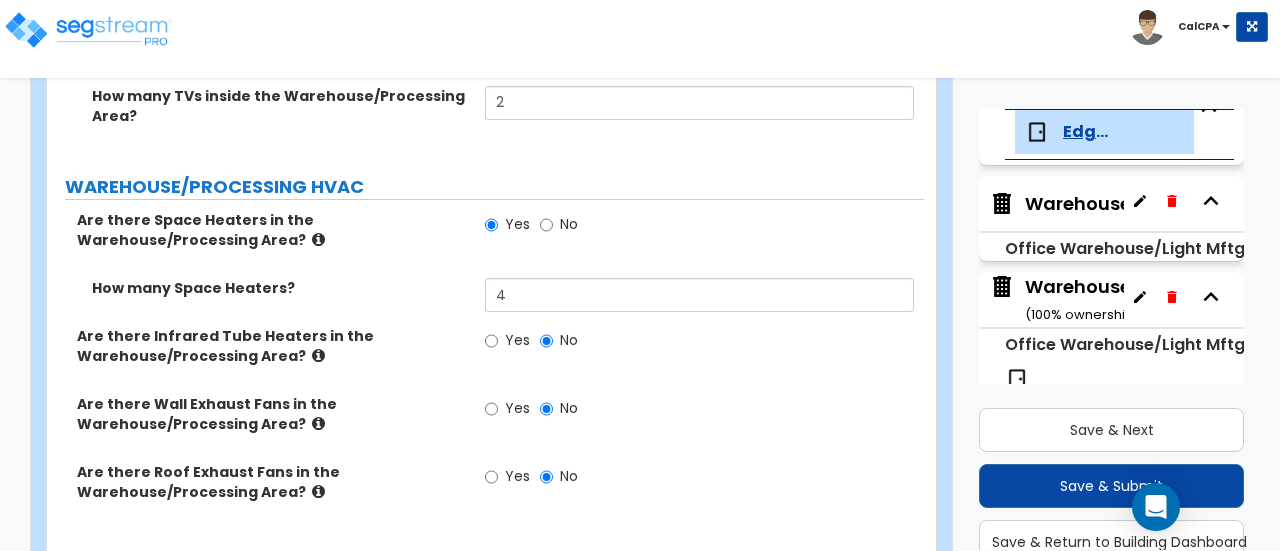 scroll, scrollTop: 10291, scrollLeft: 0, axis: vertical 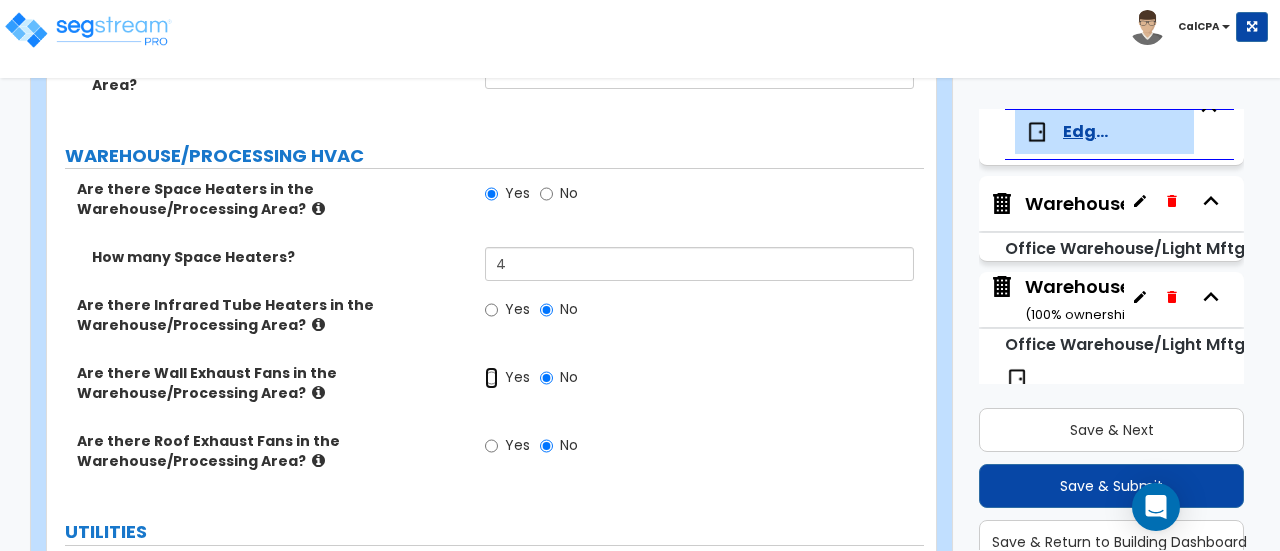 click on "Yes" at bounding box center (491, 378) 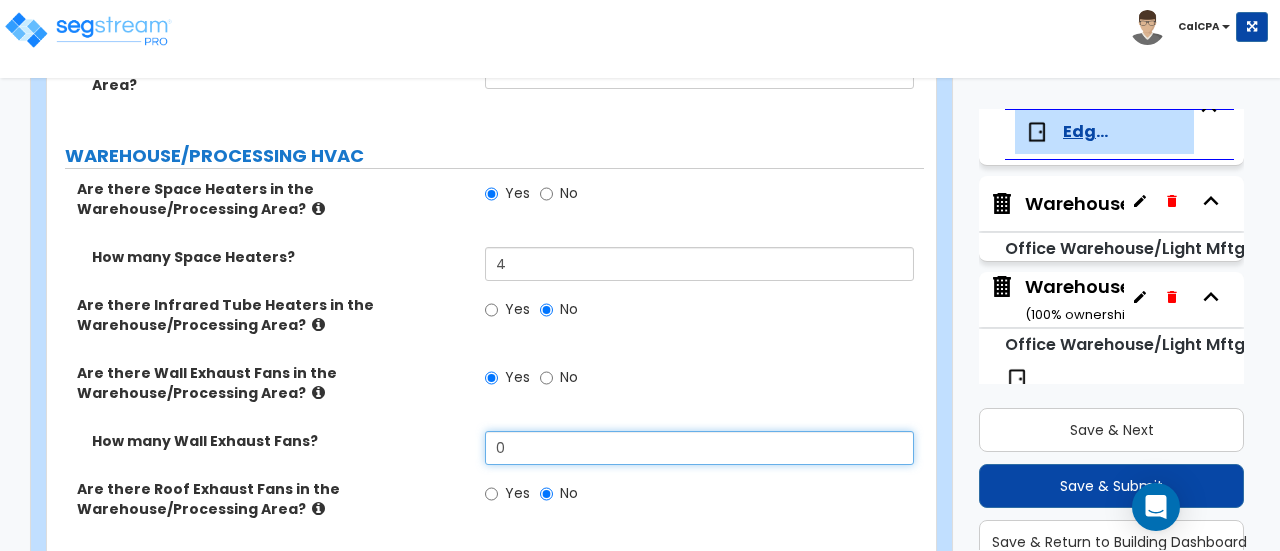 drag, startPoint x: 598, startPoint y: 345, endPoint x: 460, endPoint y: 326, distance: 139.30183 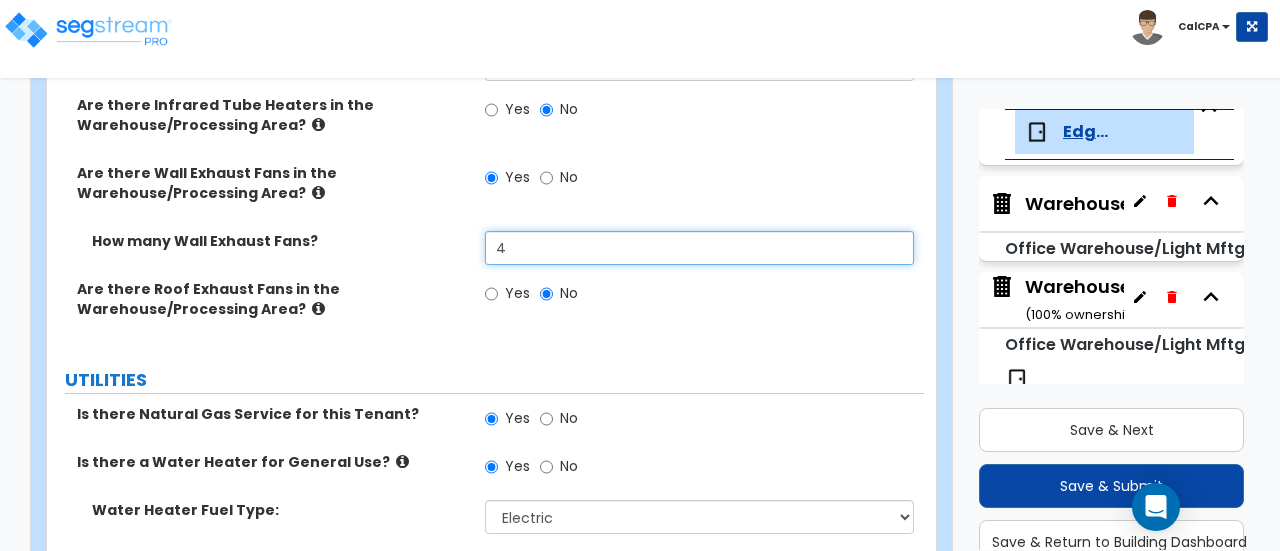 scroll, scrollTop: 10539, scrollLeft: 0, axis: vertical 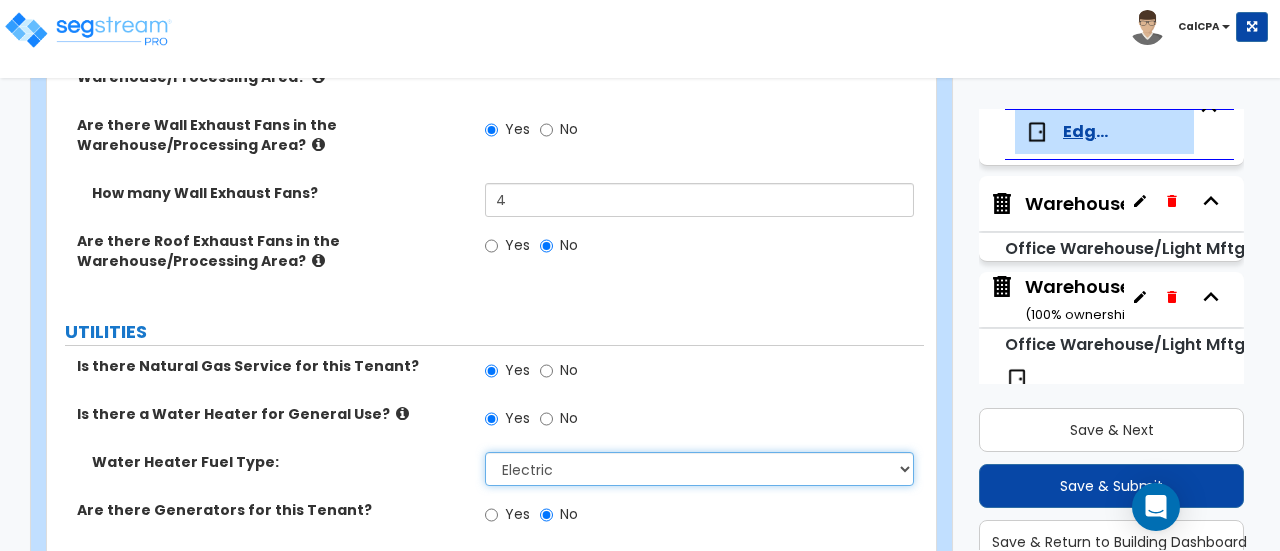click on "Please Choose One Gas Electric" at bounding box center (699, 469) 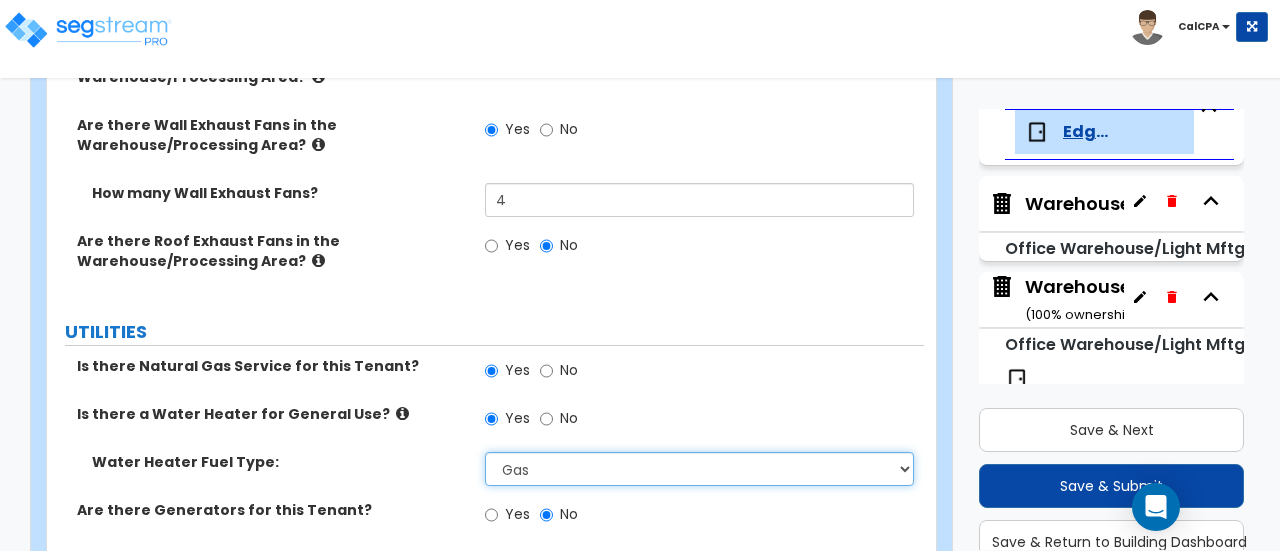 click on "Please Choose One Gas Electric" at bounding box center [699, 469] 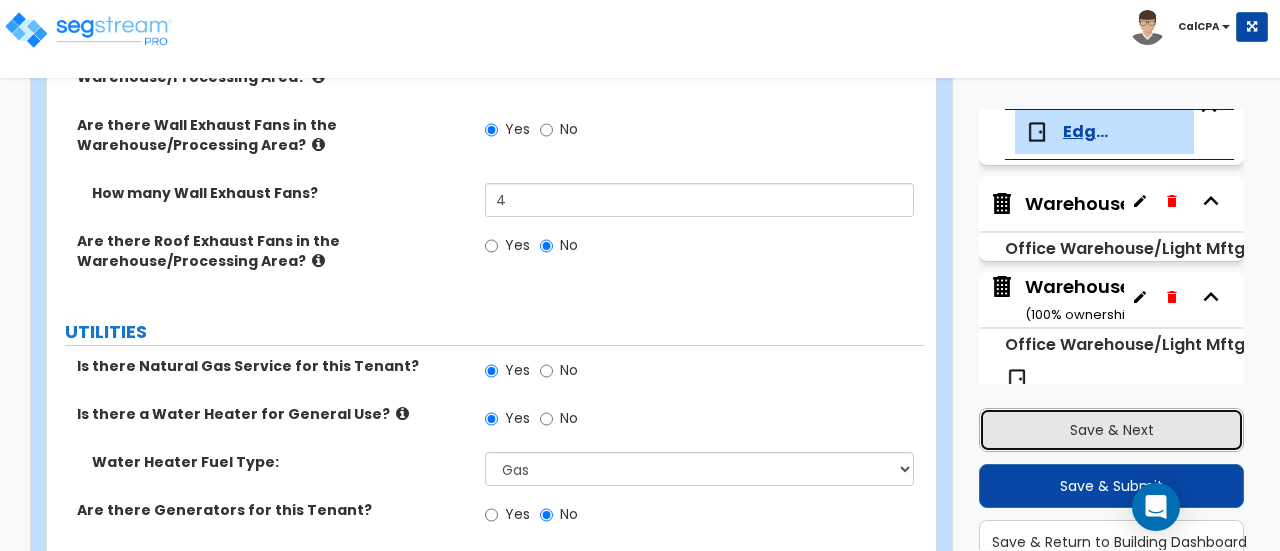 click on "Save & Next" at bounding box center (1111, 430) 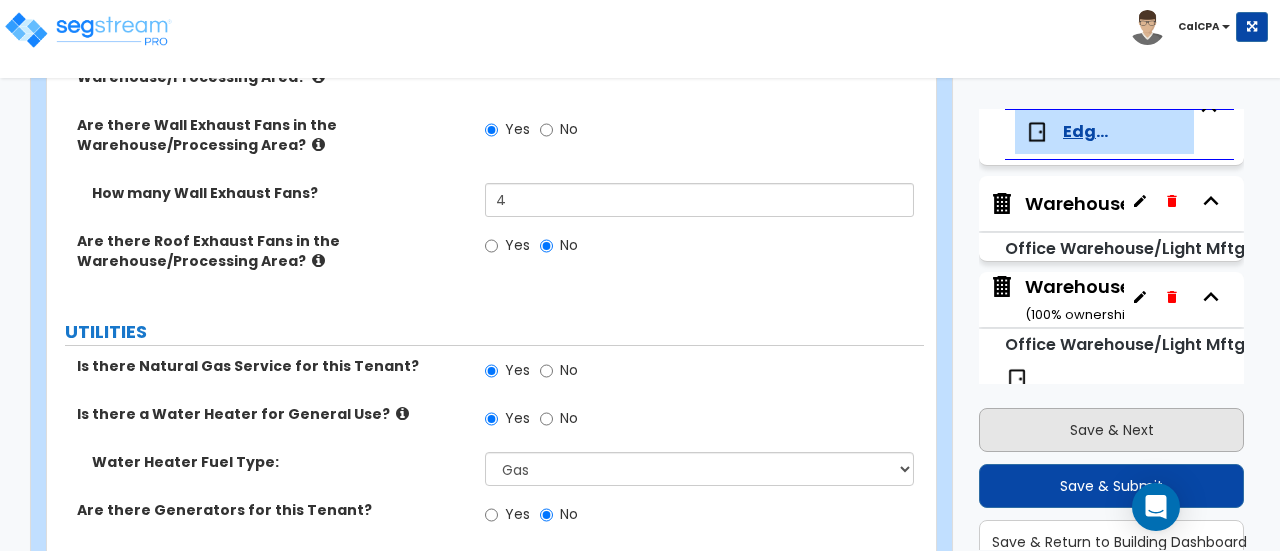 scroll, scrollTop: 359, scrollLeft: 0, axis: vertical 